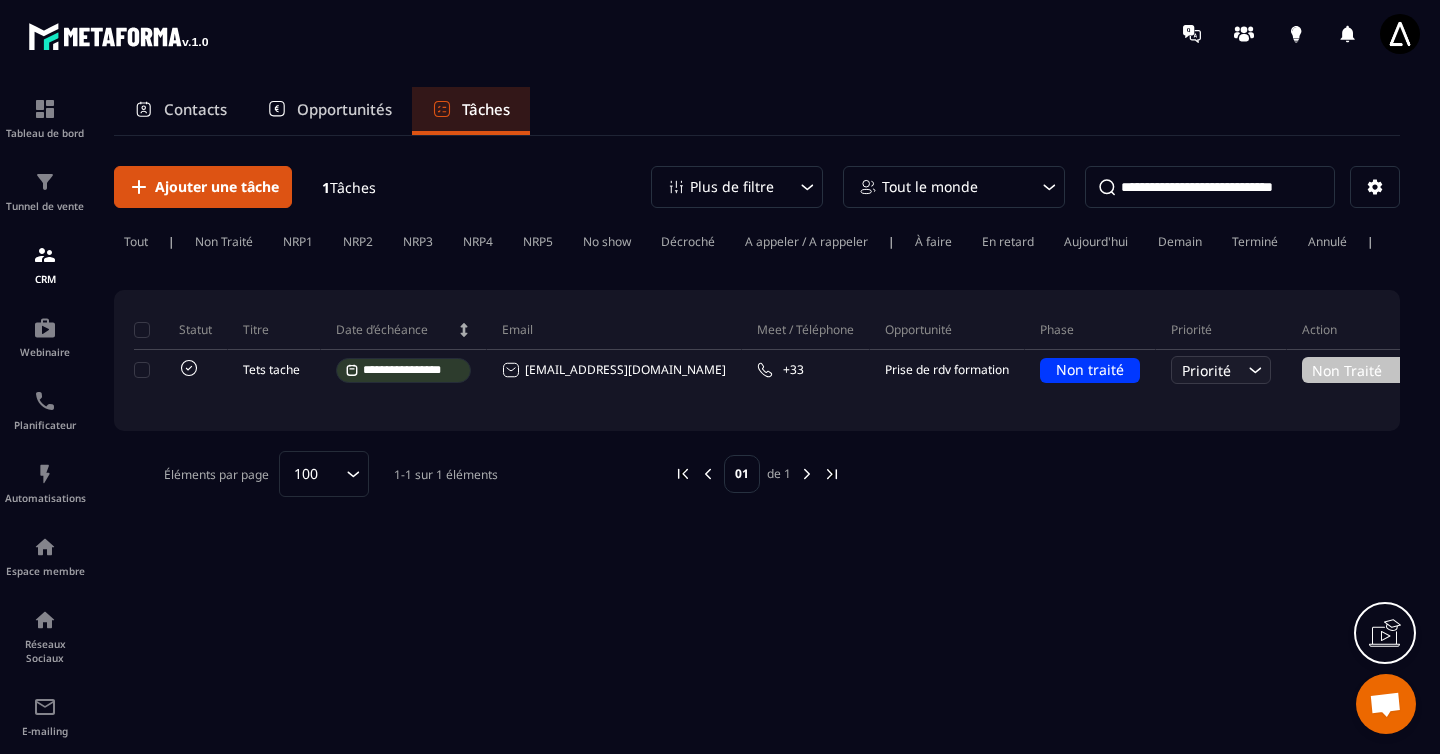 click on "Opportunités" at bounding box center (329, 111) 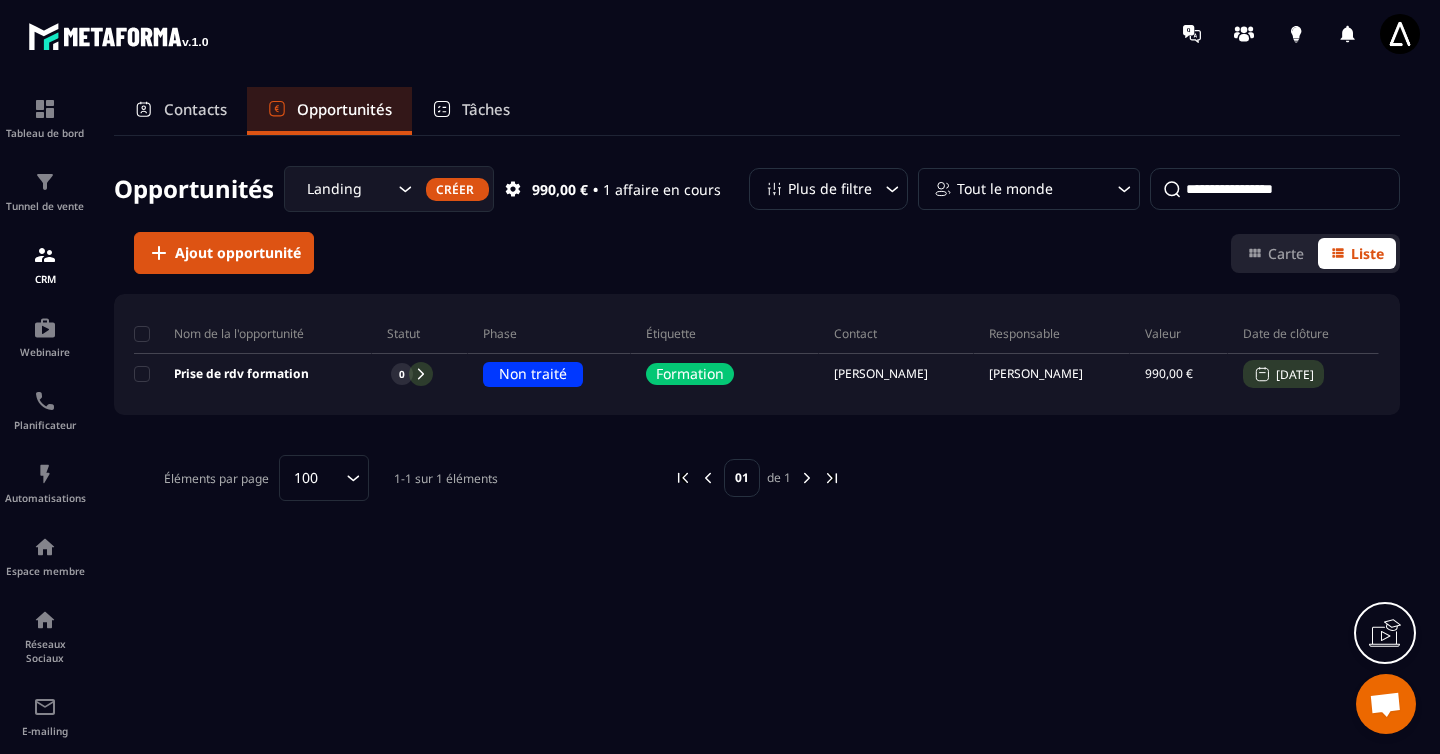 click on "Contacts" at bounding box center [195, 109] 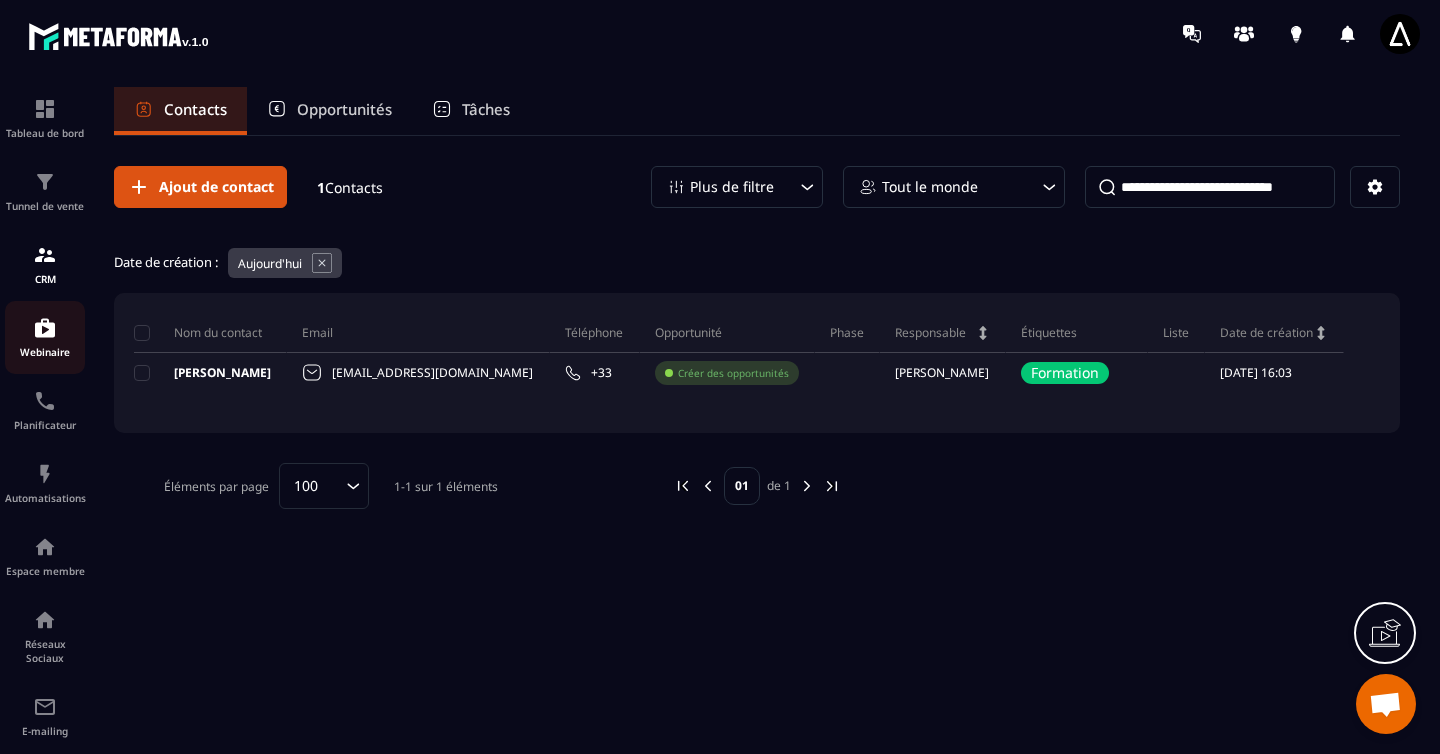 click at bounding box center (45, 328) 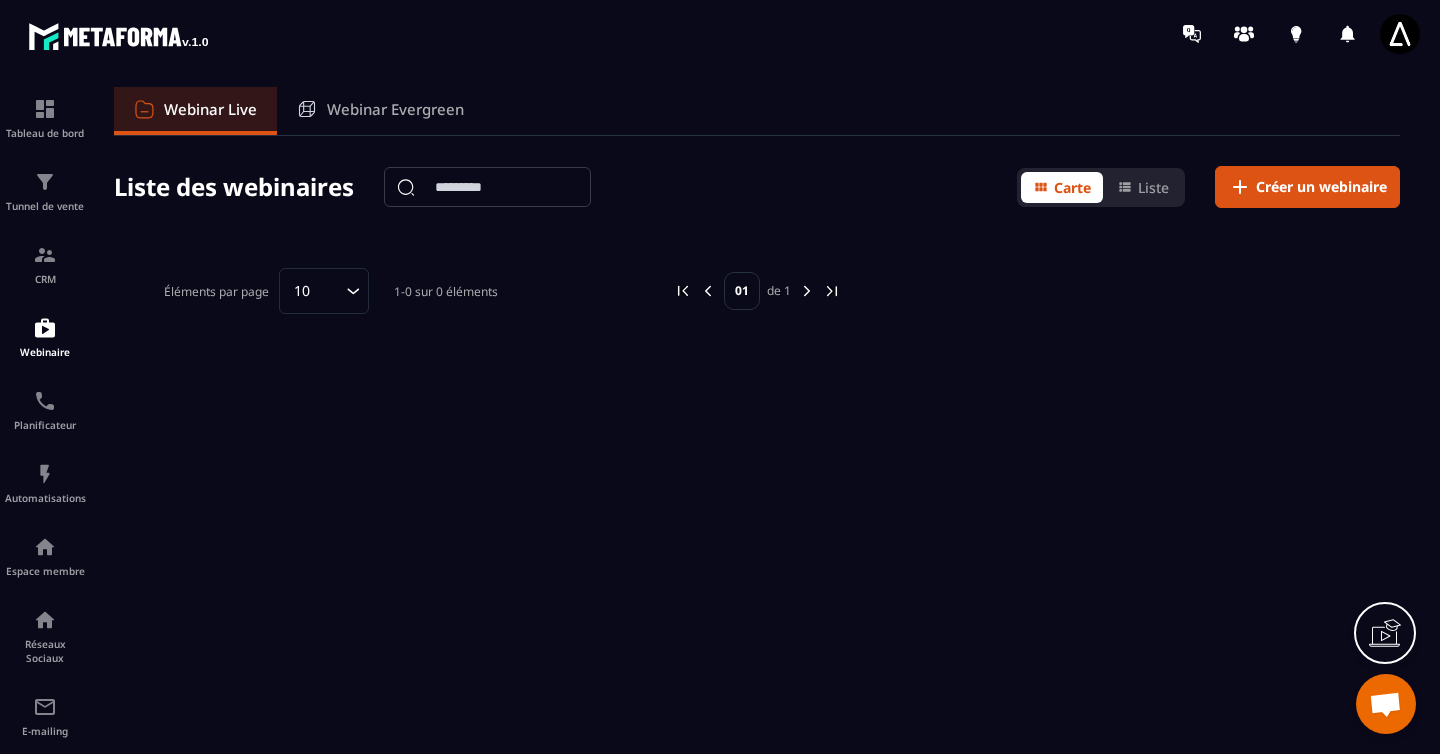 click on "Webinar Evergreen" at bounding box center [395, 109] 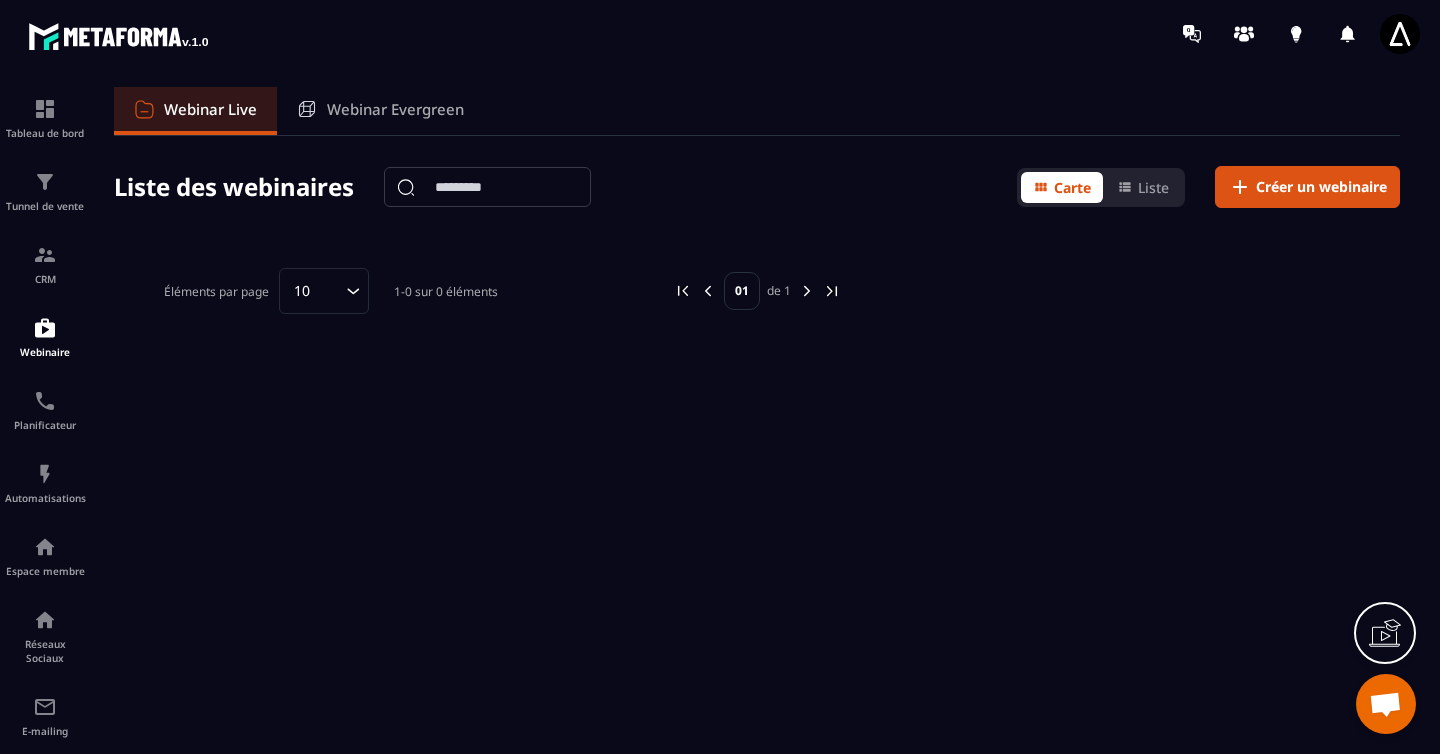 click on "Webinar Evergreen" at bounding box center [380, 111] 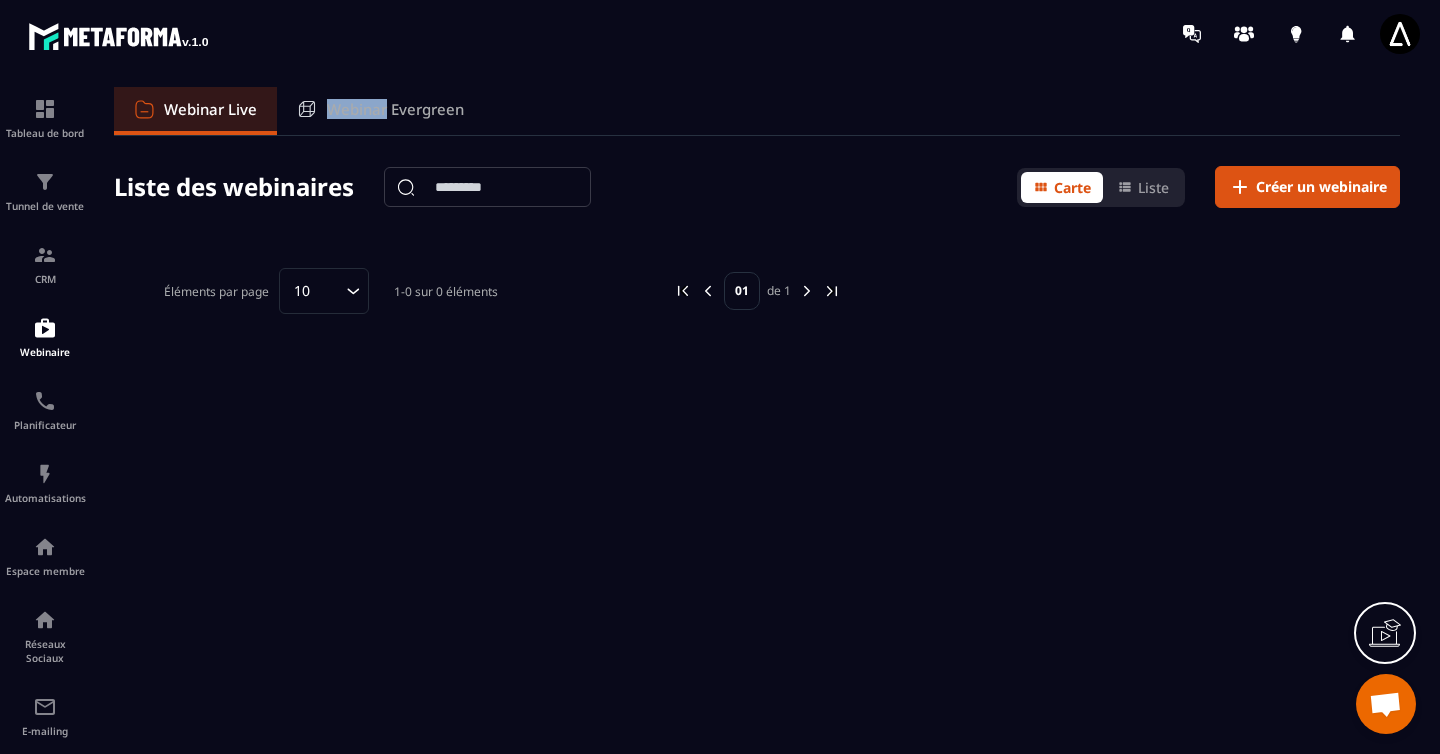 click on "Webinar Evergreen" at bounding box center (395, 109) 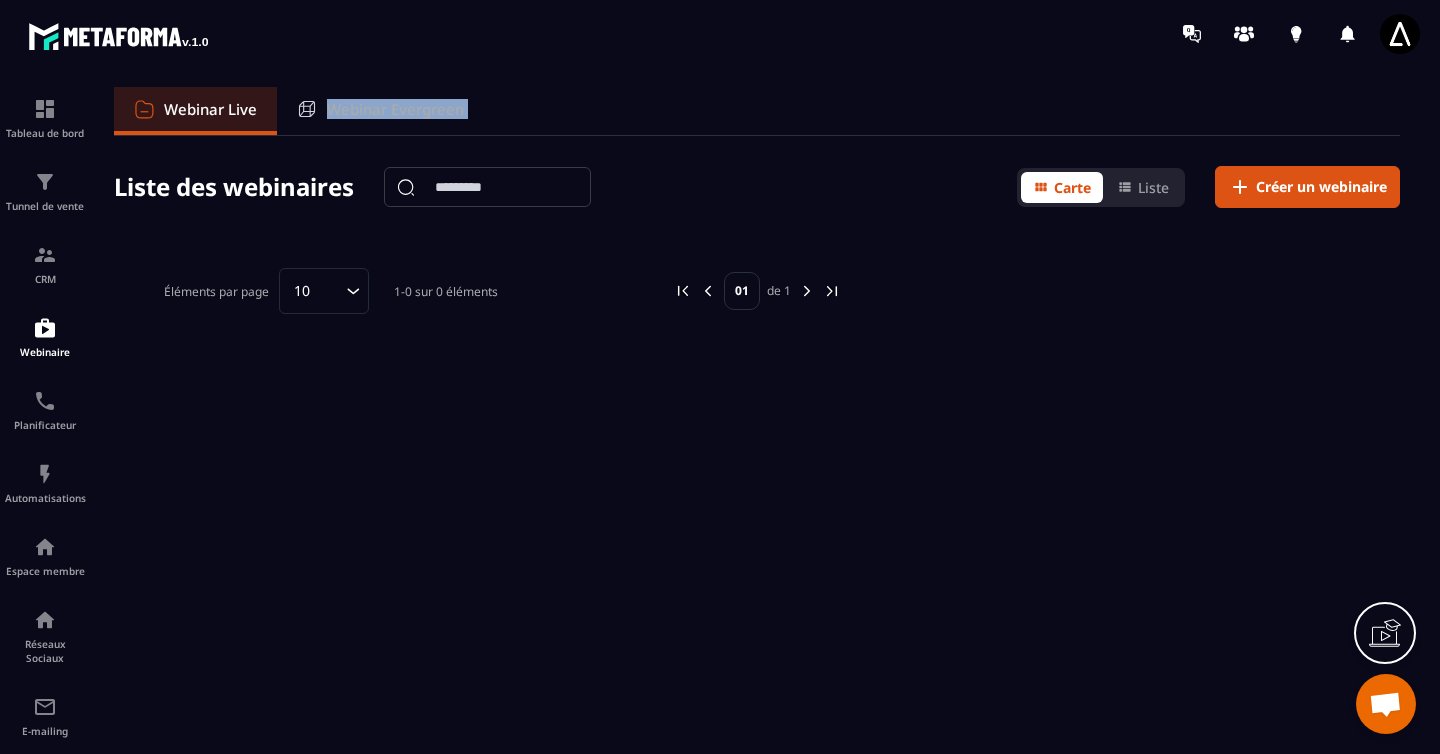 click on "Webinar Evergreen" at bounding box center (395, 109) 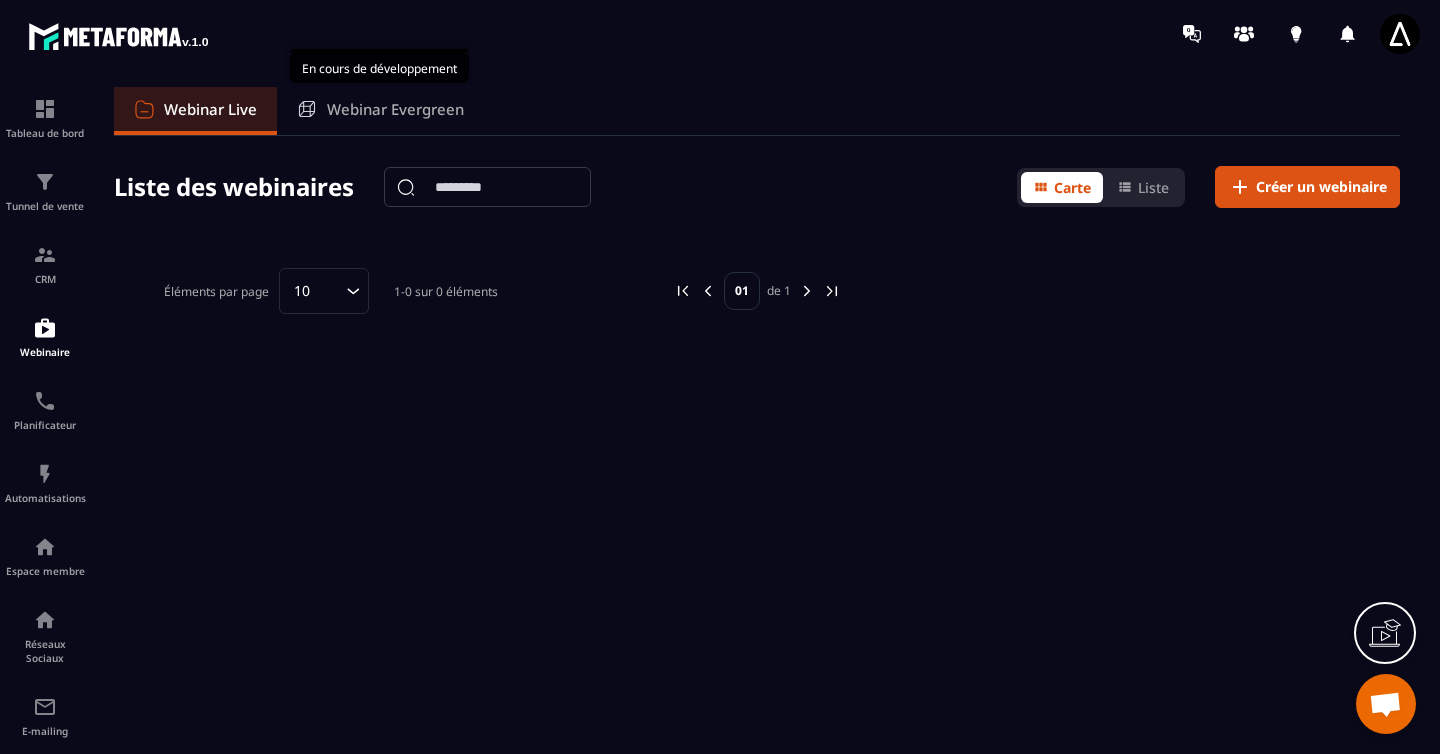 click on "Webinar Evergreen" at bounding box center (395, 109) 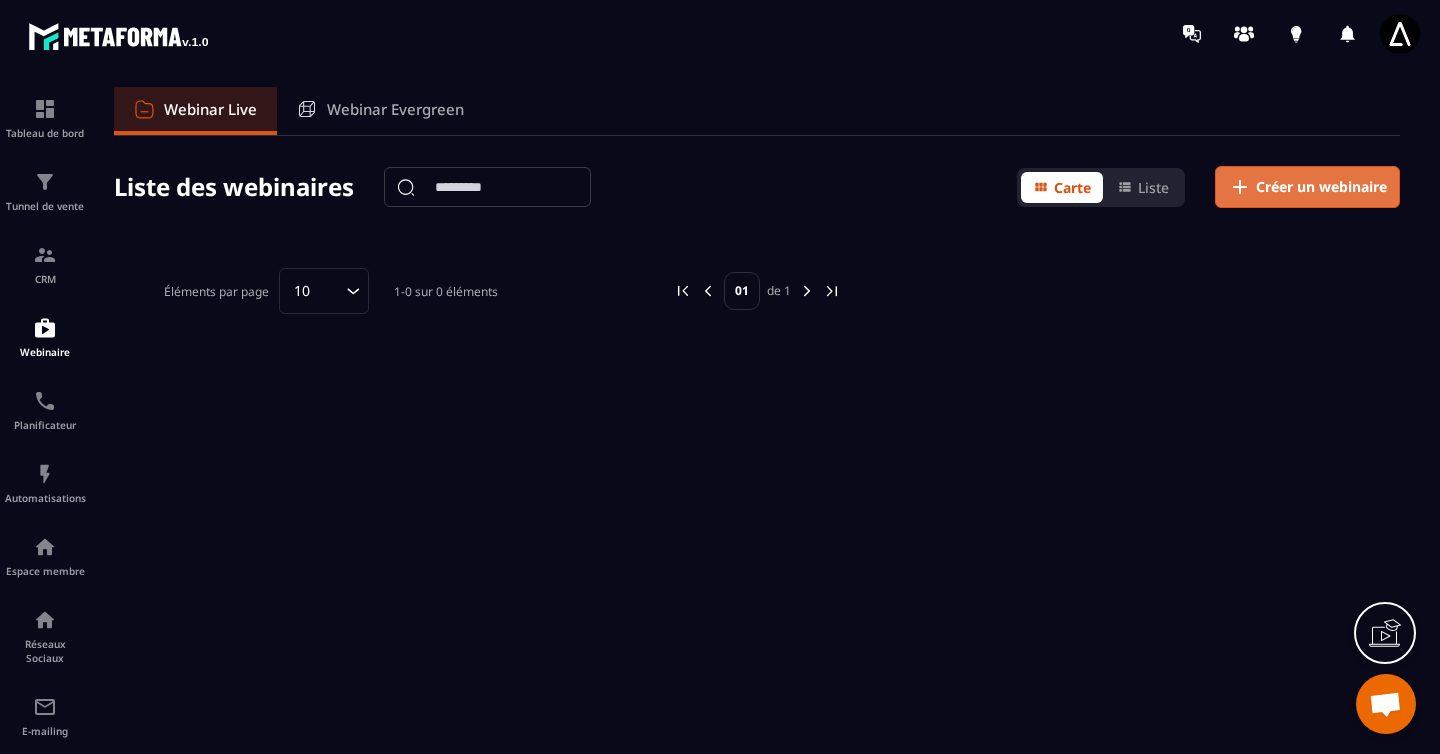 click on "Créer un webinaire" at bounding box center [1321, 187] 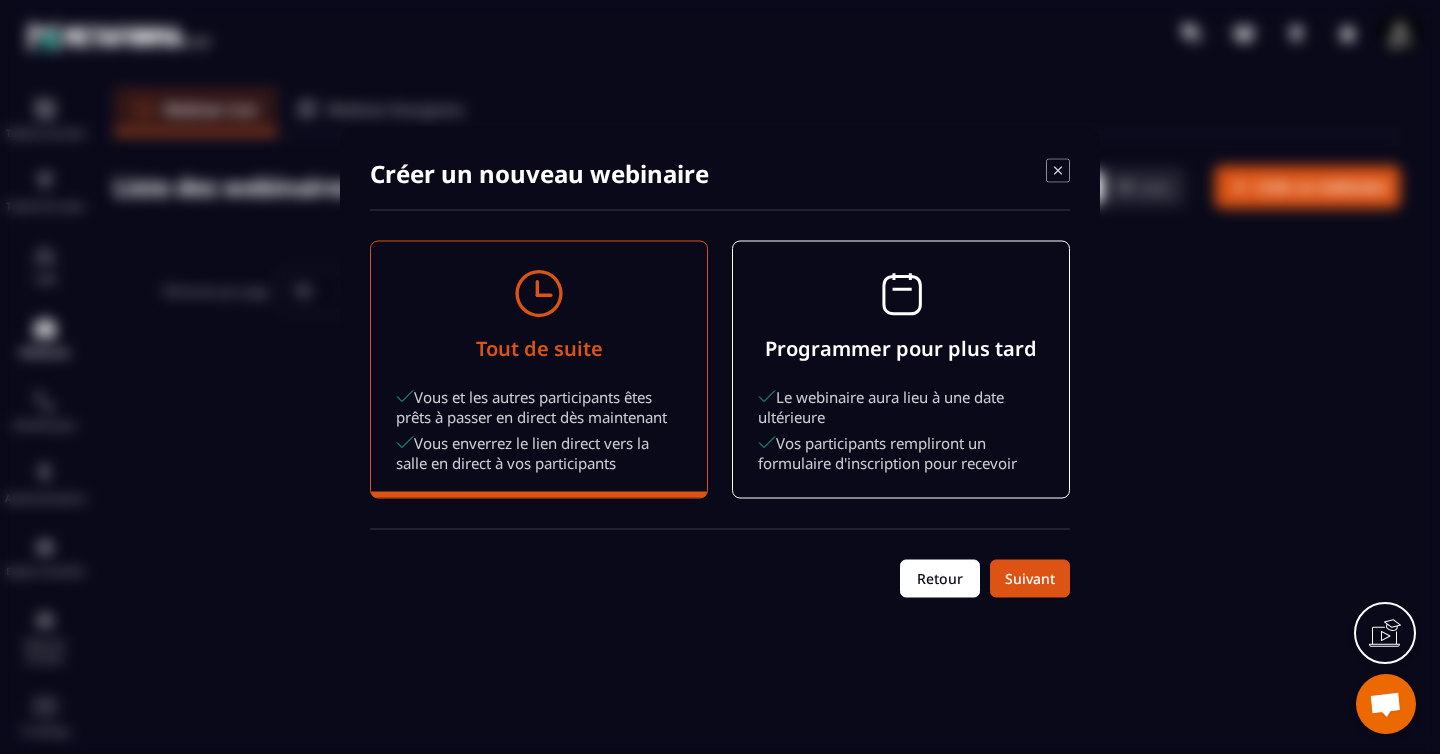 click on "Retour" at bounding box center [940, 579] 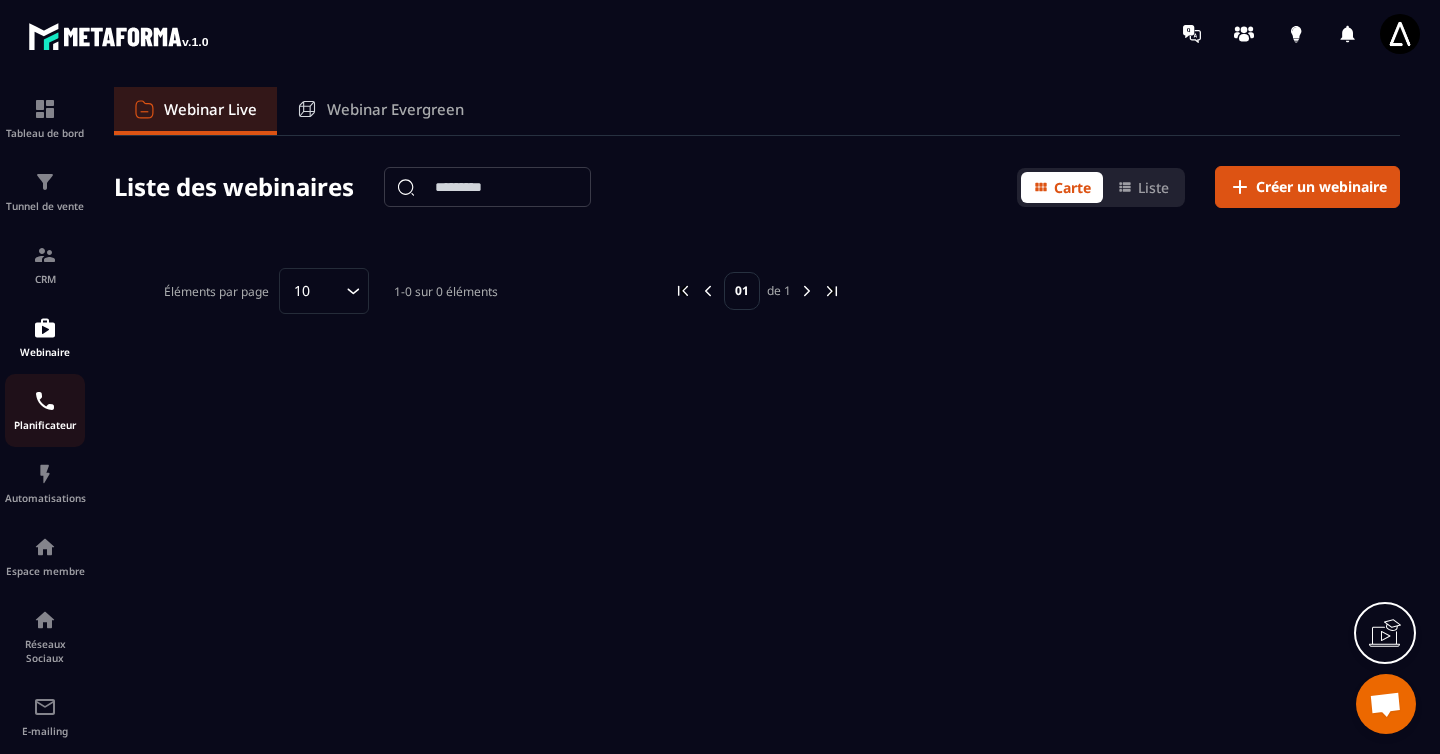 click on "Planificateur" at bounding box center [45, 410] 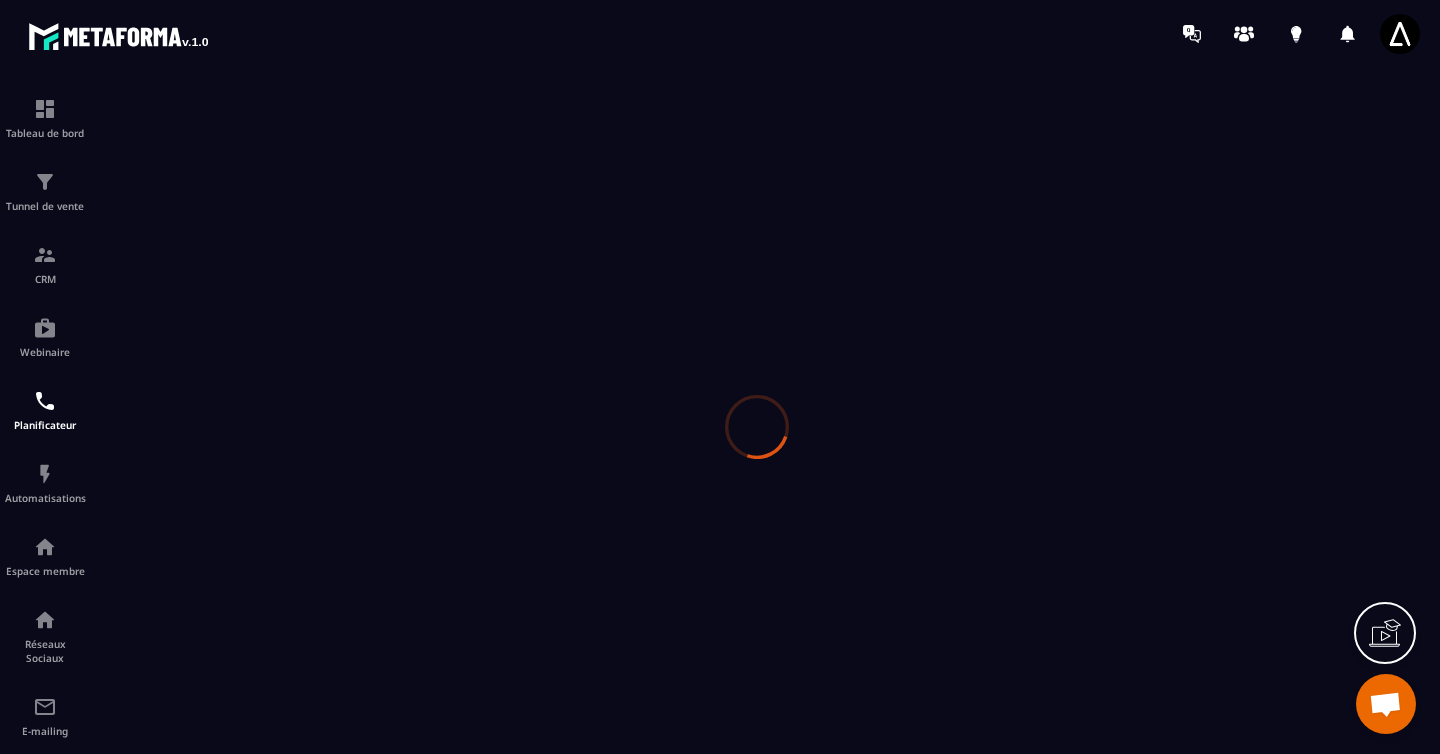 scroll, scrollTop: 0, scrollLeft: 0, axis: both 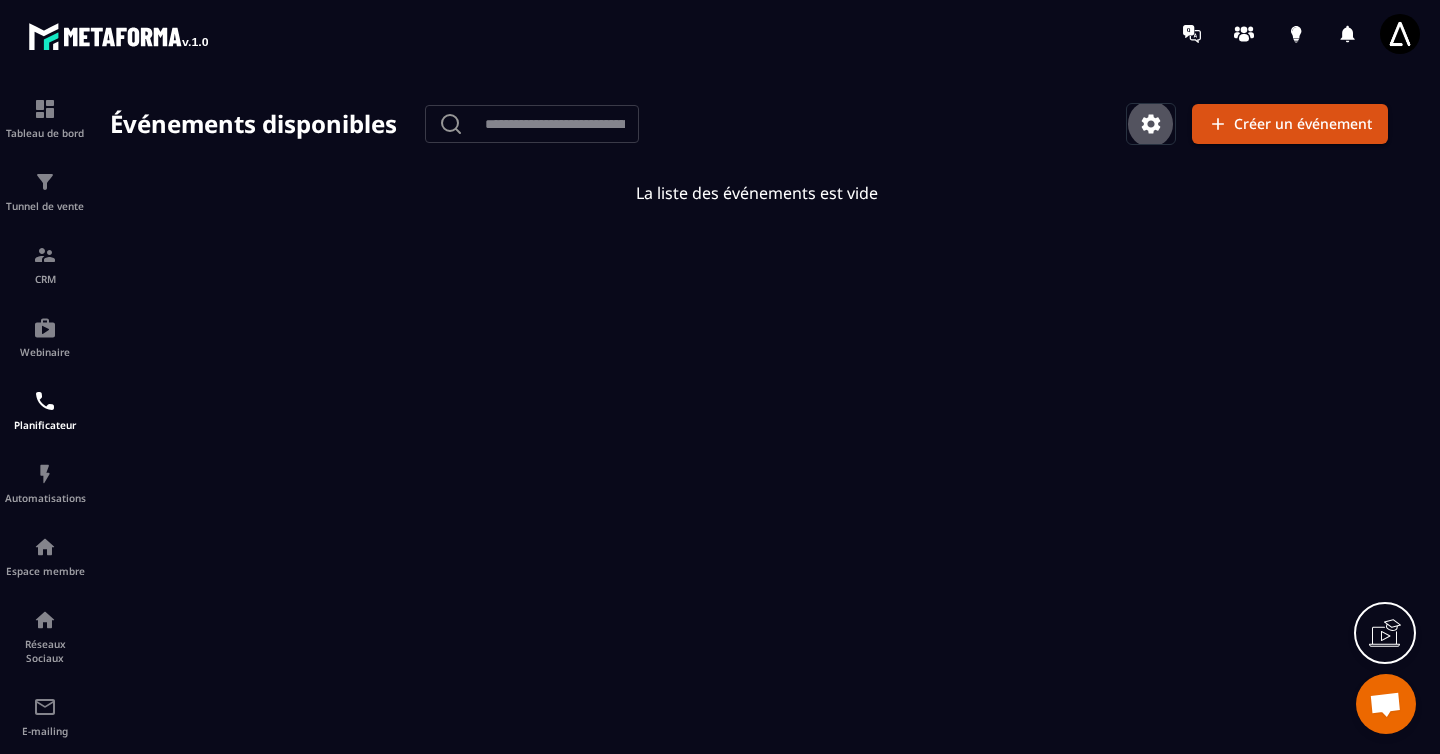 click at bounding box center [1151, 124] 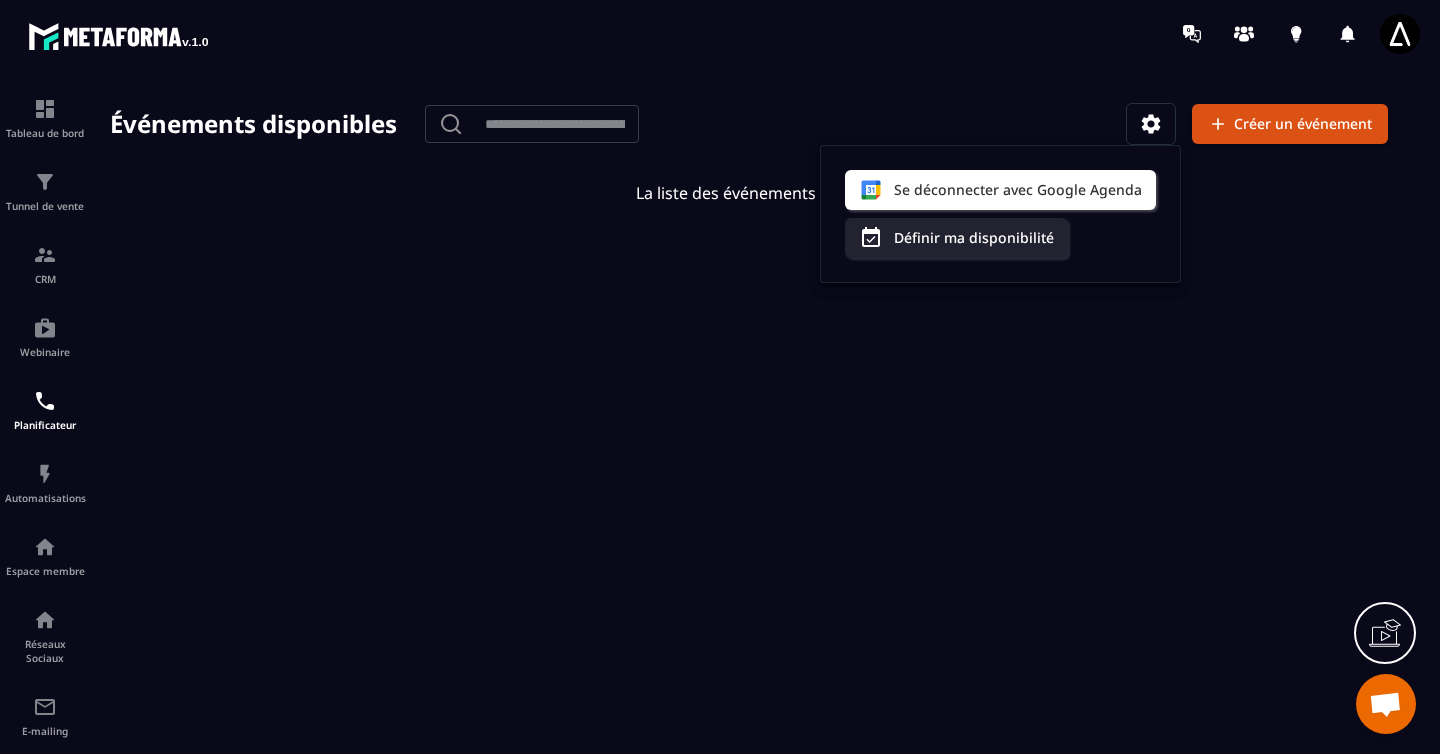 click at bounding box center (757, 426) 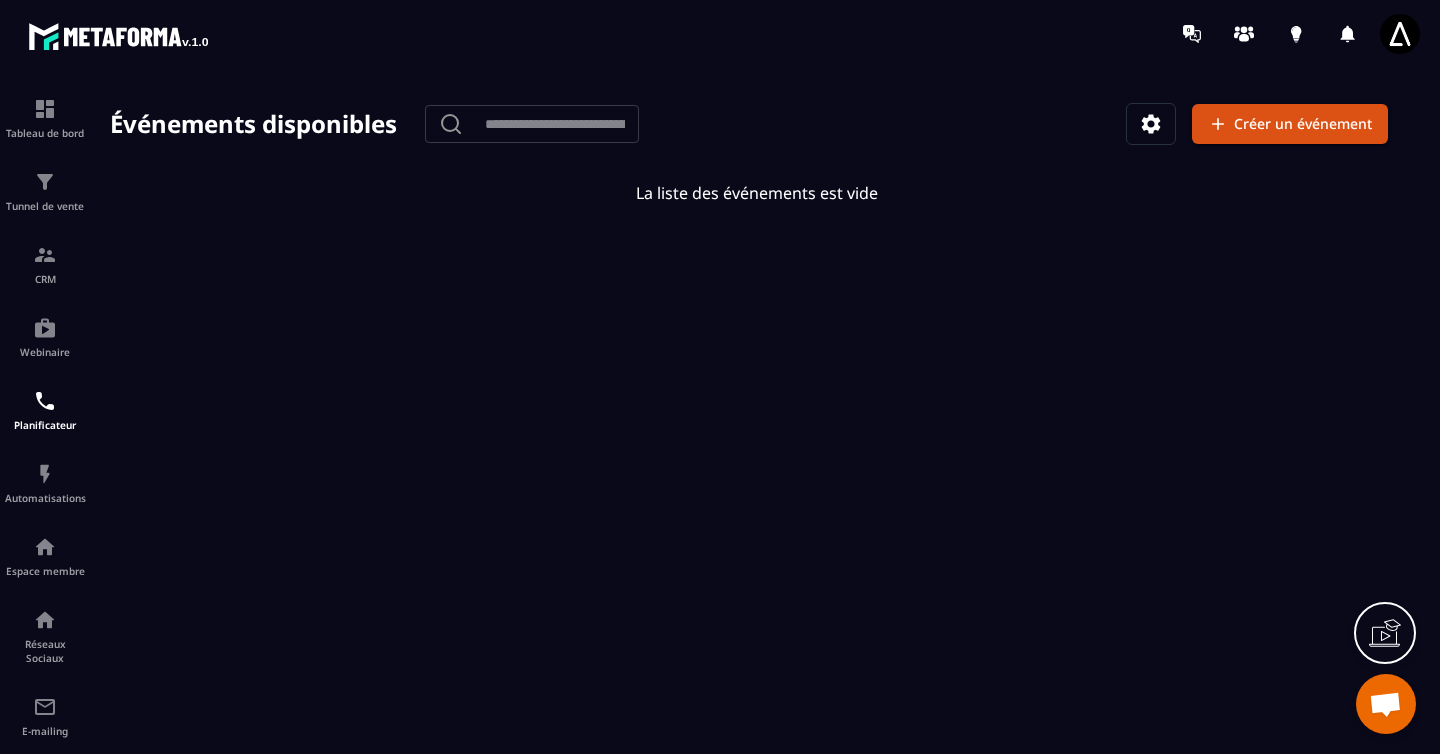 click on "La liste des événements est vide" at bounding box center [757, 193] 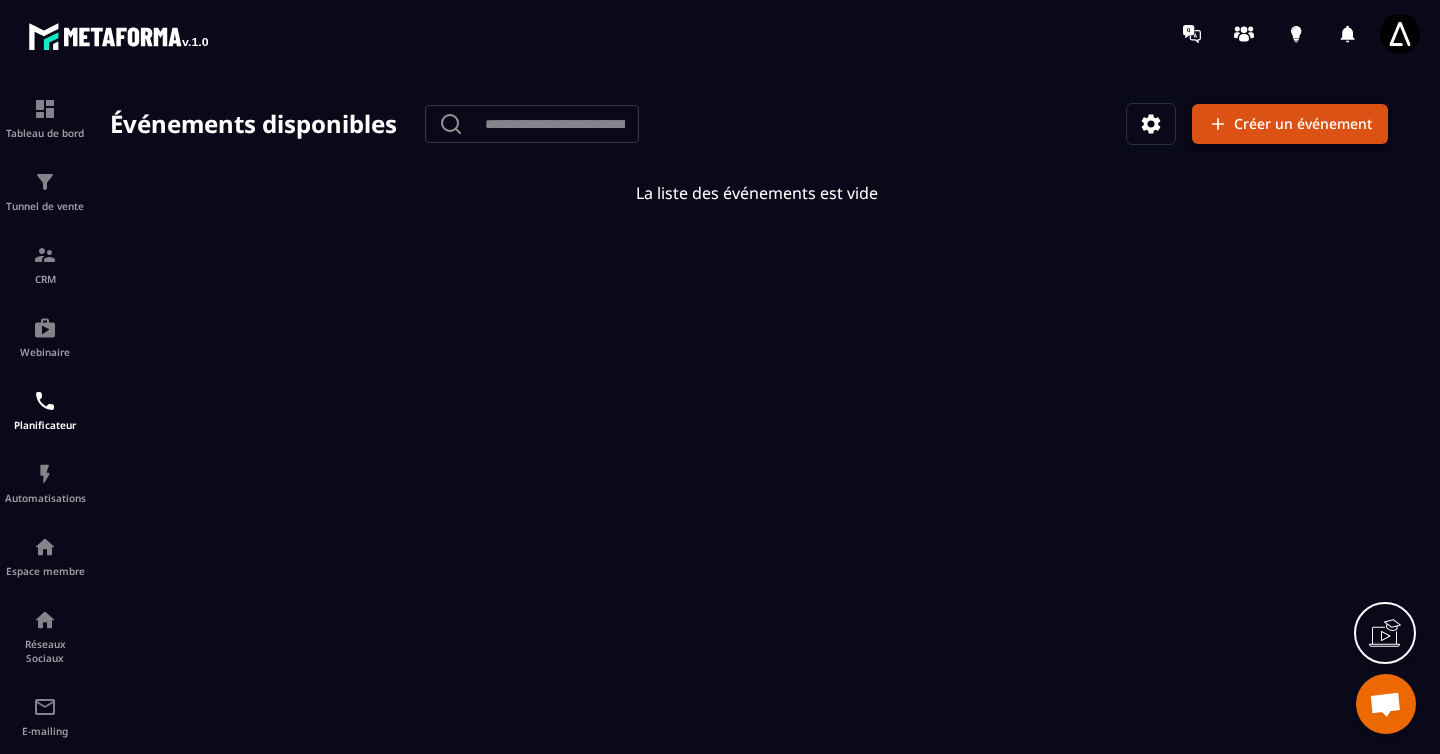 click on "Créer un événement" at bounding box center [1290, 124] 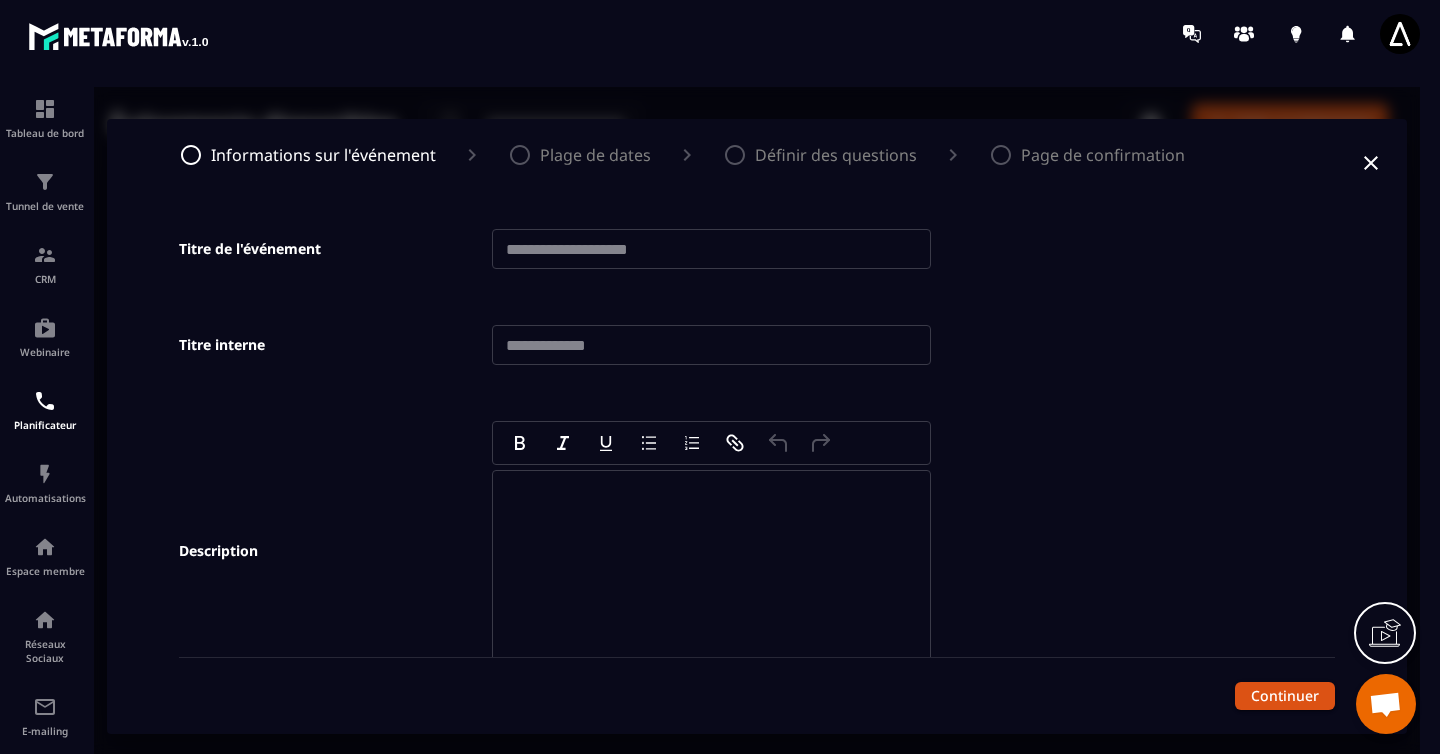 click at bounding box center (711, 249) 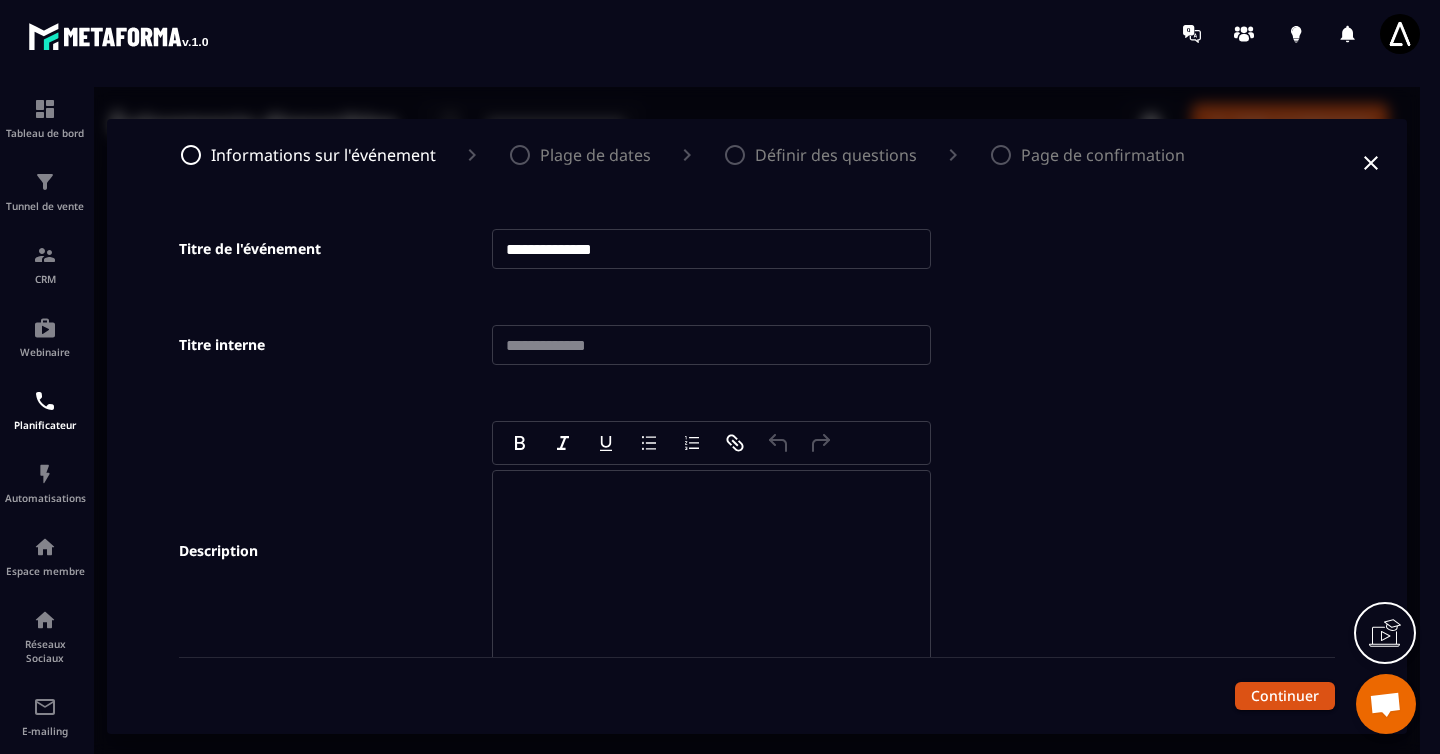 type on "**********" 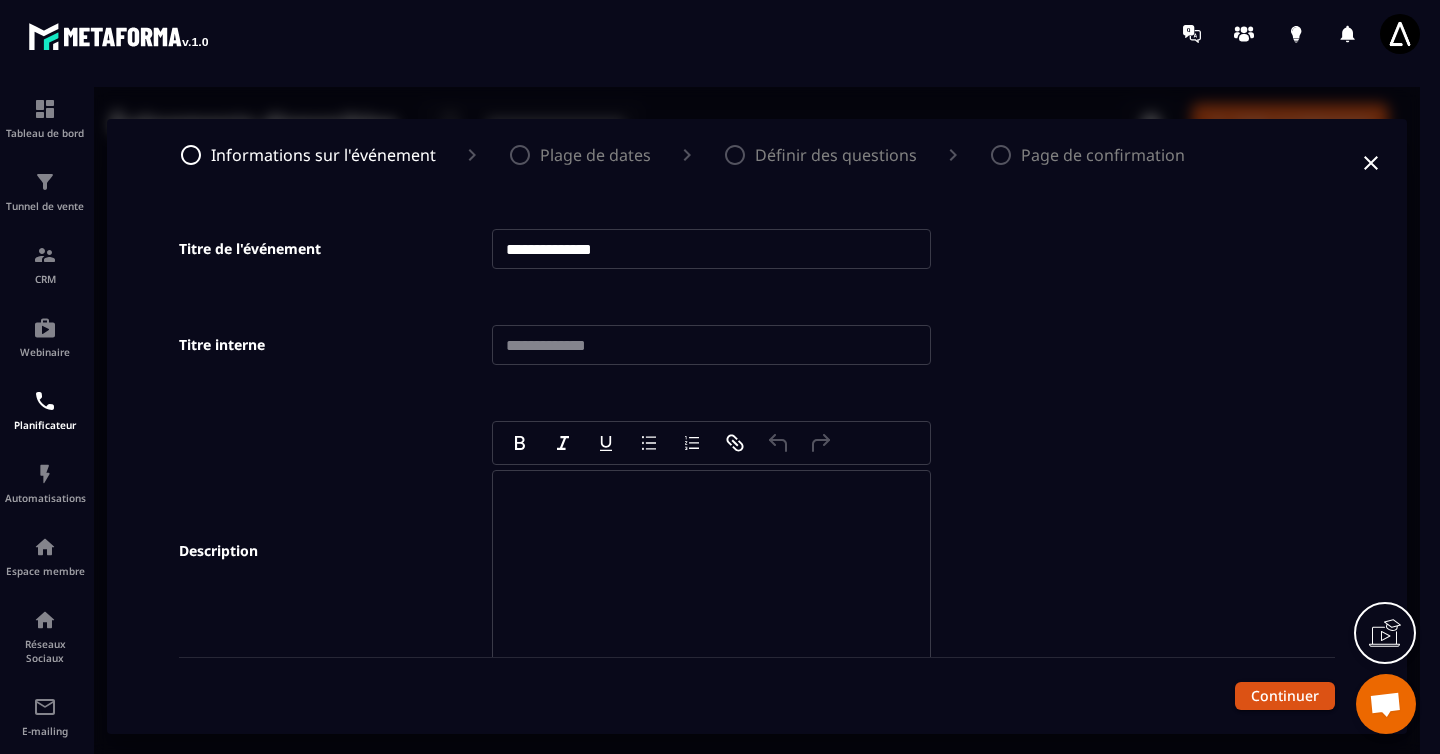 click at bounding box center (711, 345) 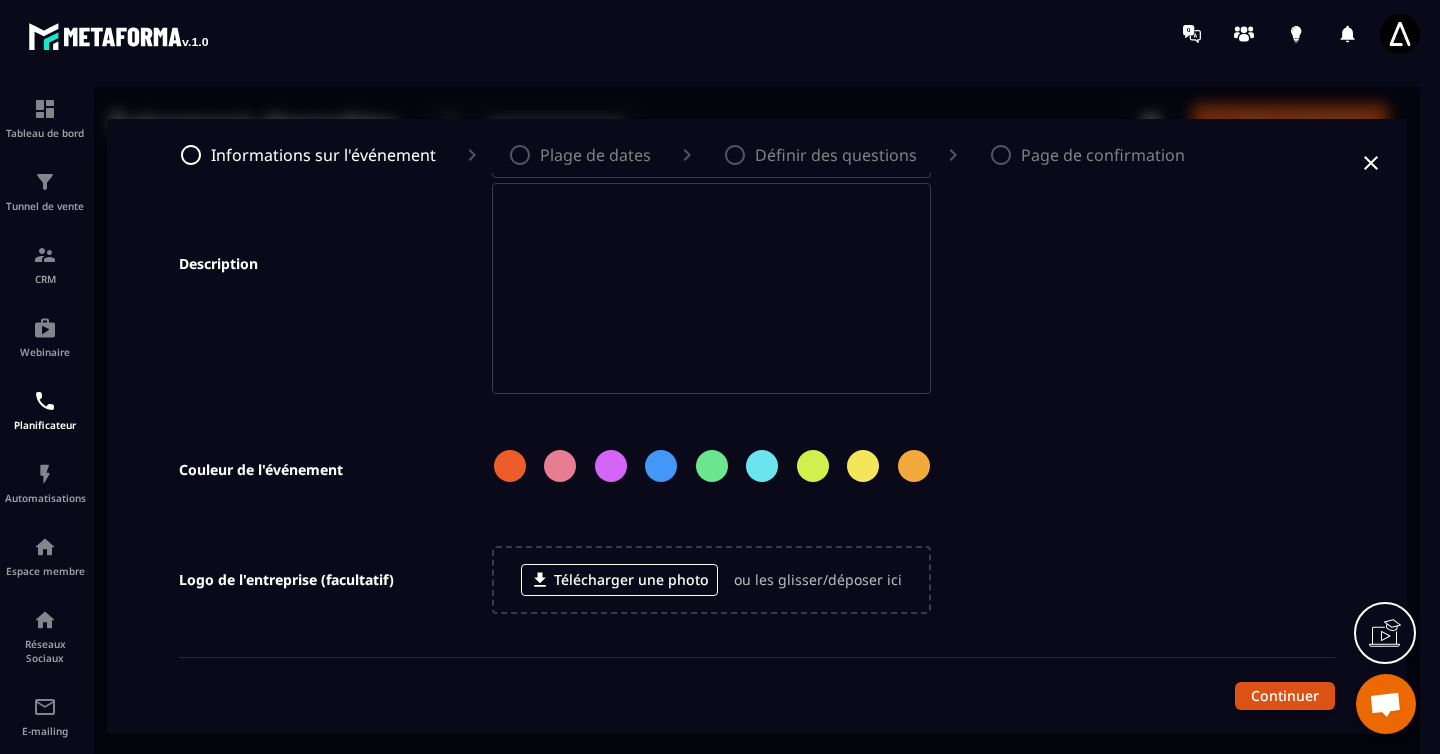 scroll, scrollTop: 342, scrollLeft: 0, axis: vertical 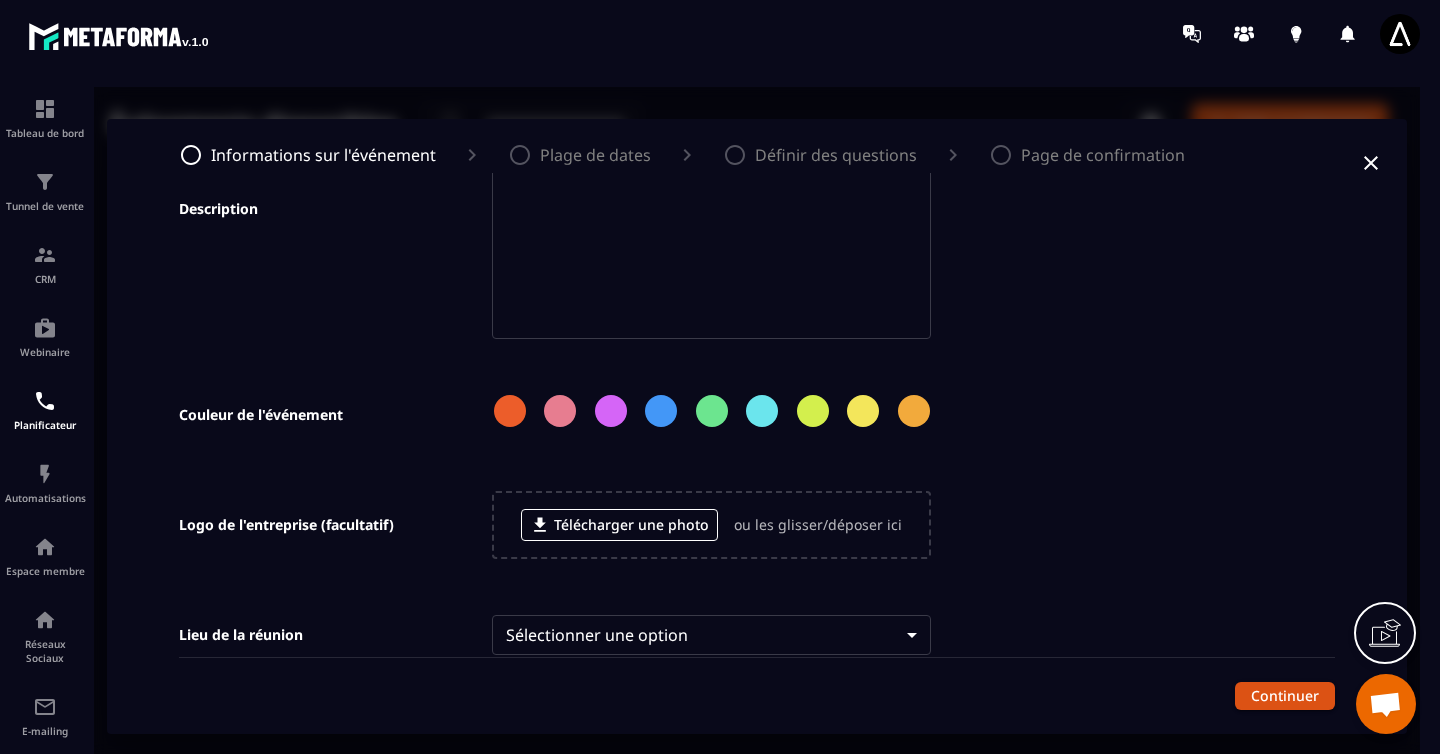 click at bounding box center (510, 411) 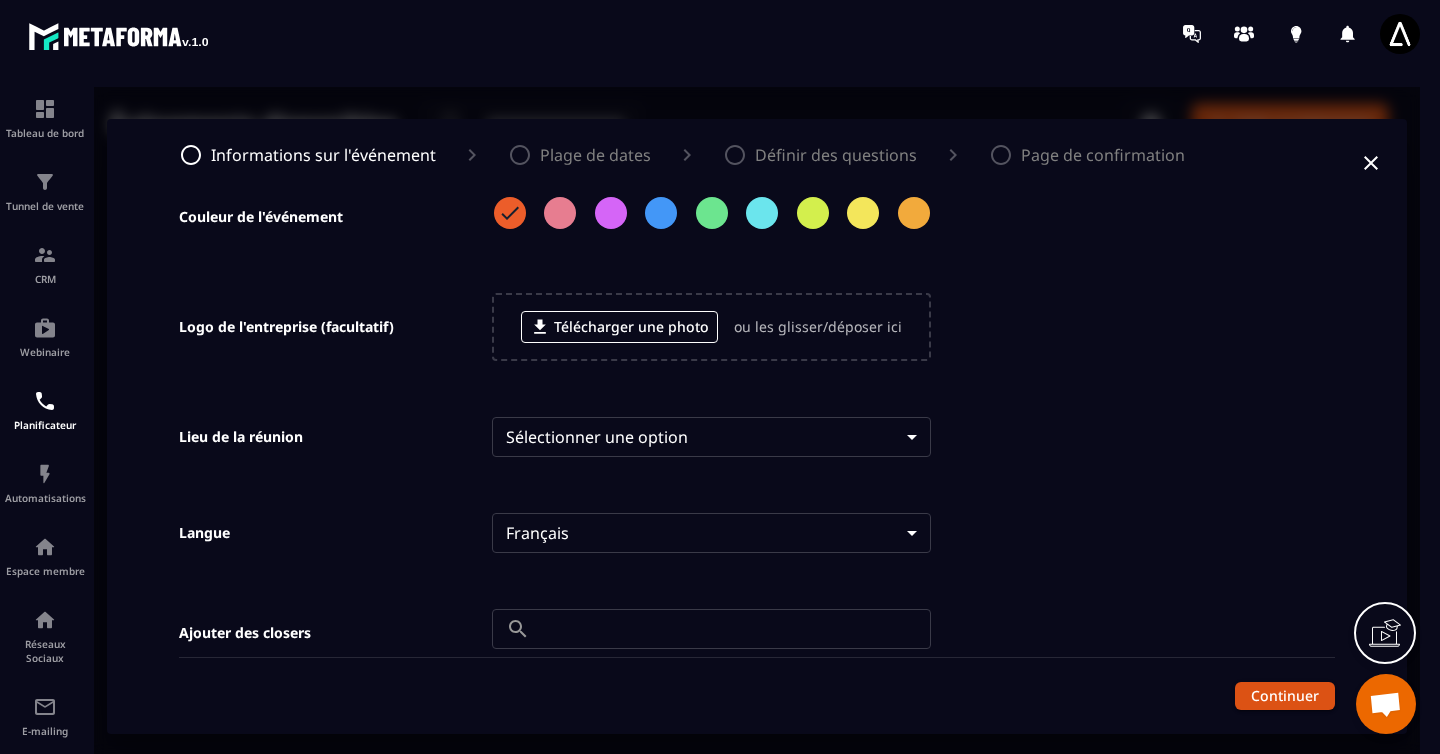 scroll, scrollTop: 553, scrollLeft: 0, axis: vertical 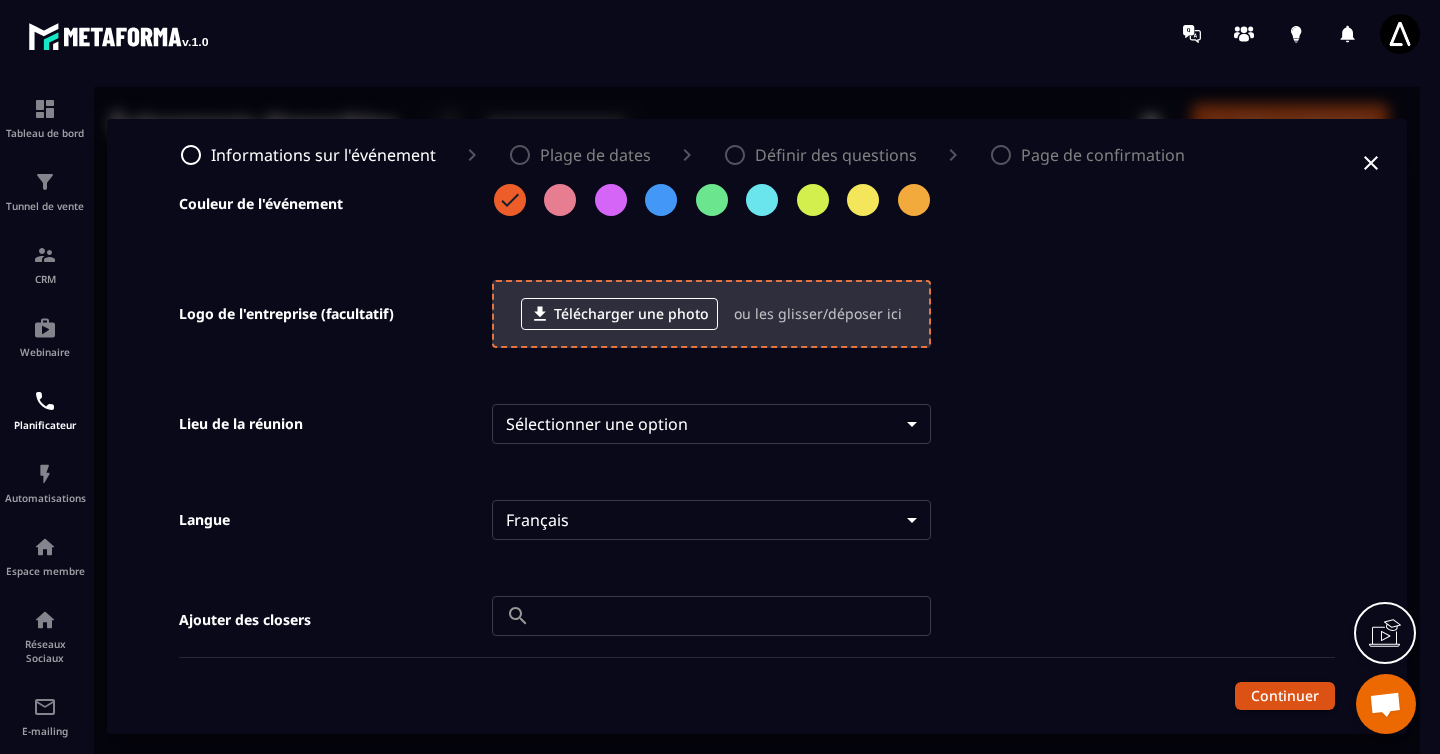 click on "Télécharger une photo" at bounding box center (619, 314) 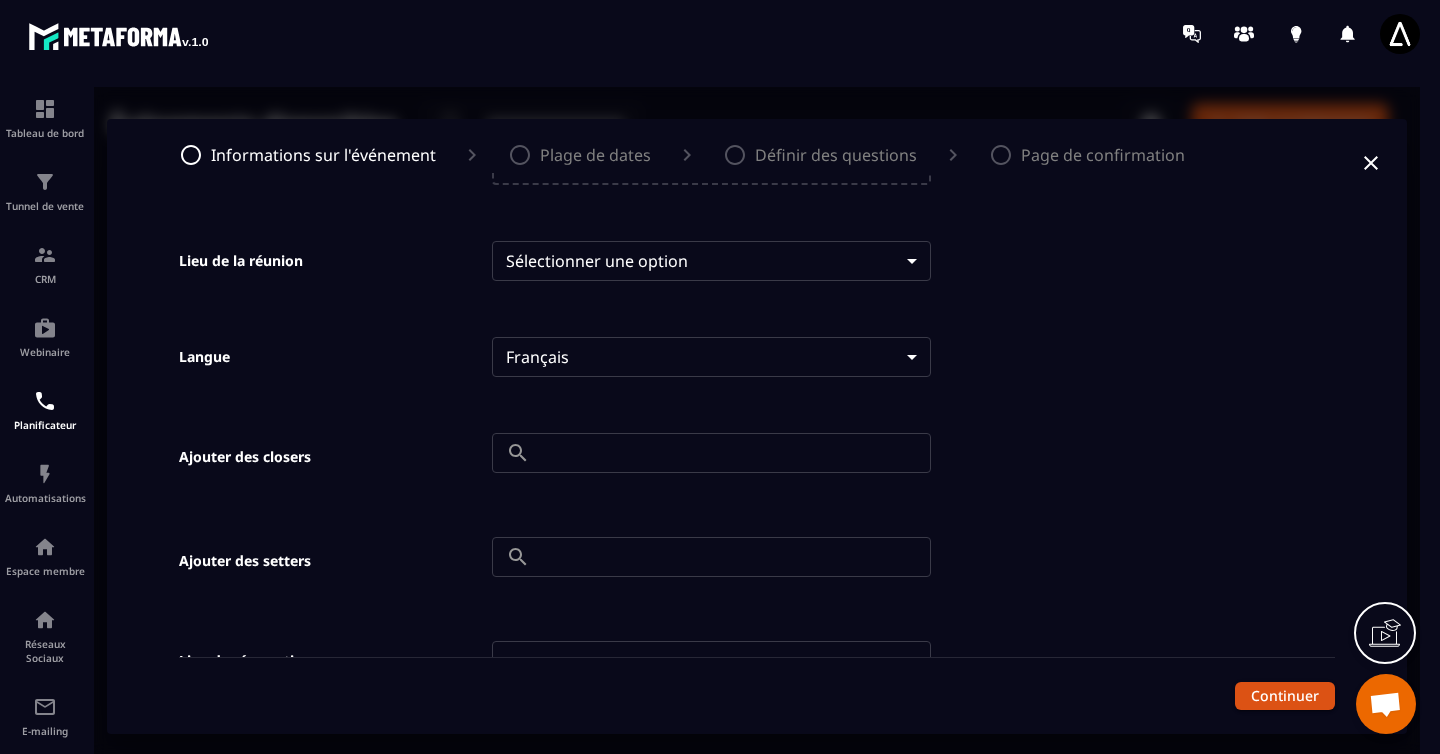 click on "Lieu de la réunion Sélectionner une option ​" at bounding box center (527, 233) 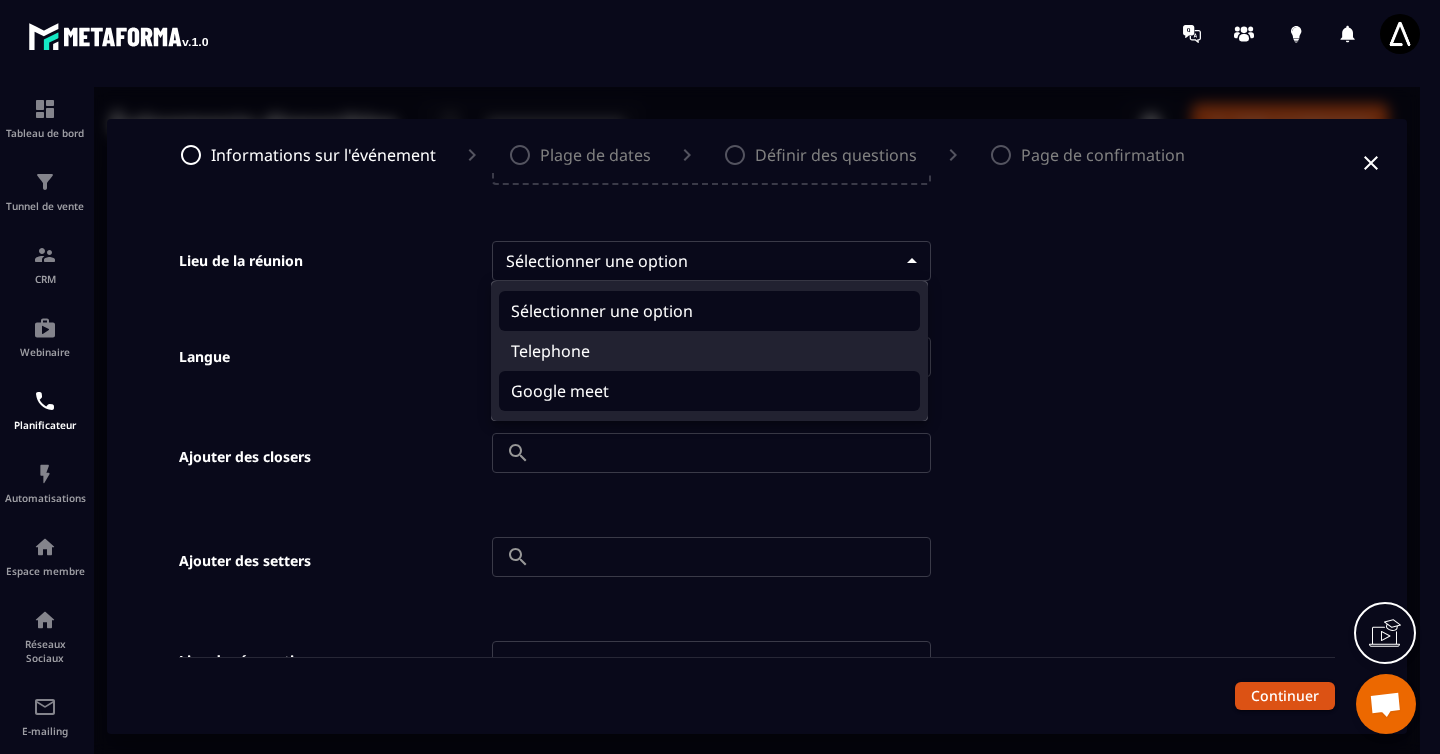 click on "Google meet" at bounding box center [709, 391] 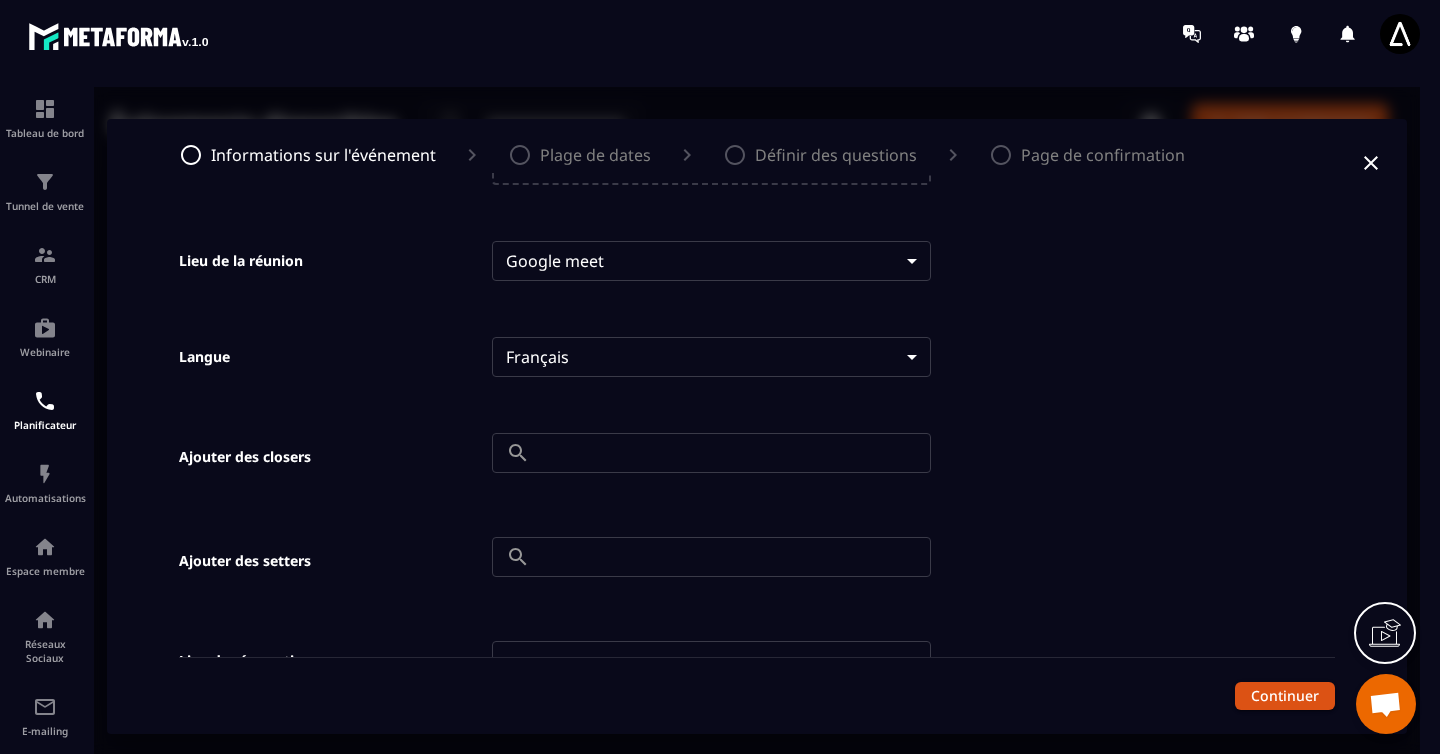 scroll, scrollTop: 944, scrollLeft: 0, axis: vertical 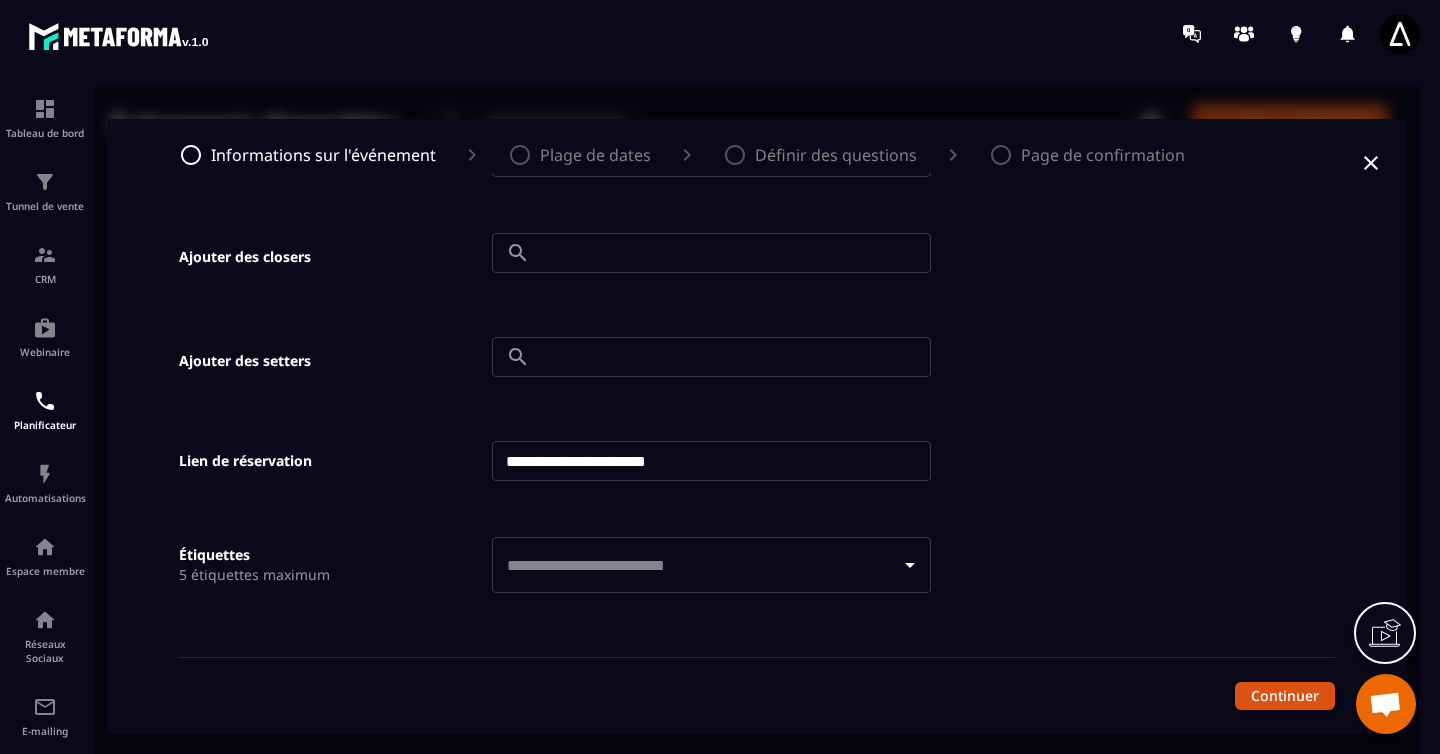 click at bounding box center (734, 253) 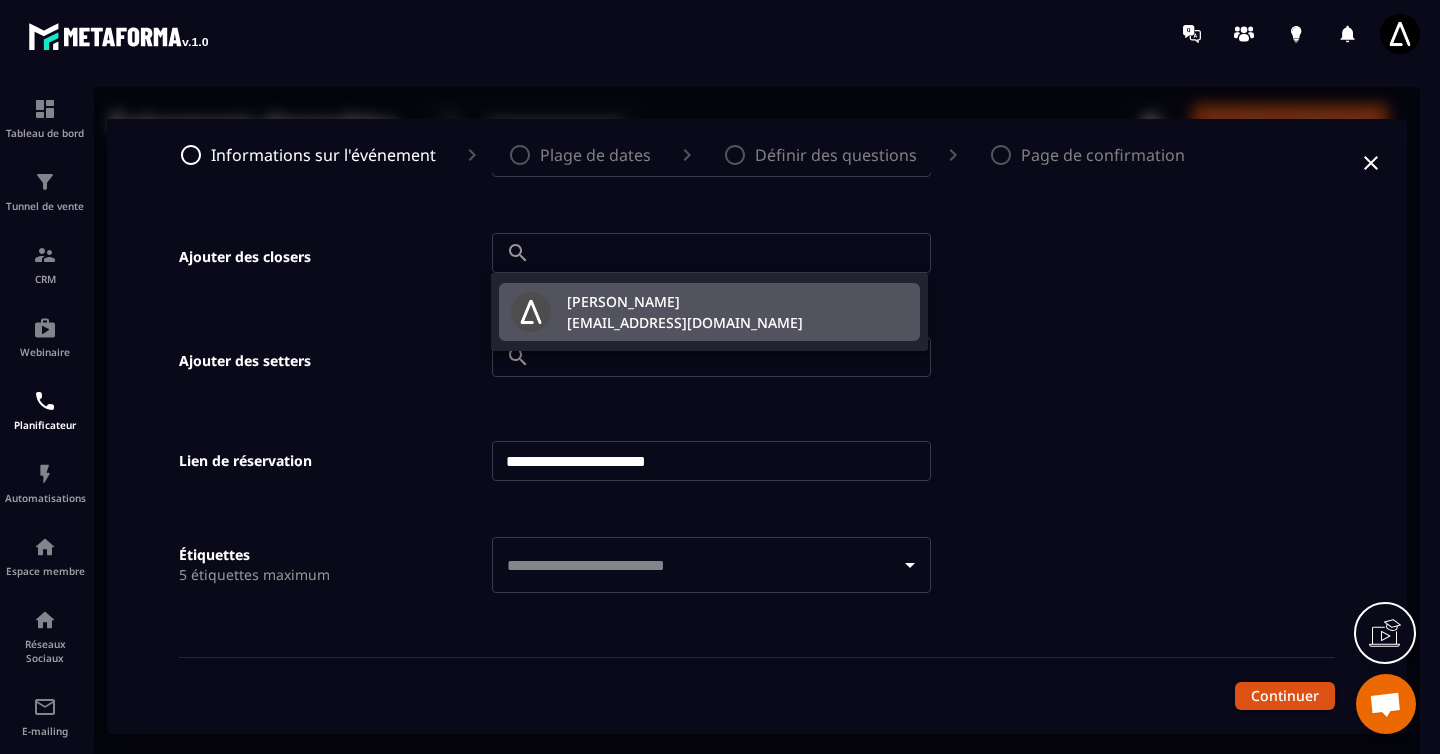 click on "[PERSON_NAME]" at bounding box center [685, 301] 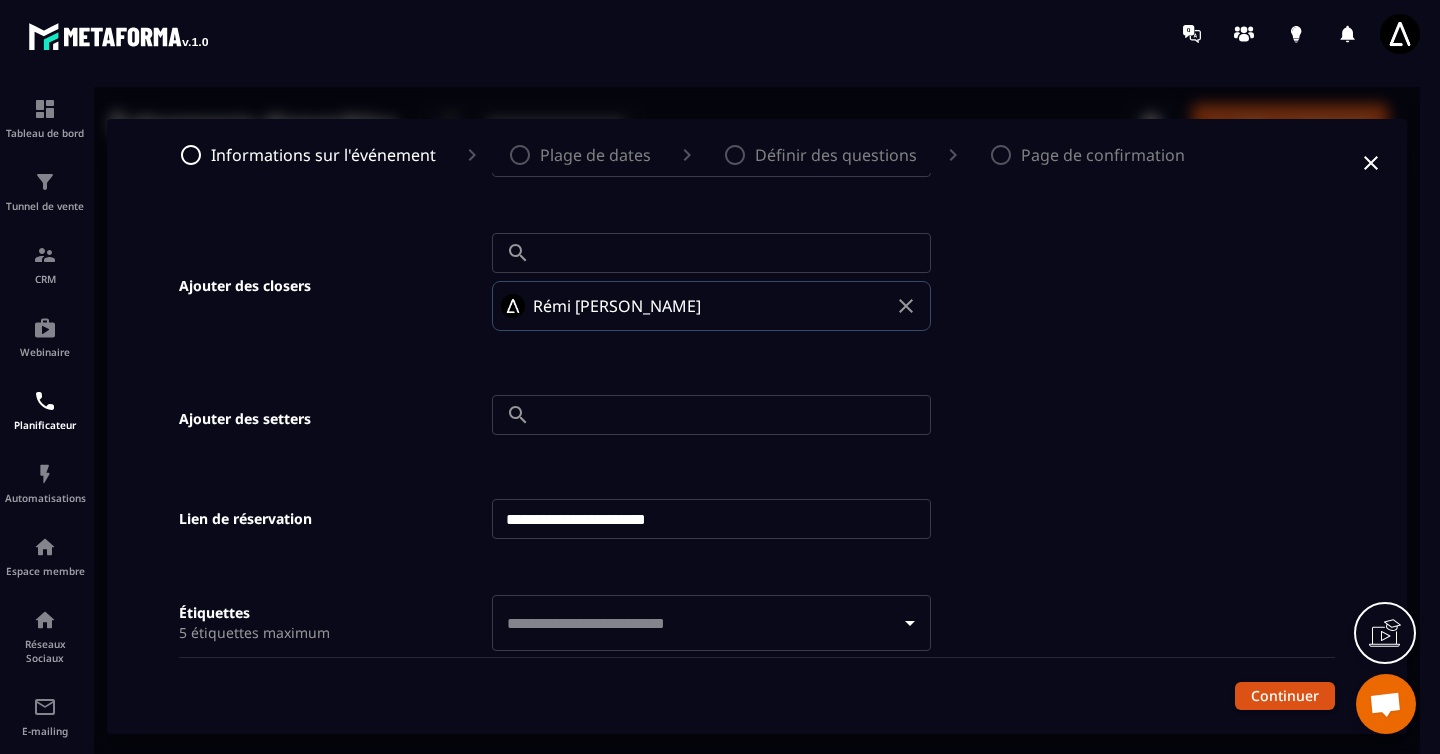 click at bounding box center [734, 415] 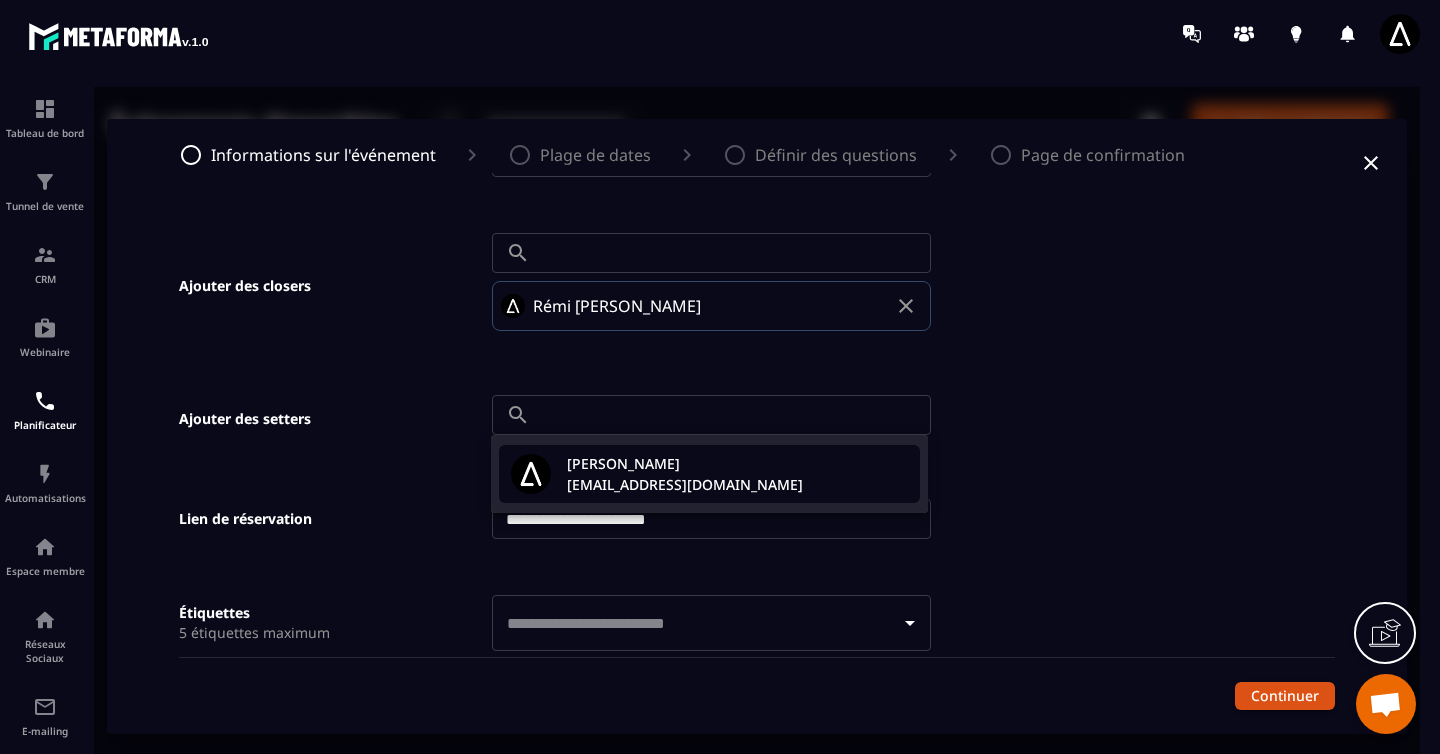 click on "[PERSON_NAME]" at bounding box center [685, 463] 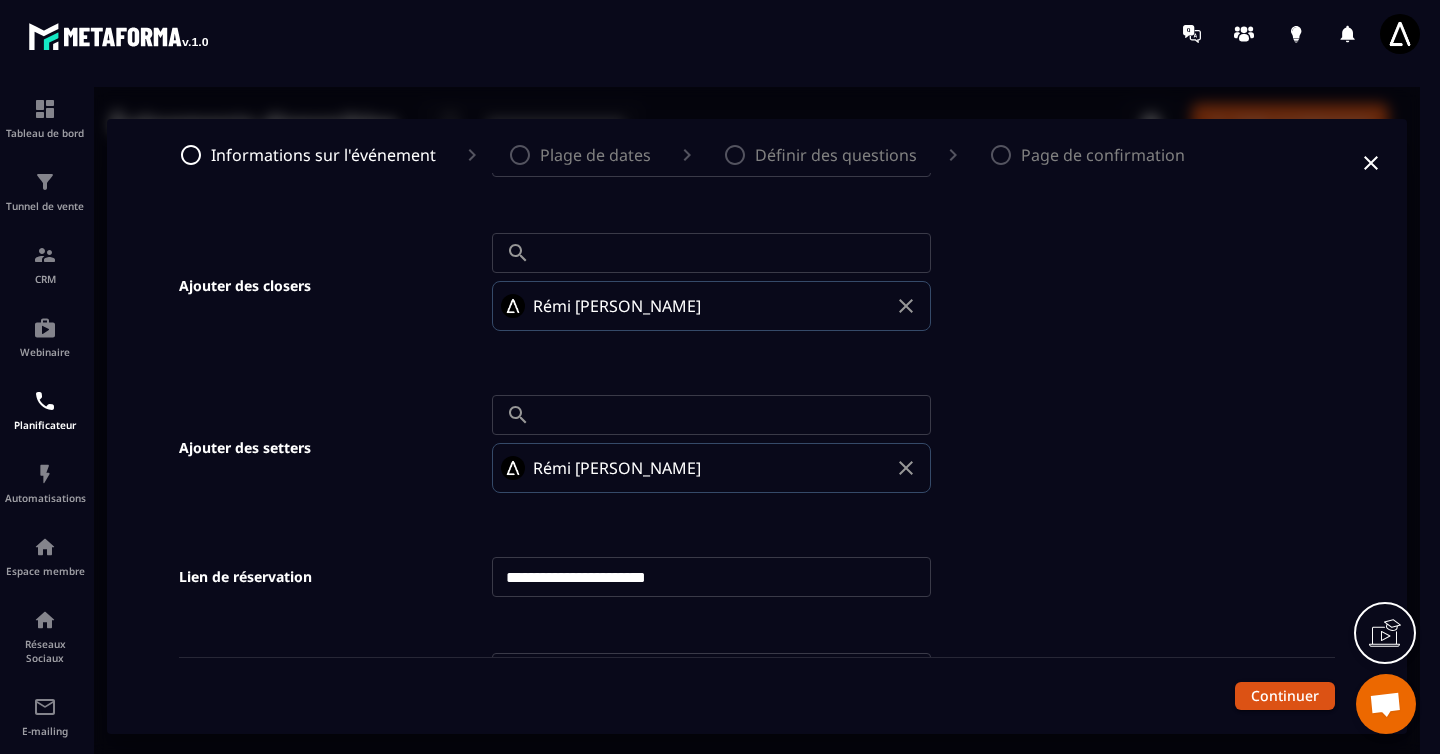 scroll, scrollTop: 1060, scrollLeft: 0, axis: vertical 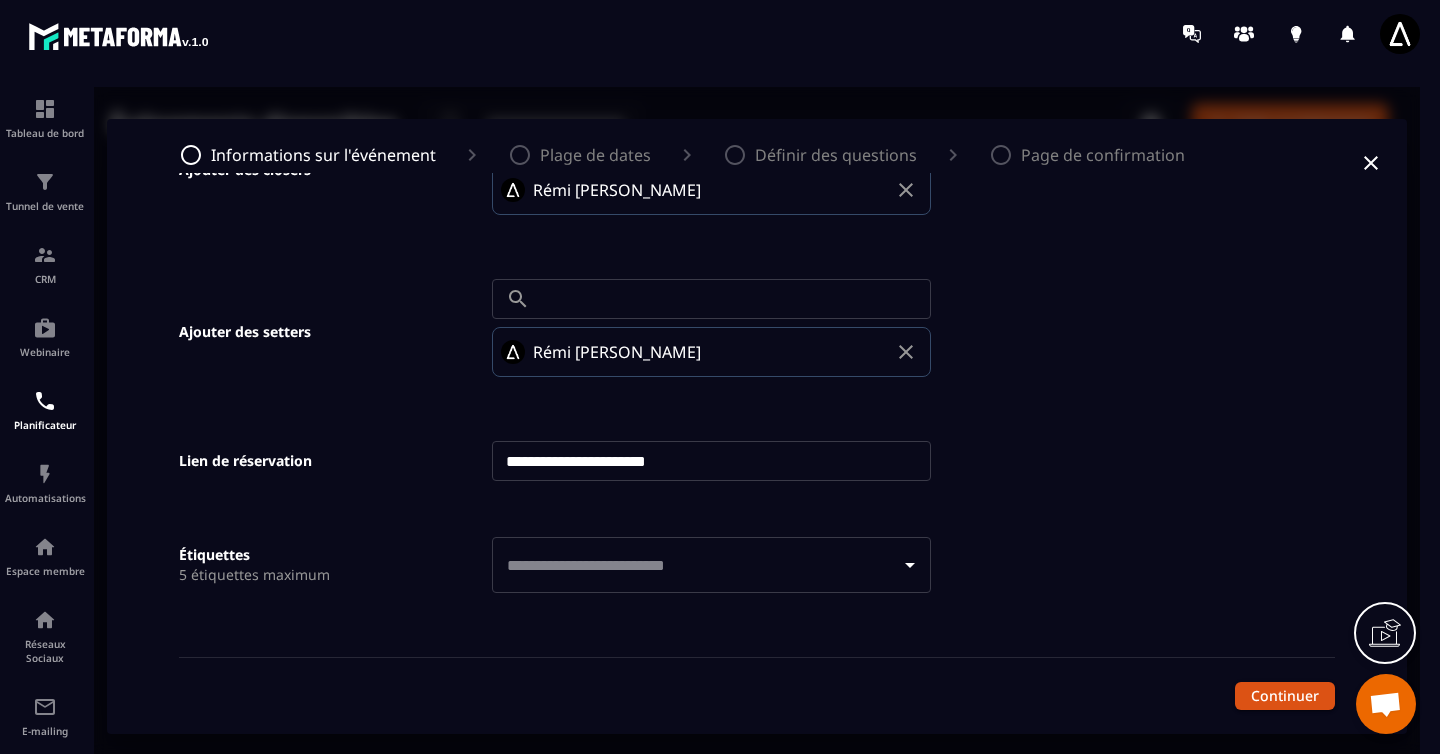 click on "**********" at bounding box center (711, 461) 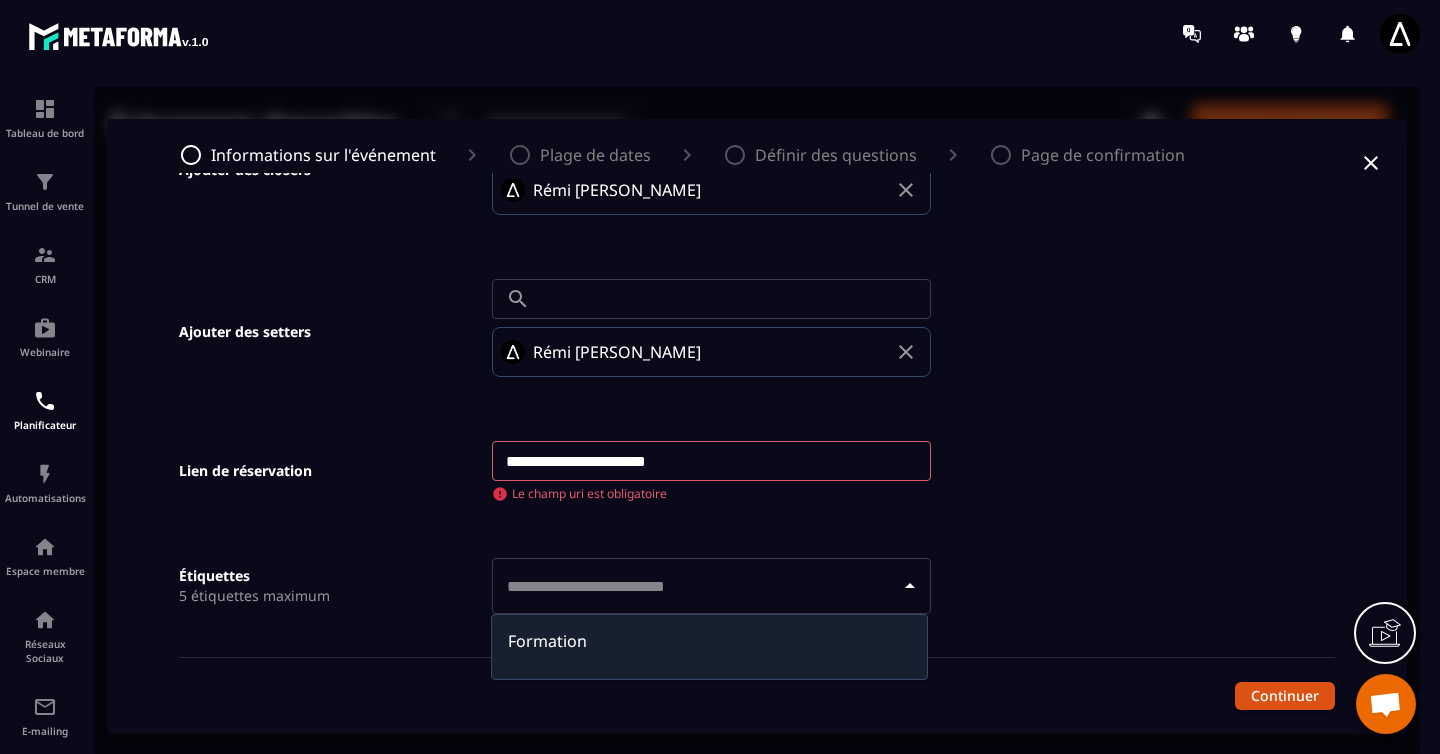 click on "Étiquettes 5 étiquettes maximum ​" at bounding box center [527, 558] 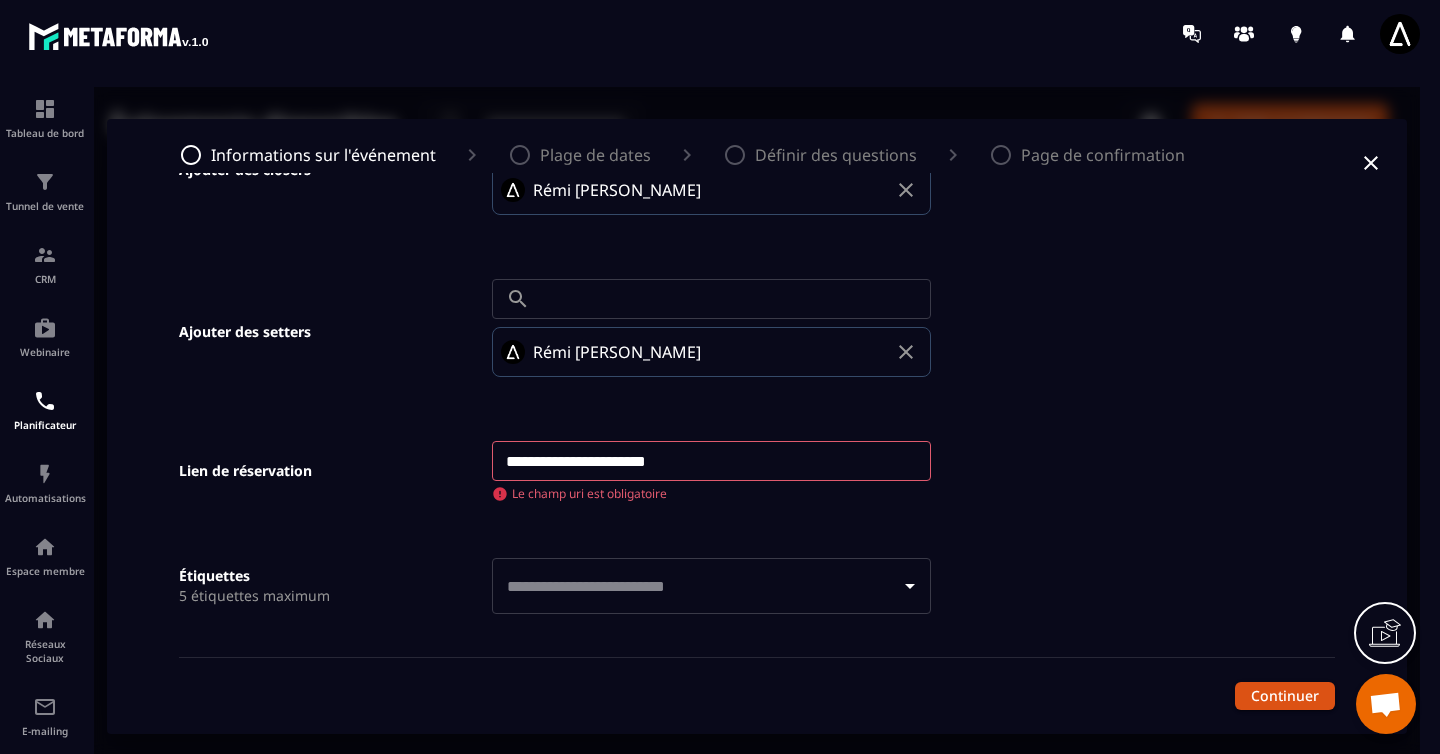 click at bounding box center [696, 586] 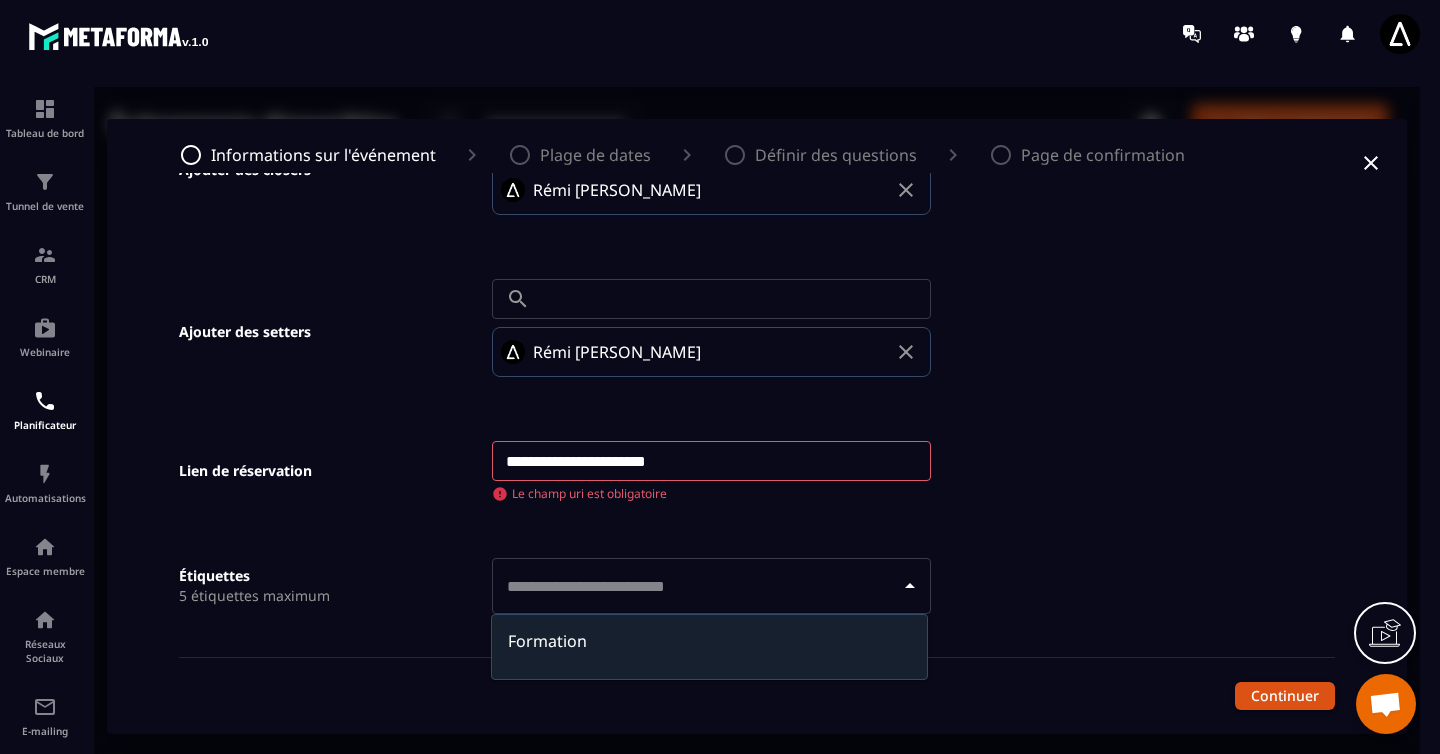 click at bounding box center (709, 665) 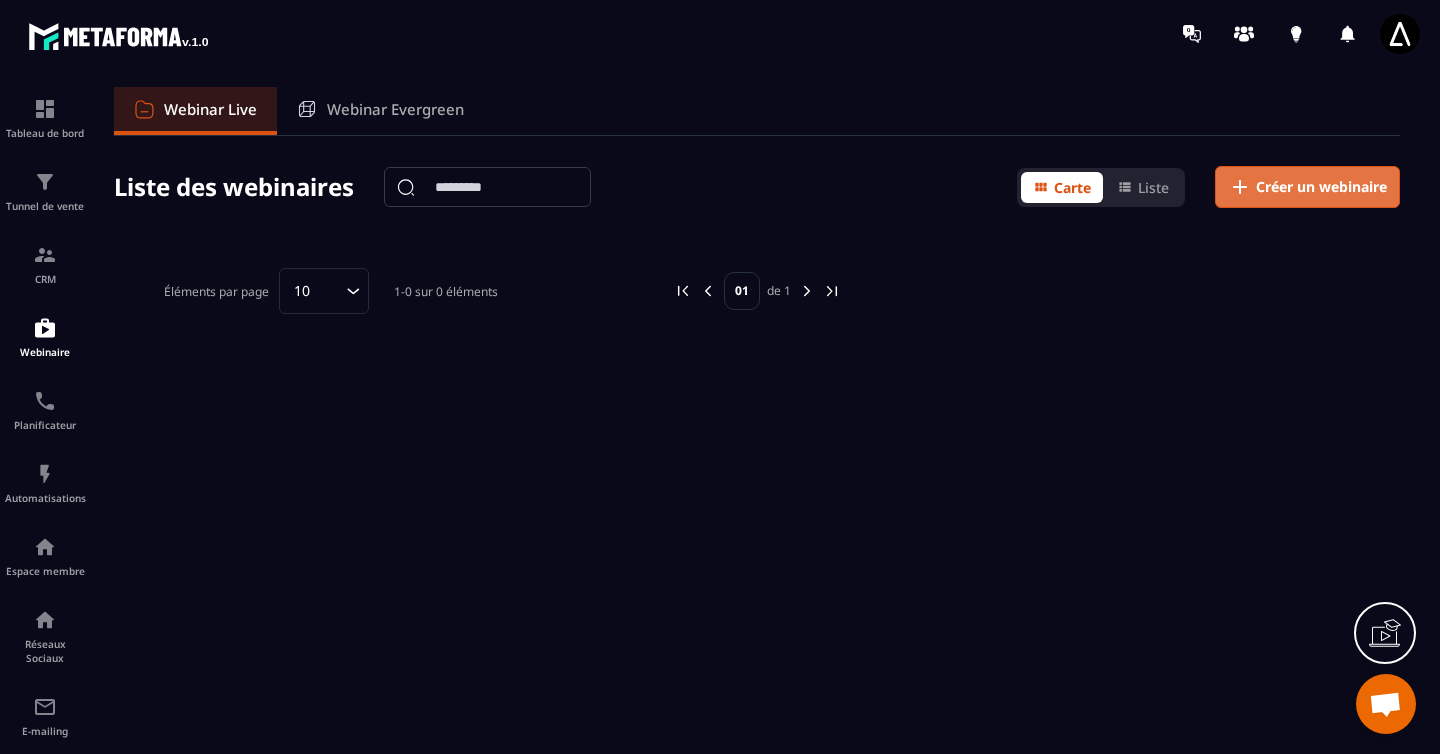 click on "Créer un webinaire" at bounding box center [1307, 187] 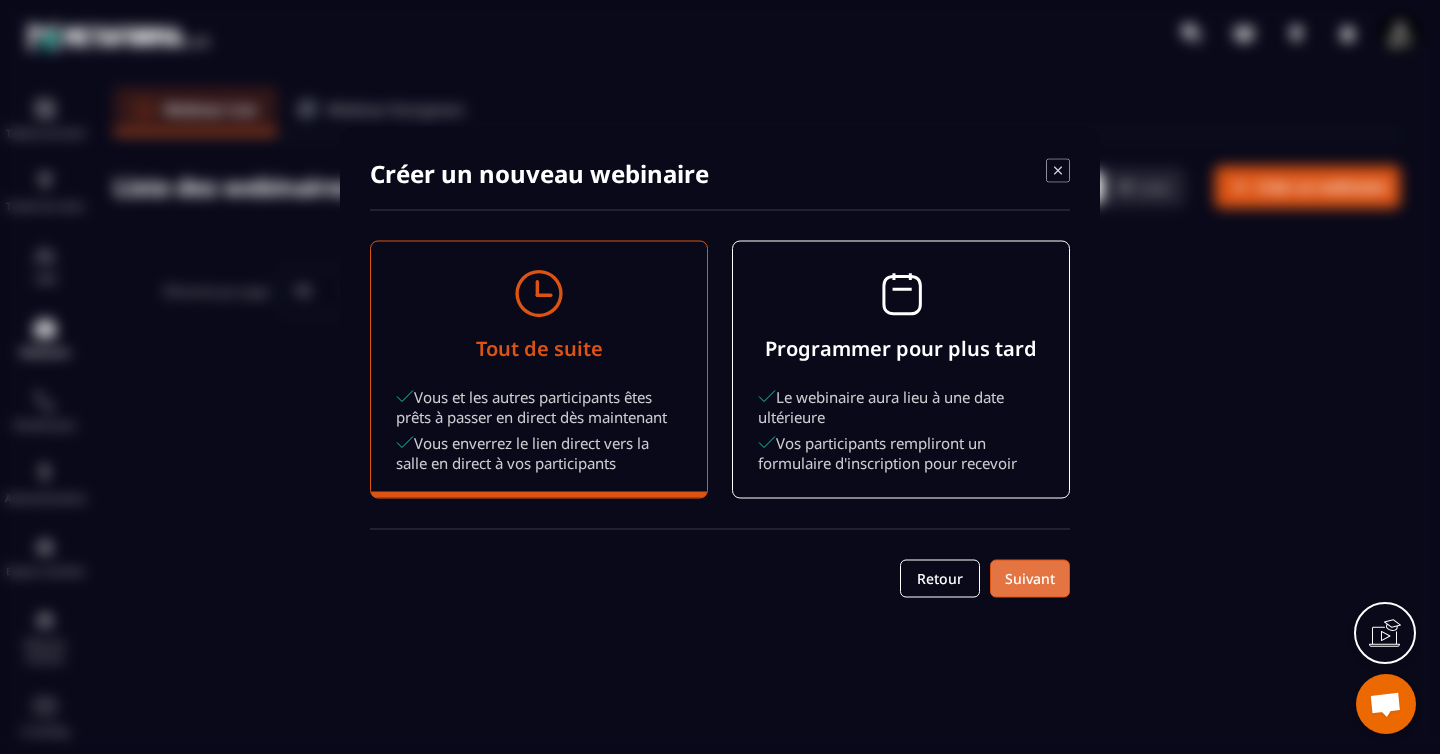 click on "Suivant" at bounding box center (1030, 579) 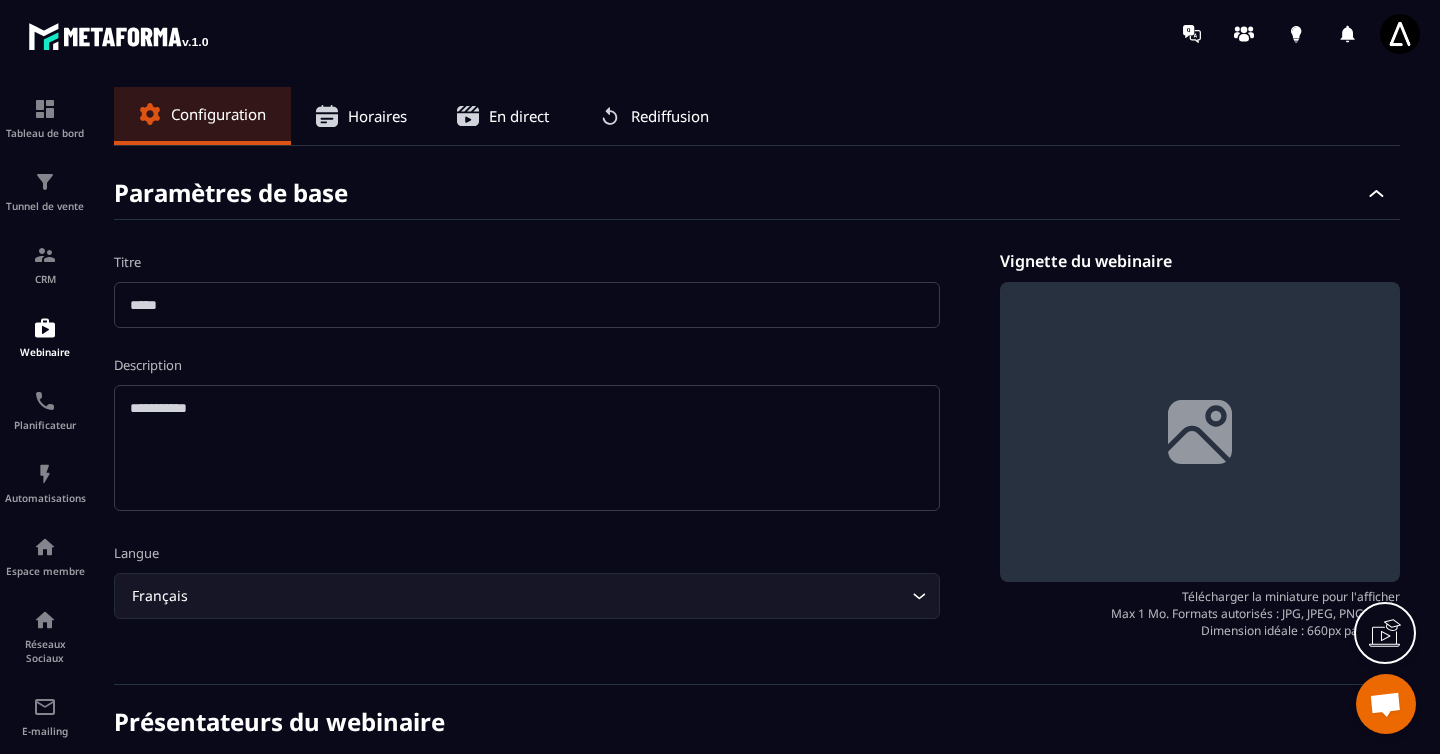 click at bounding box center (527, 305) 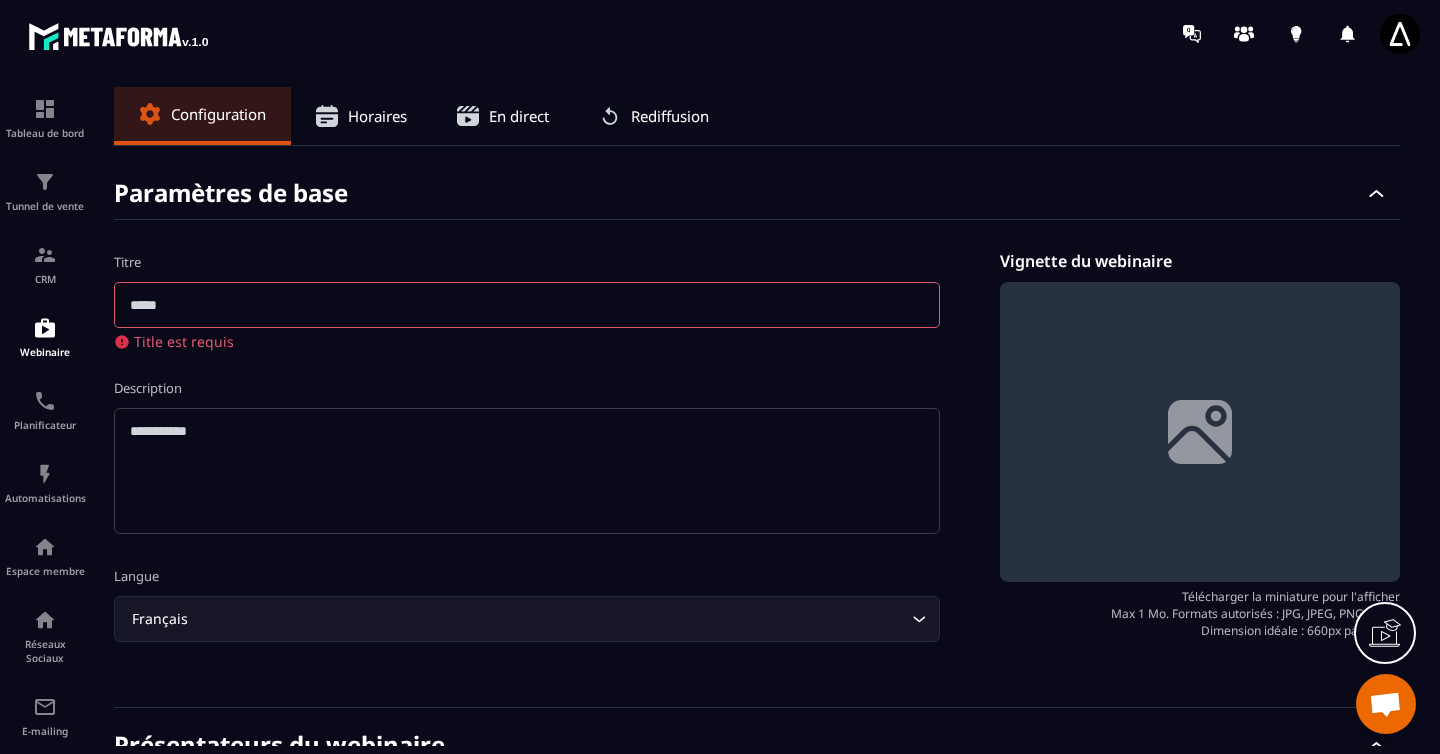click on "Horaires" at bounding box center (377, 116) 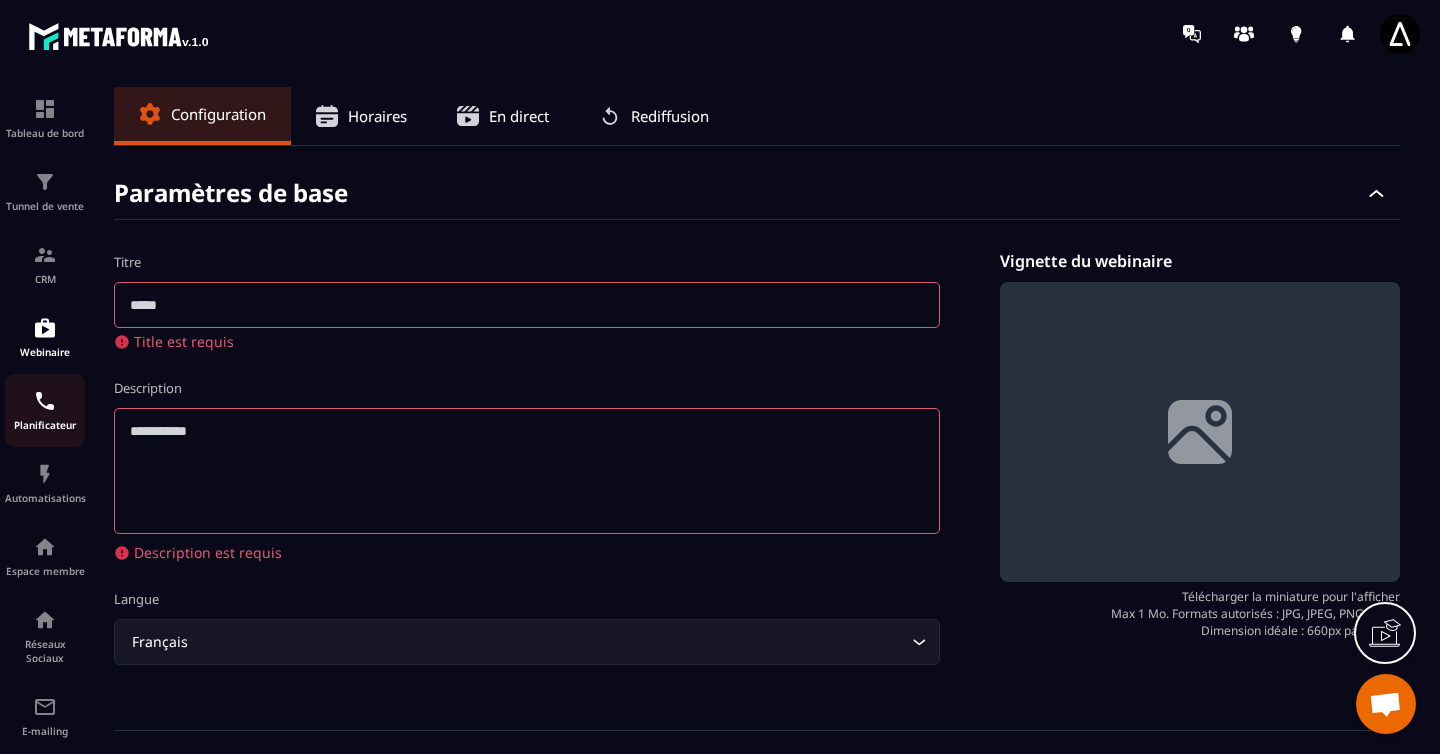 click at bounding box center [45, 401] 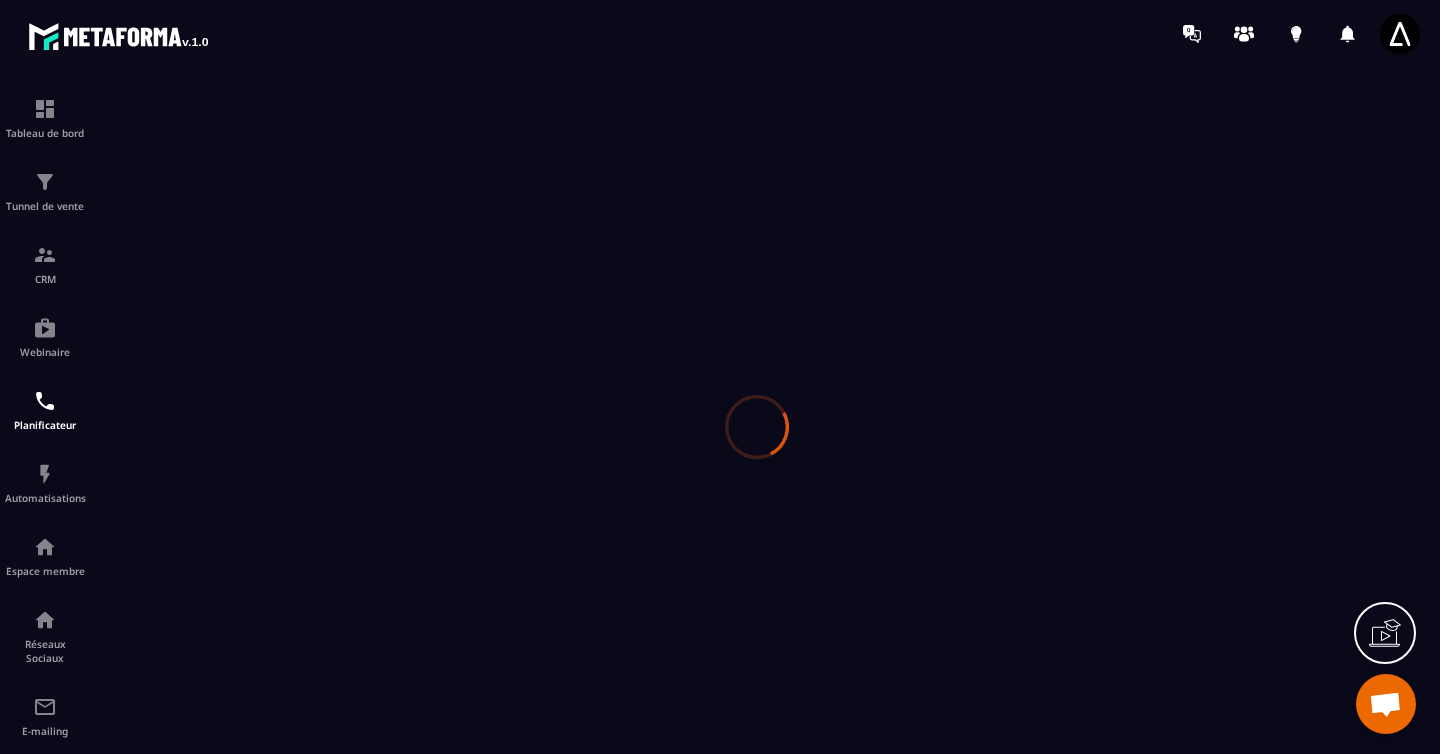 scroll, scrollTop: 0, scrollLeft: 0, axis: both 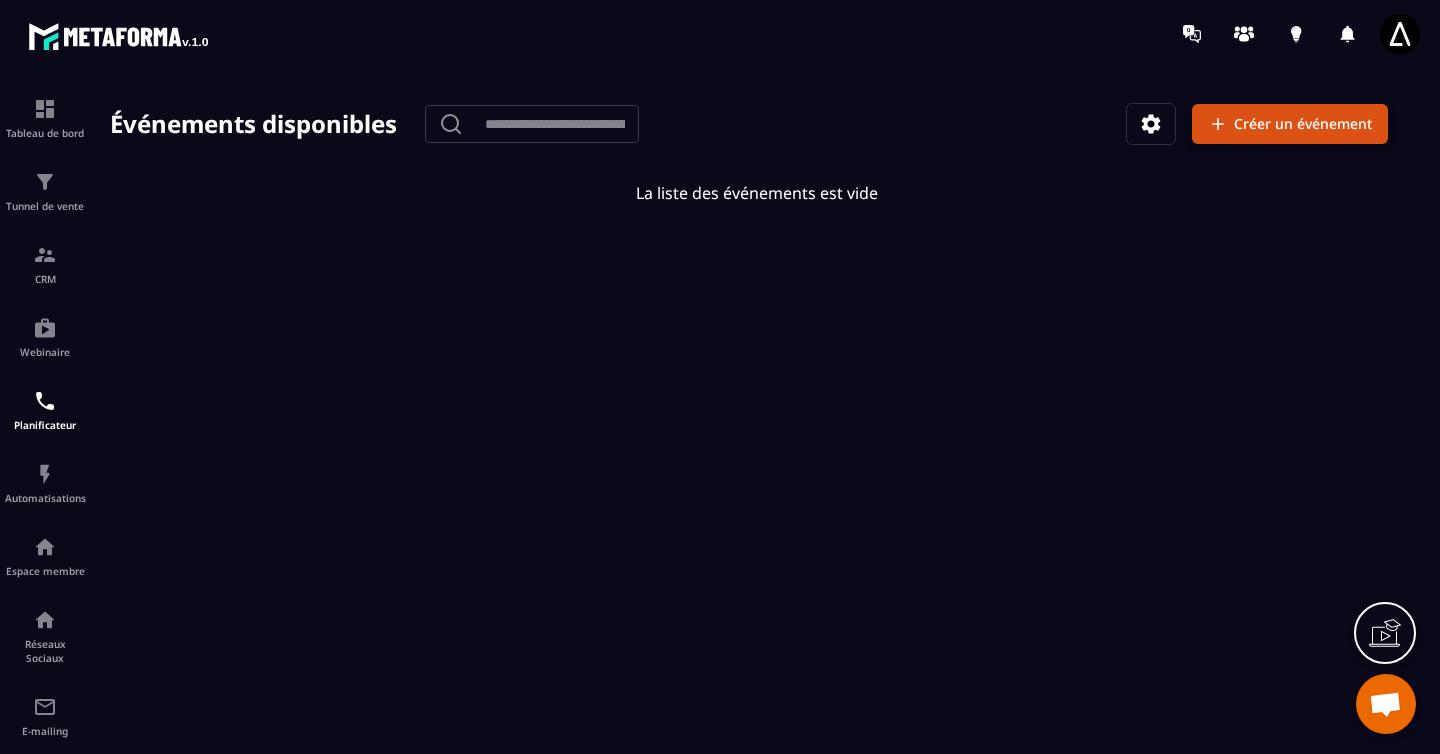 click on "Créer un événement" at bounding box center (1290, 124) 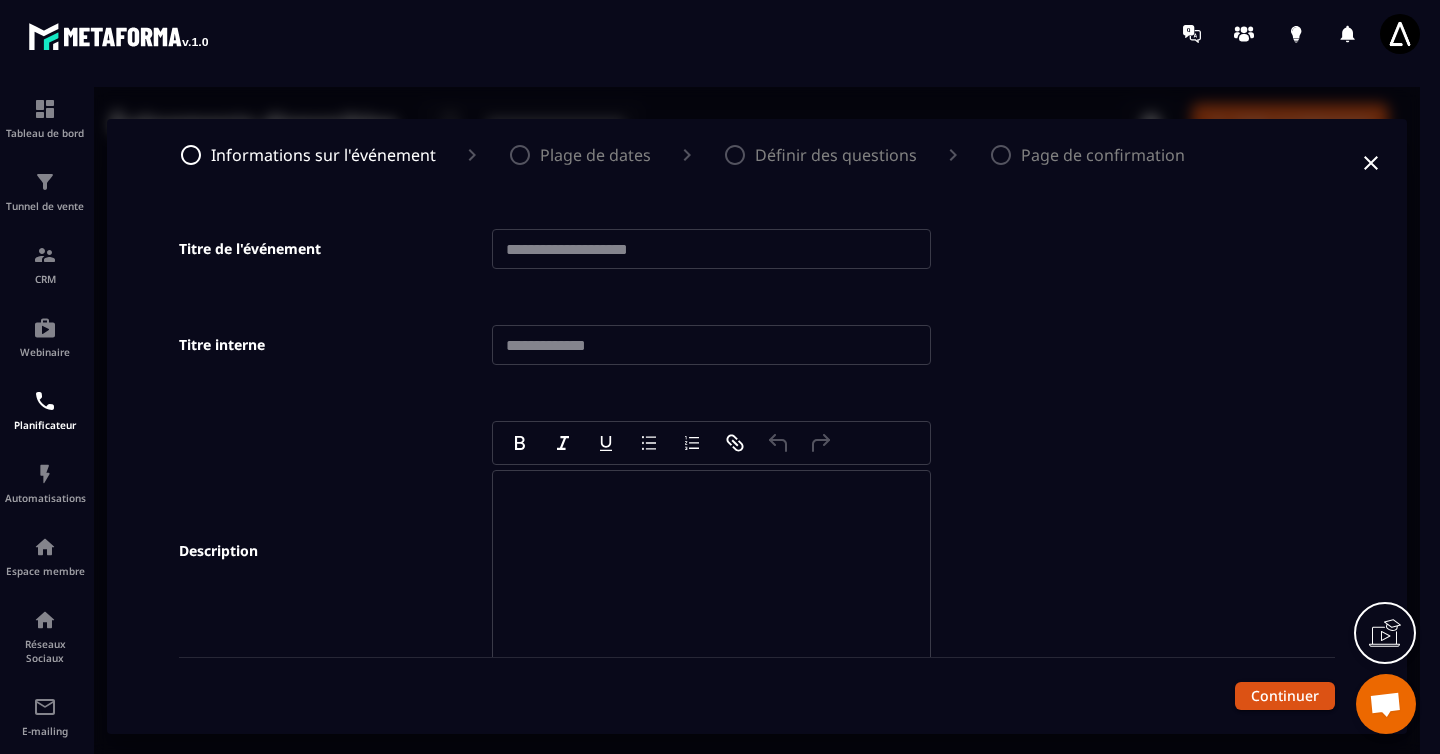 click at bounding box center [711, 249] 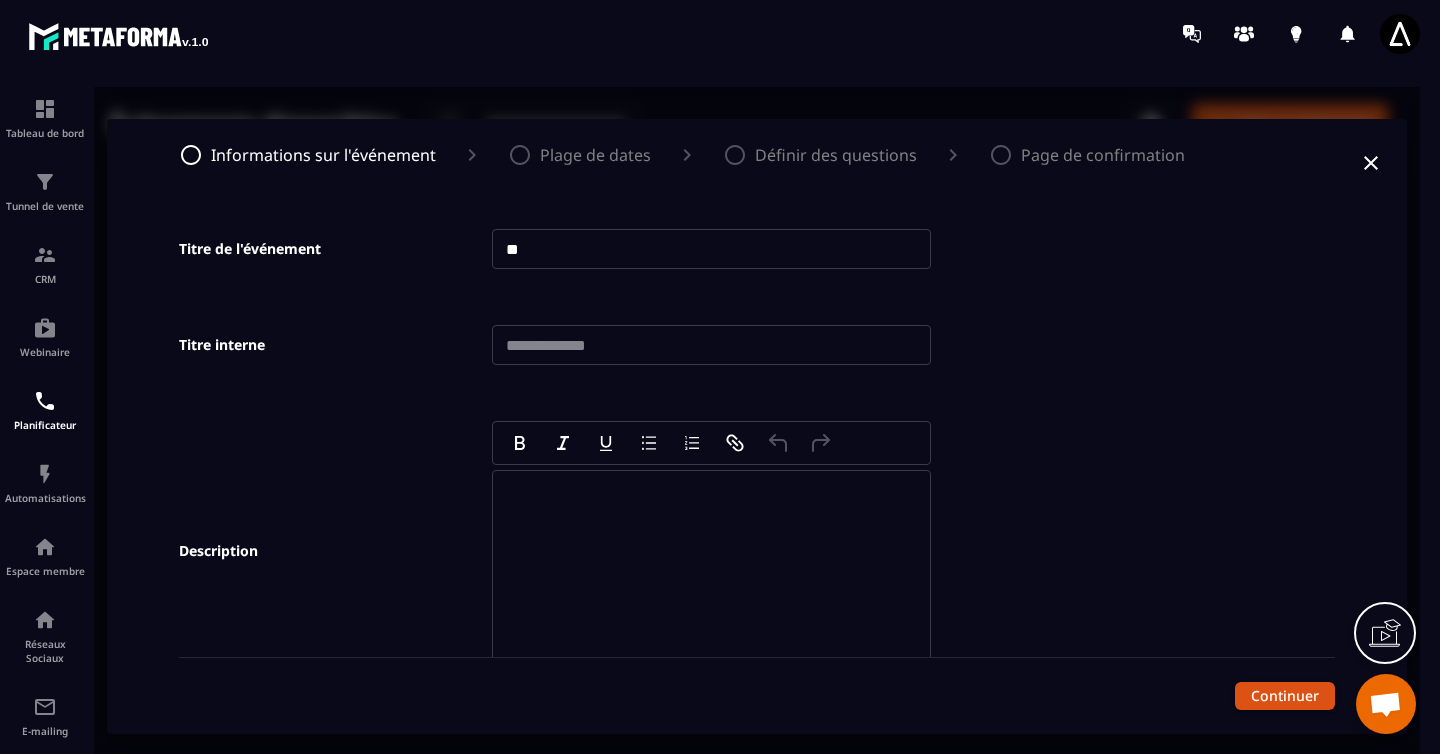 type on "*" 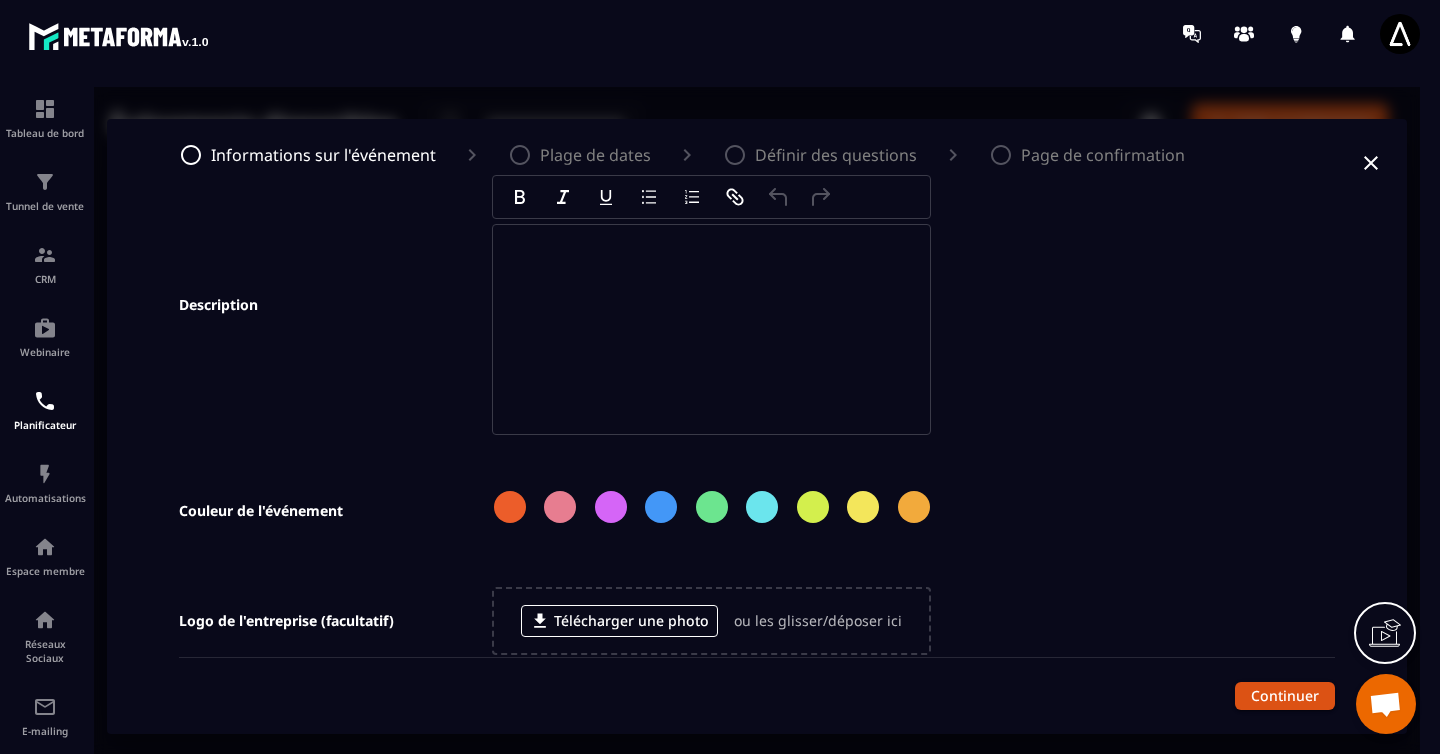 scroll, scrollTop: 261, scrollLeft: 0, axis: vertical 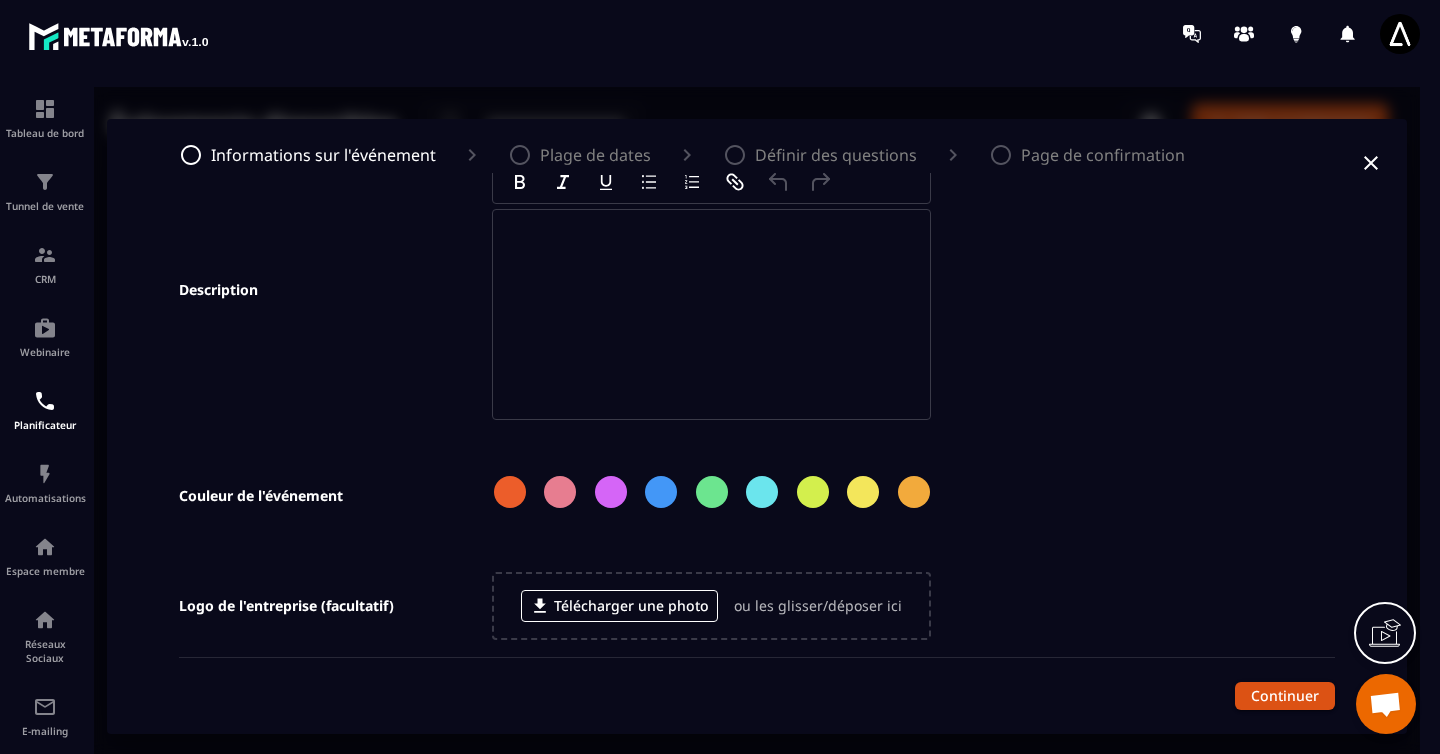 type on "**********" 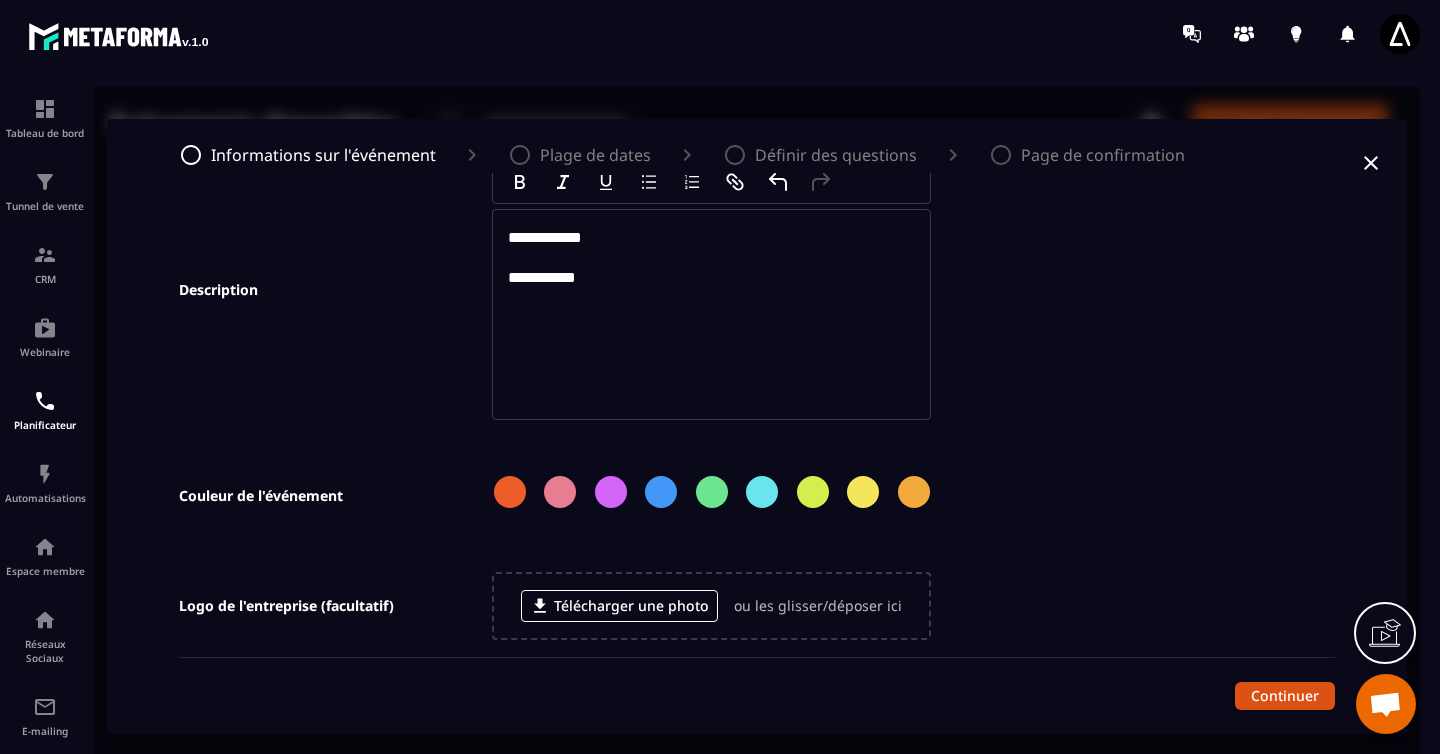 click at bounding box center (510, 492) 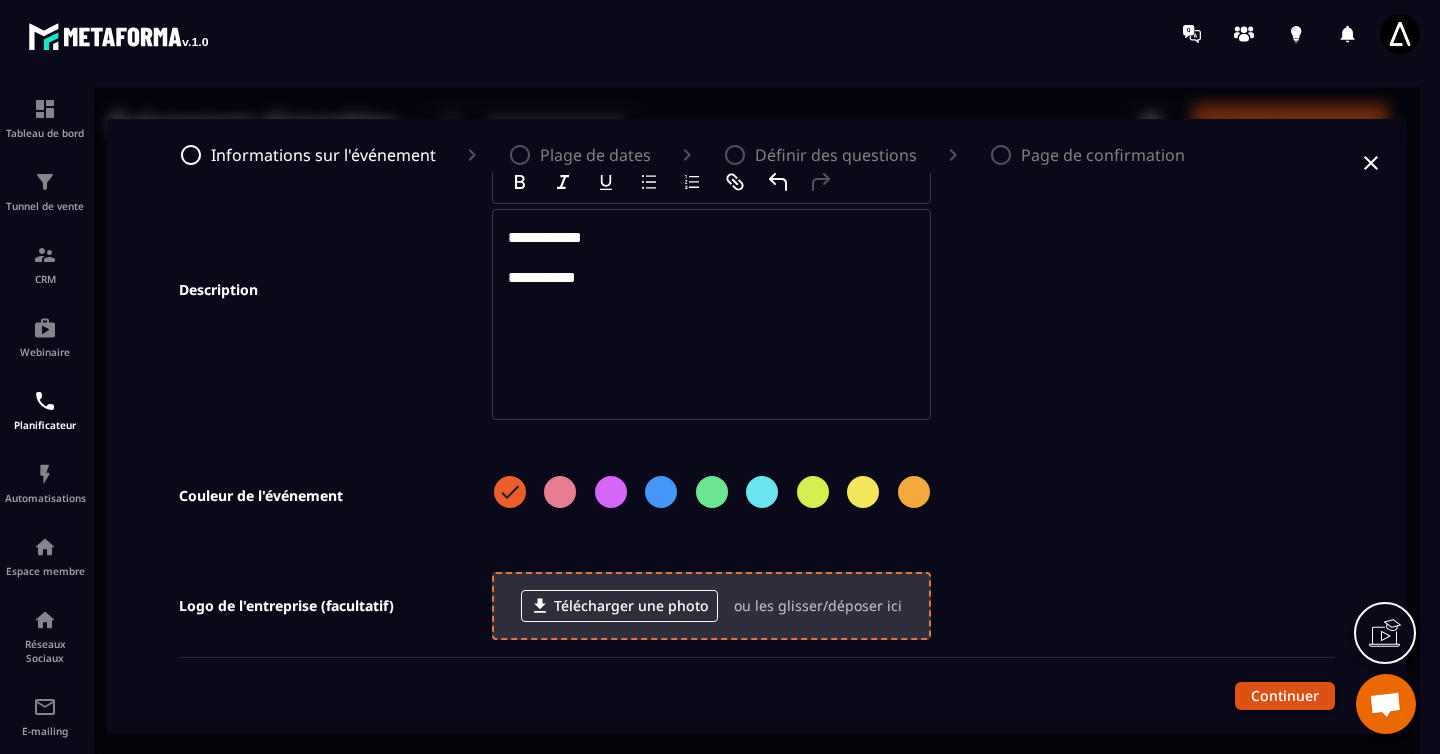 click on "Télécharger une photo" at bounding box center [619, 606] 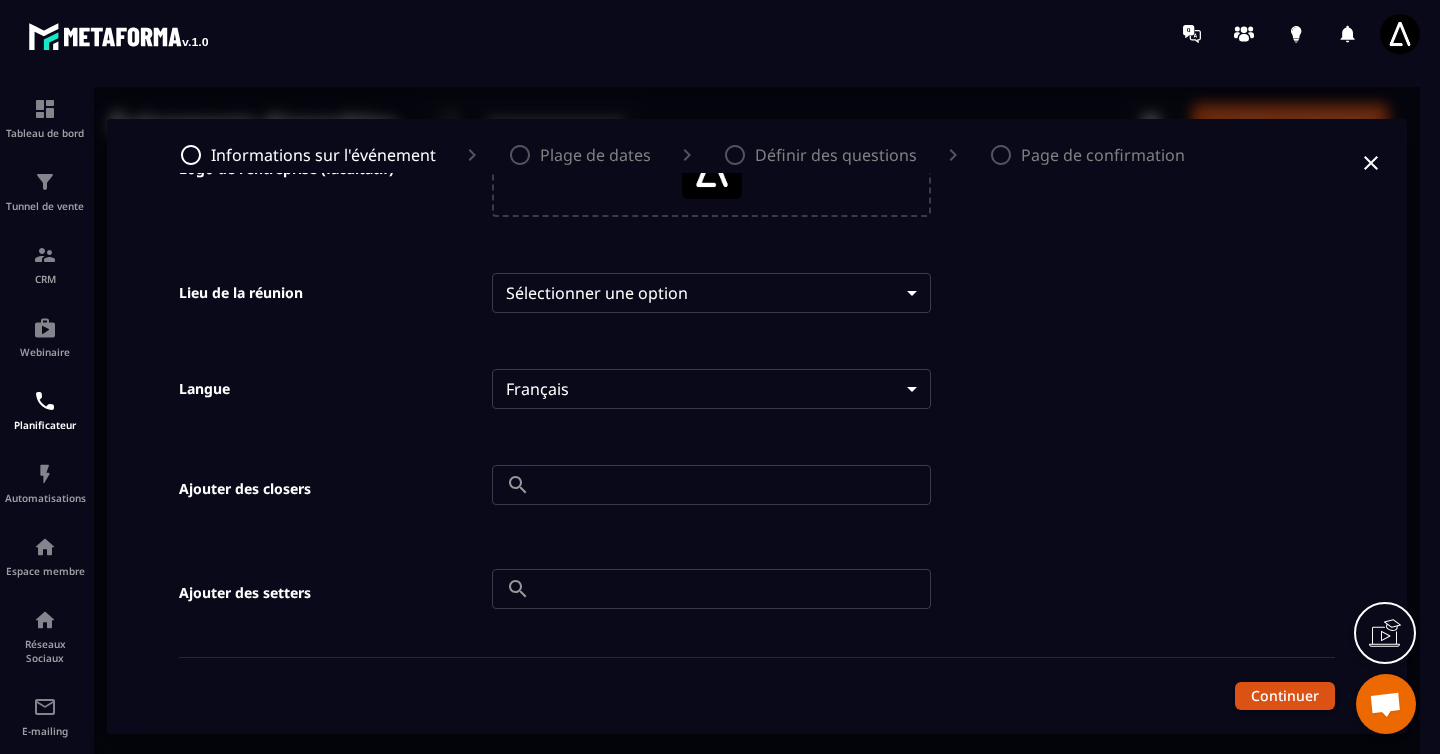 scroll, scrollTop: 779, scrollLeft: 0, axis: vertical 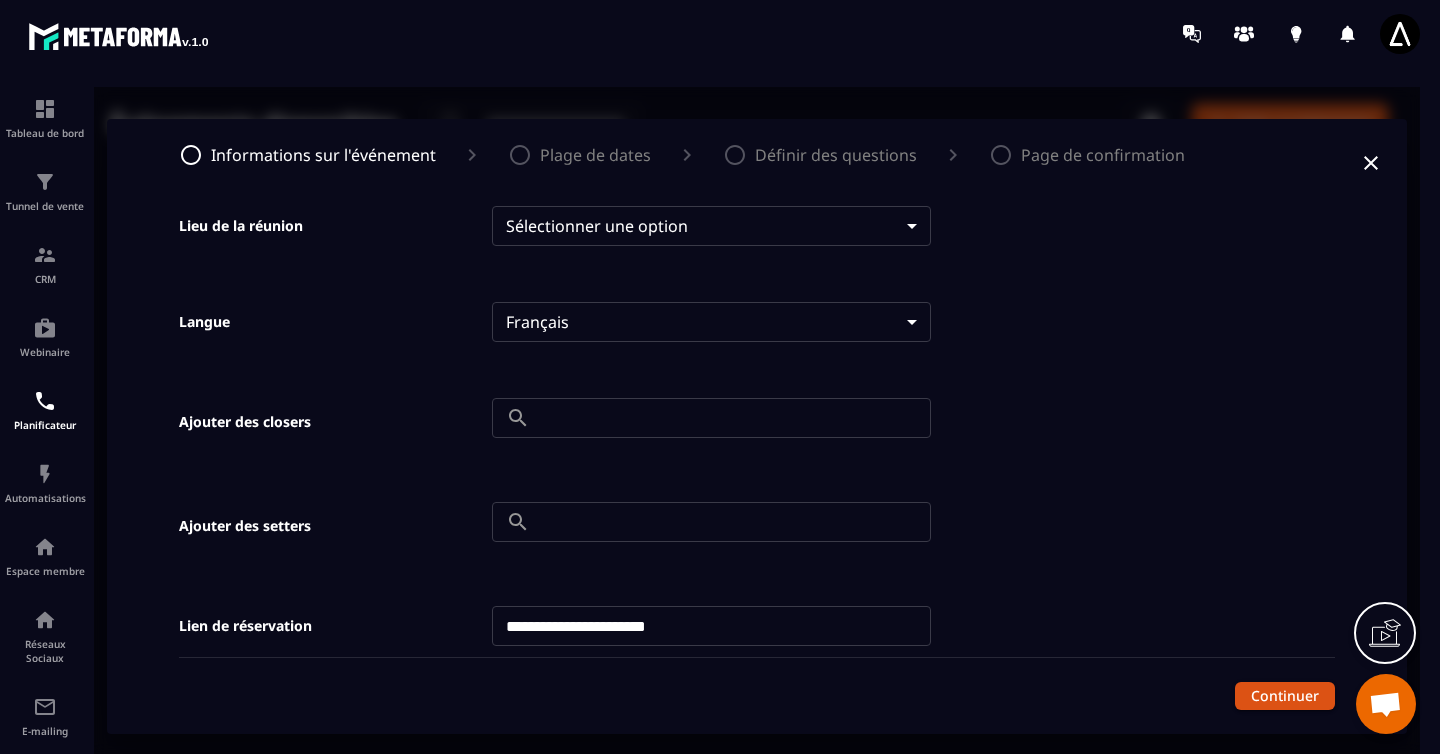 click on "**********" at bounding box center [757, 426] 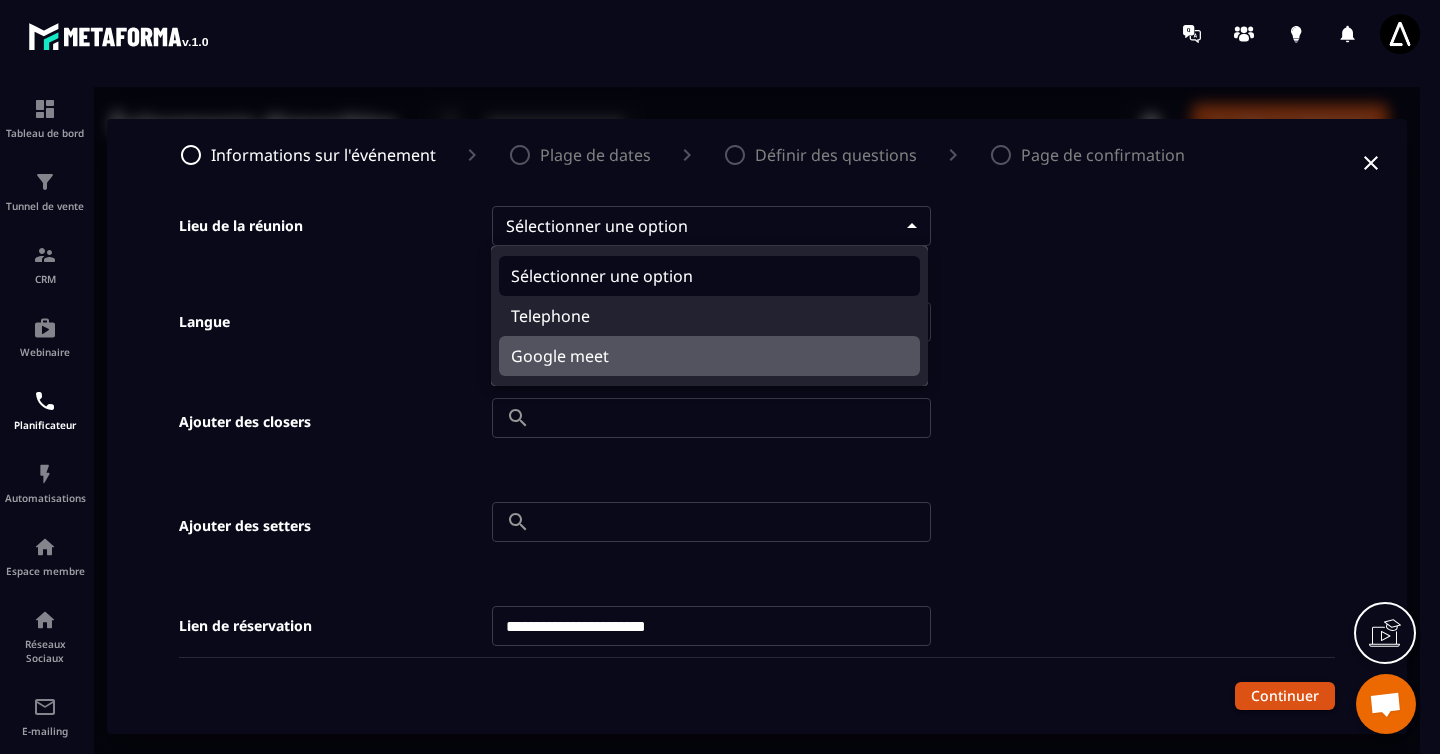 click on "Google meet" at bounding box center (709, 356) 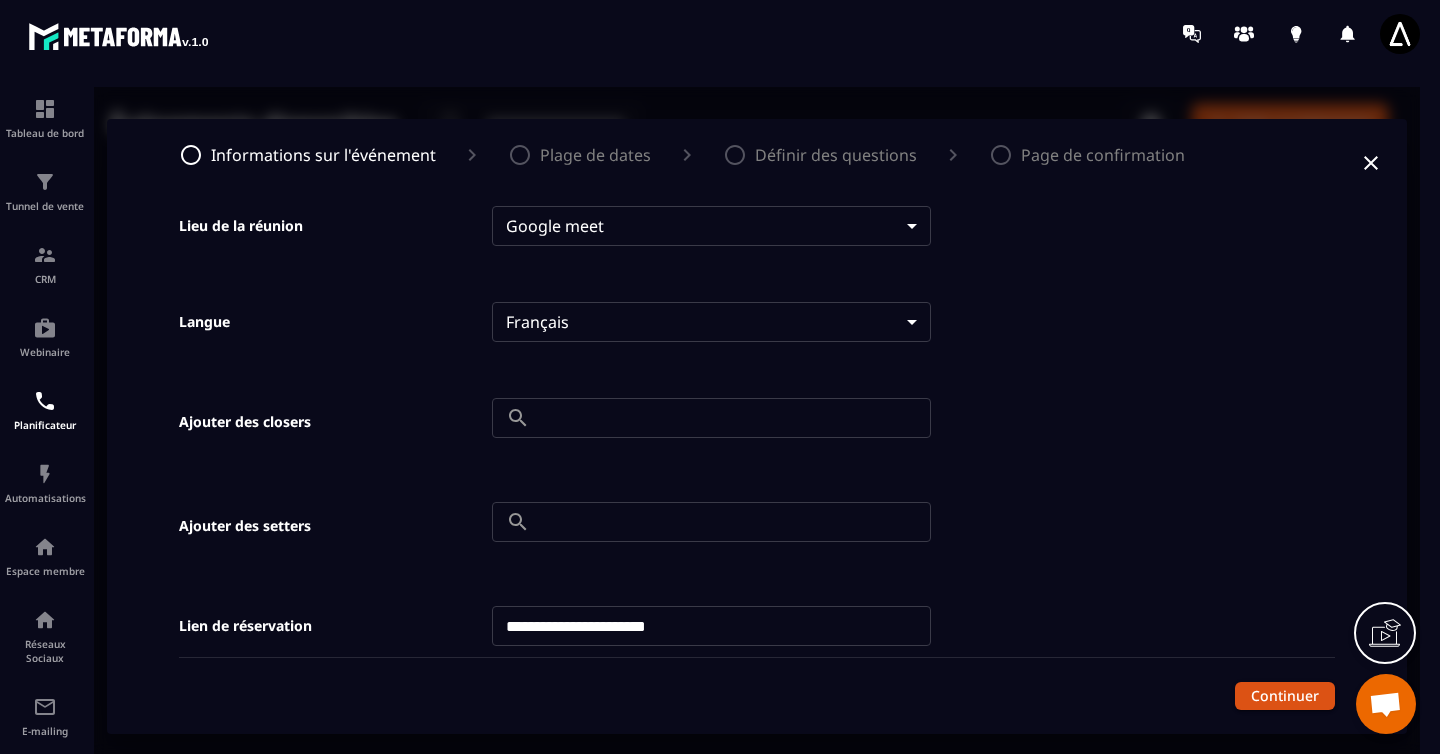 click on "**********" at bounding box center [757, 426] 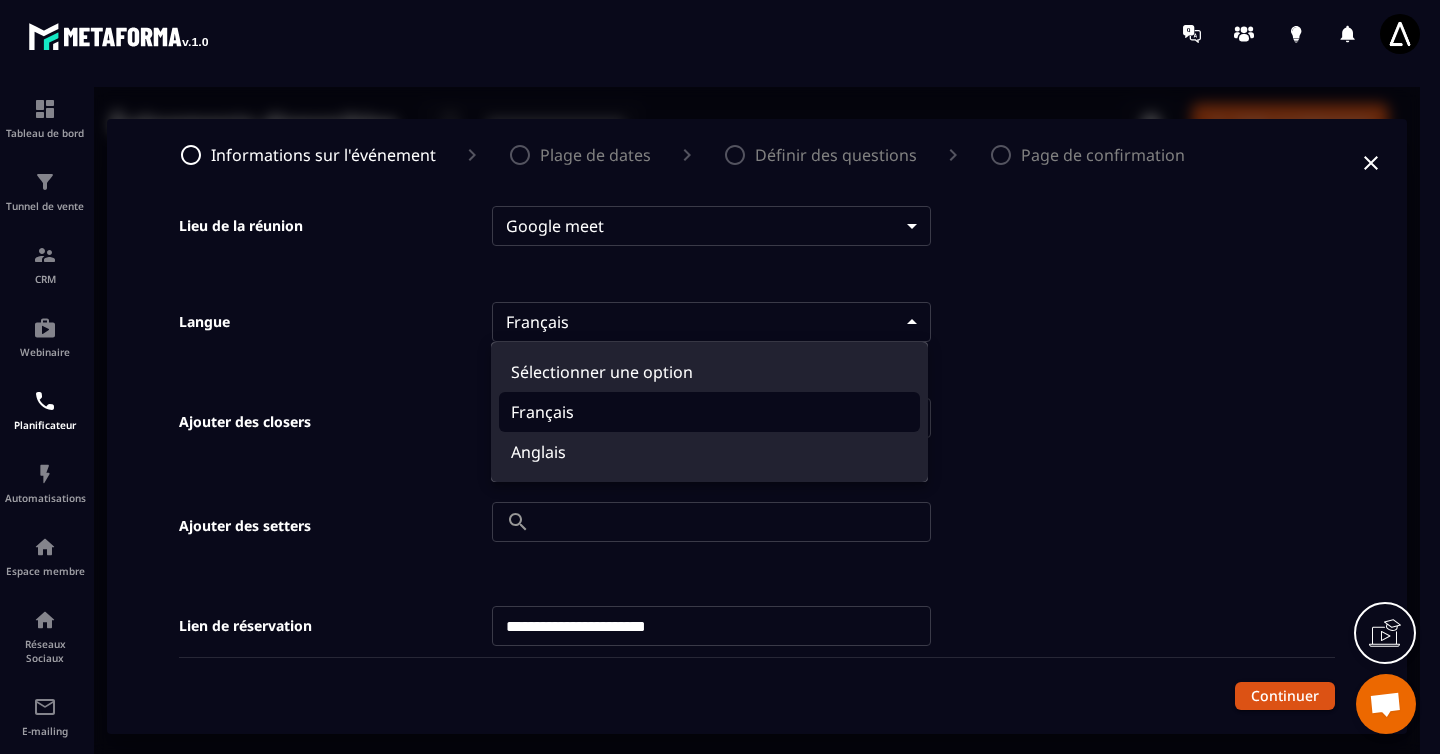 click at bounding box center [757, 426] 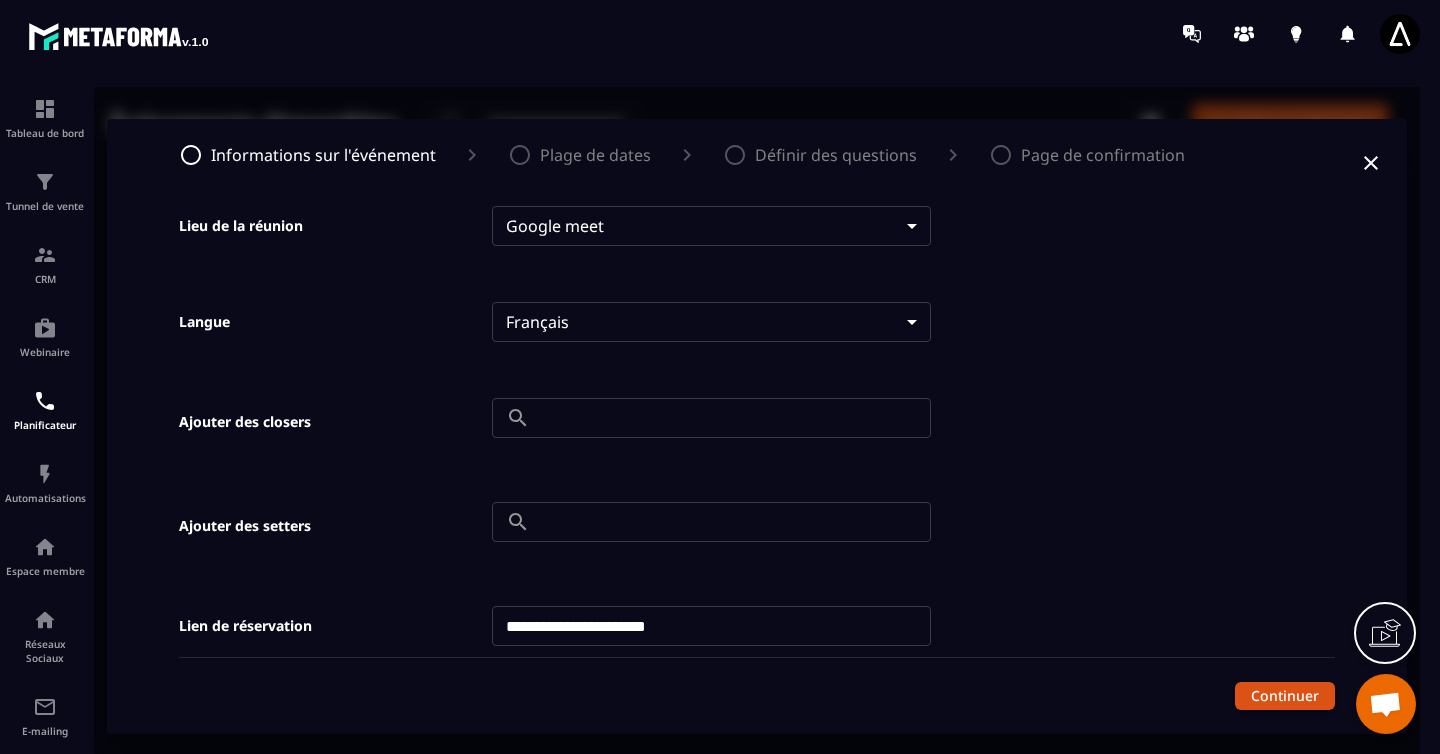 click at bounding box center [734, 418] 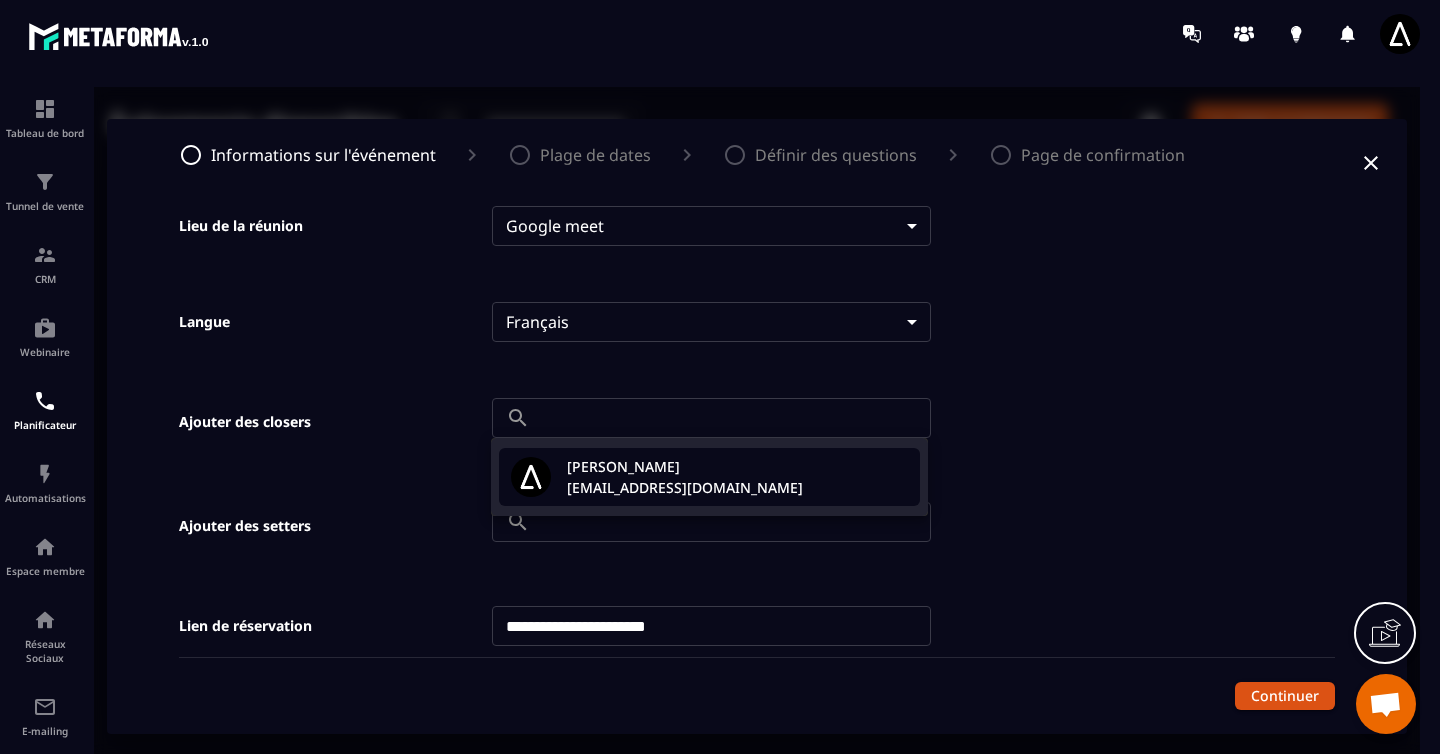 click on "[EMAIL_ADDRESS][DOMAIN_NAME]" at bounding box center [685, 487] 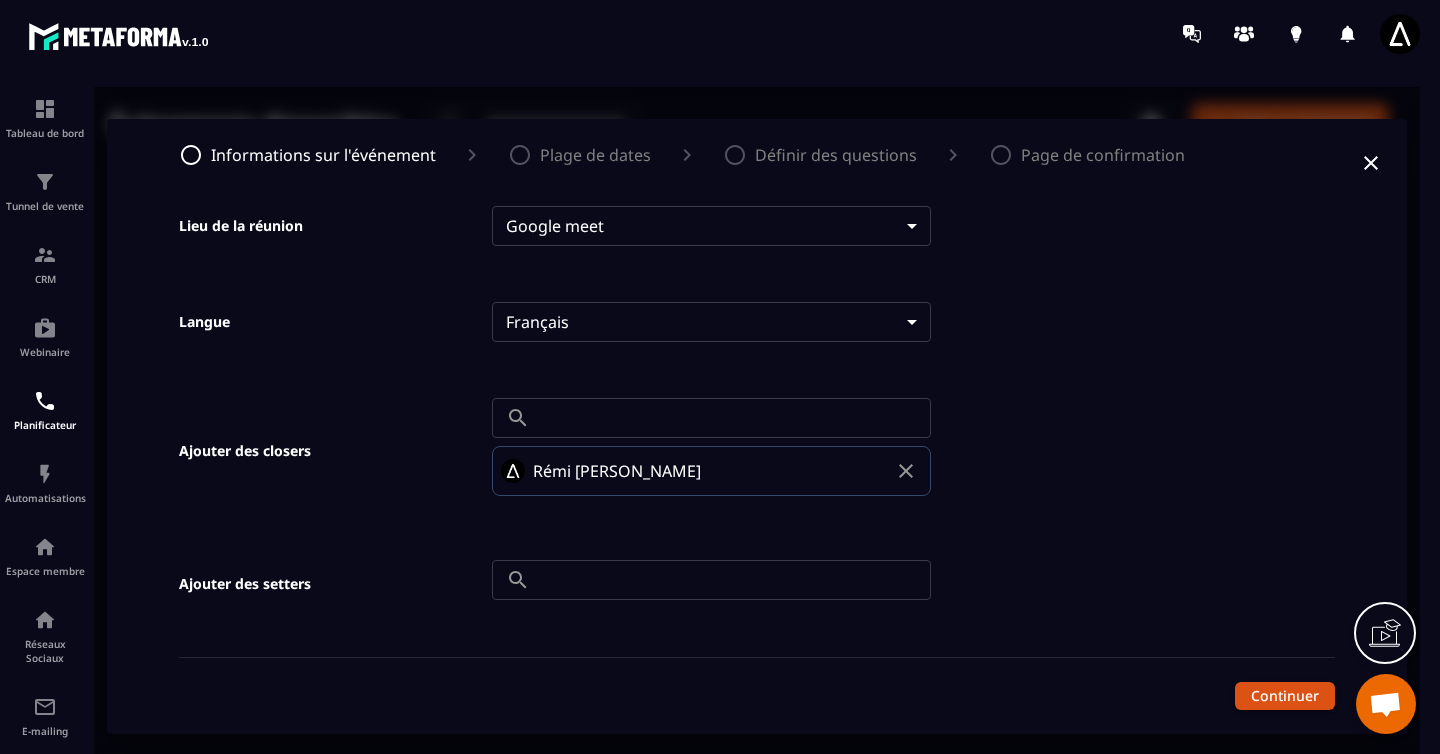 click at bounding box center [734, 580] 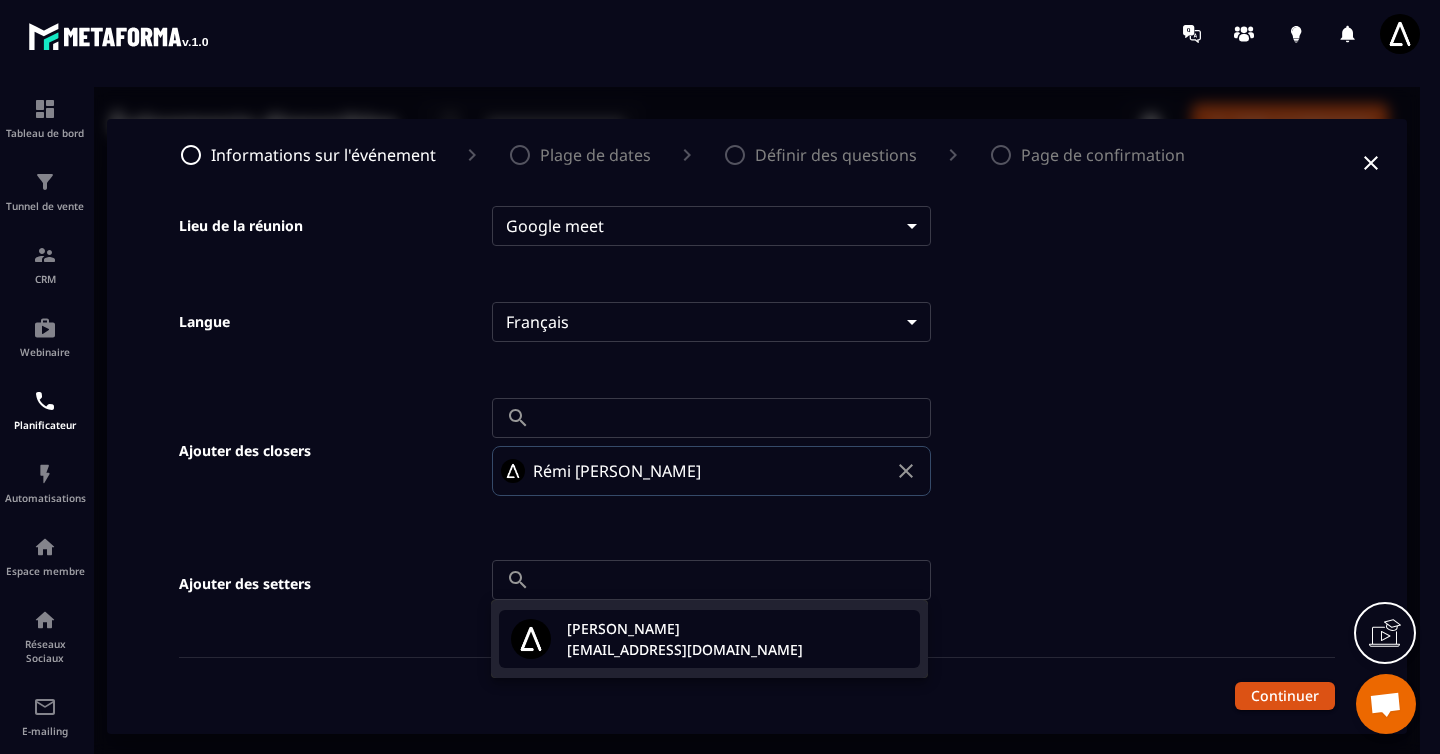 click on "[EMAIL_ADDRESS][DOMAIN_NAME]" at bounding box center (685, 649) 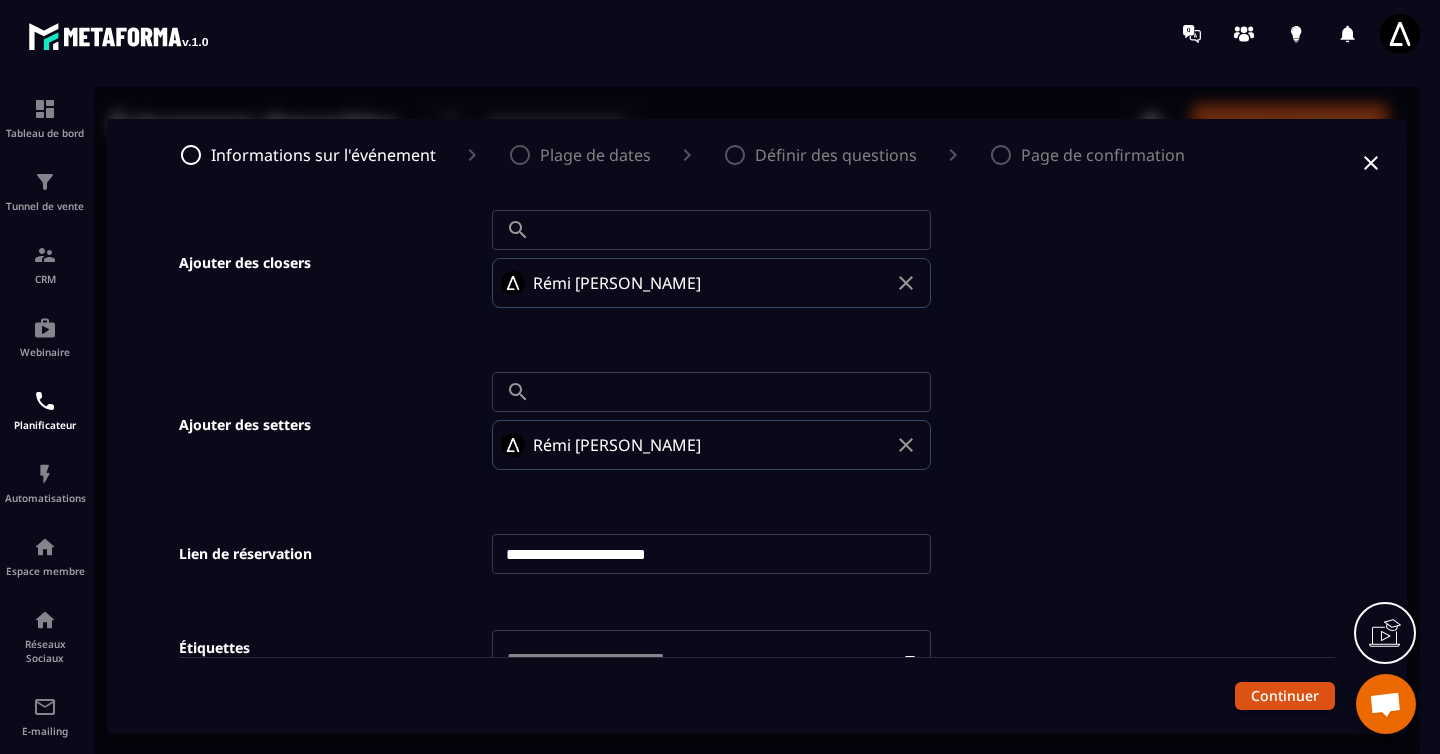 scroll, scrollTop: 1060, scrollLeft: 0, axis: vertical 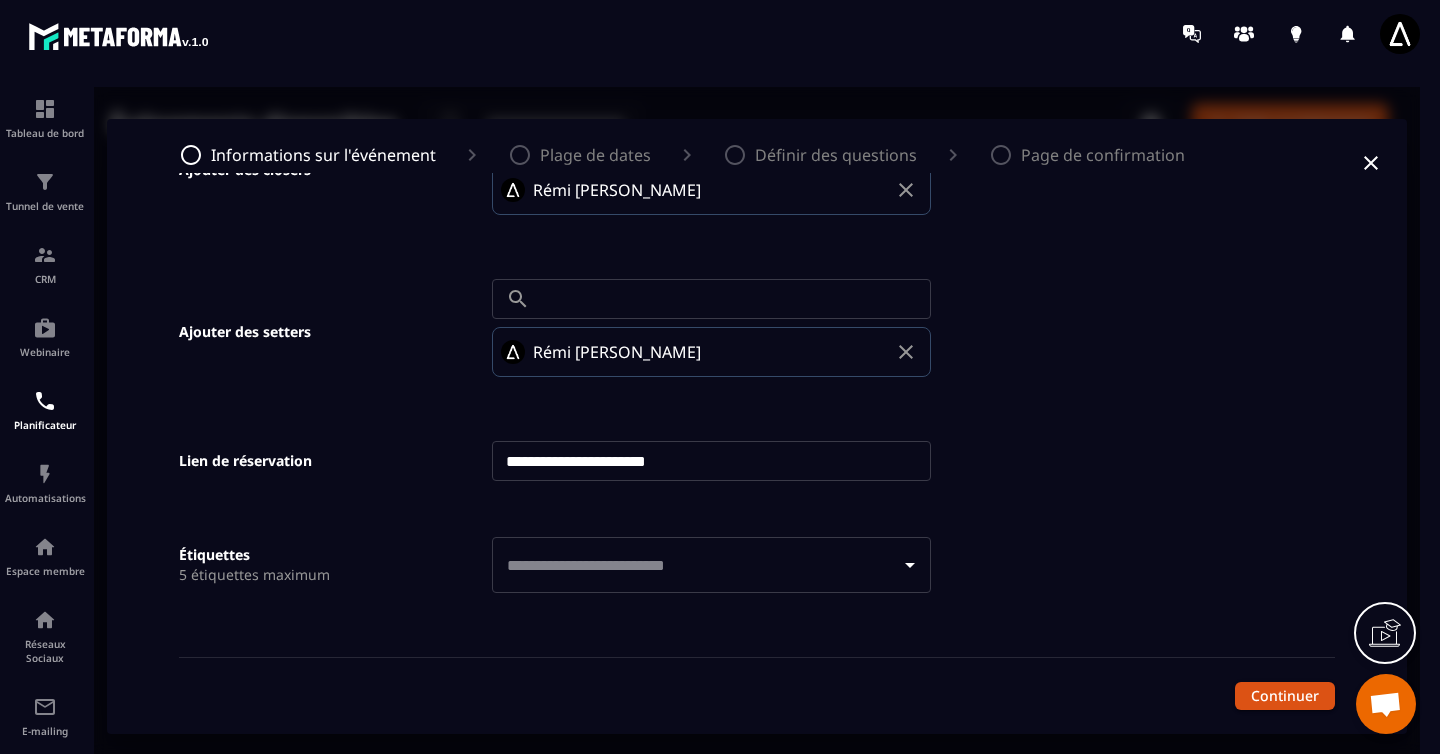 click at bounding box center (696, 565) 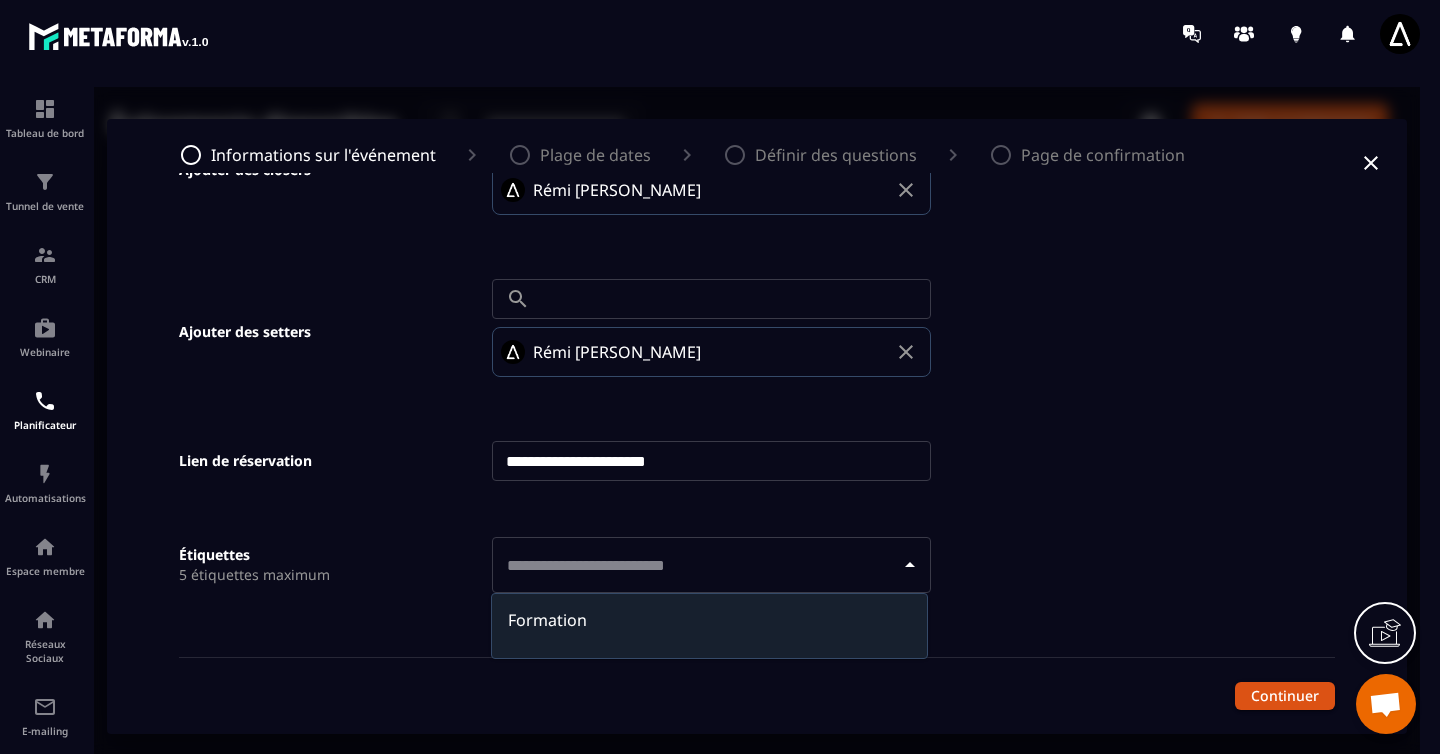 click on "Formation" at bounding box center [709, 620] 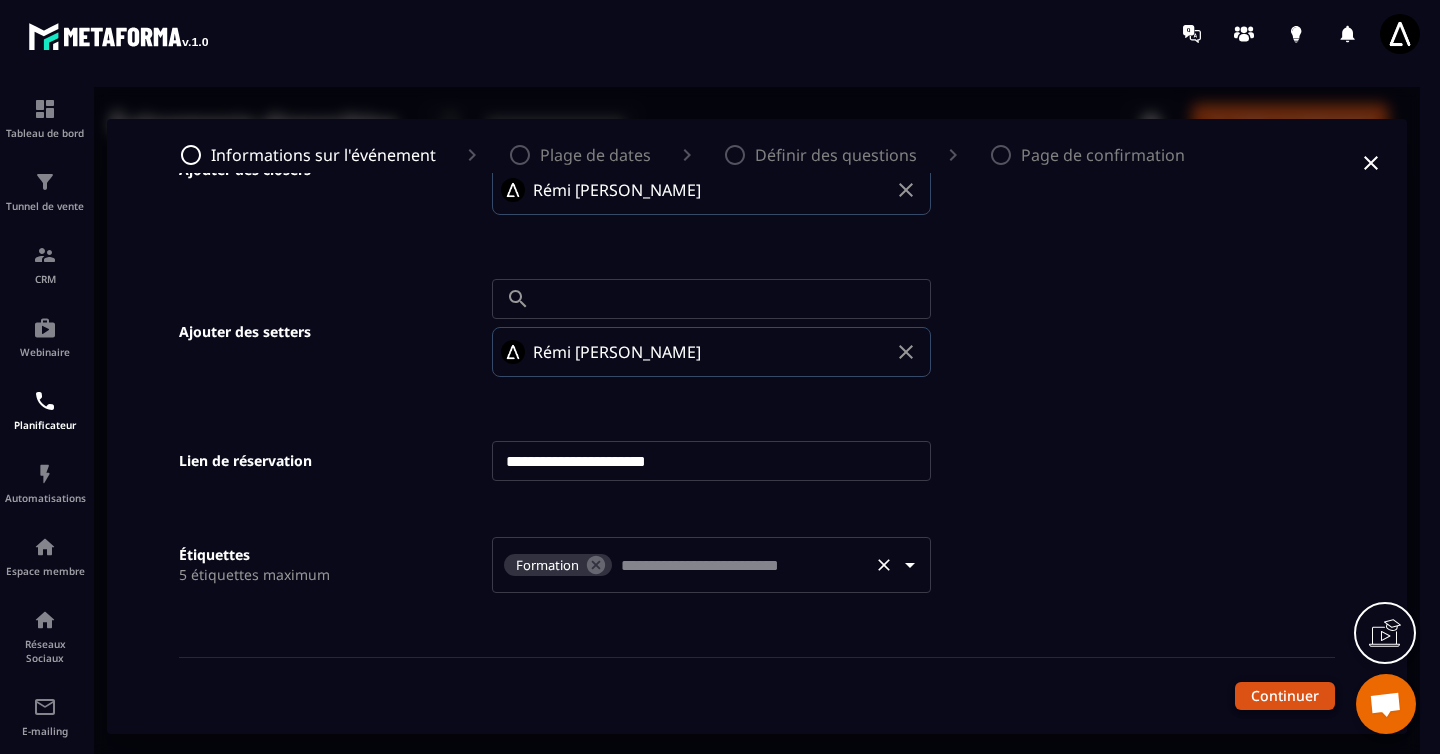 click on "Continuer" at bounding box center [1285, 696] 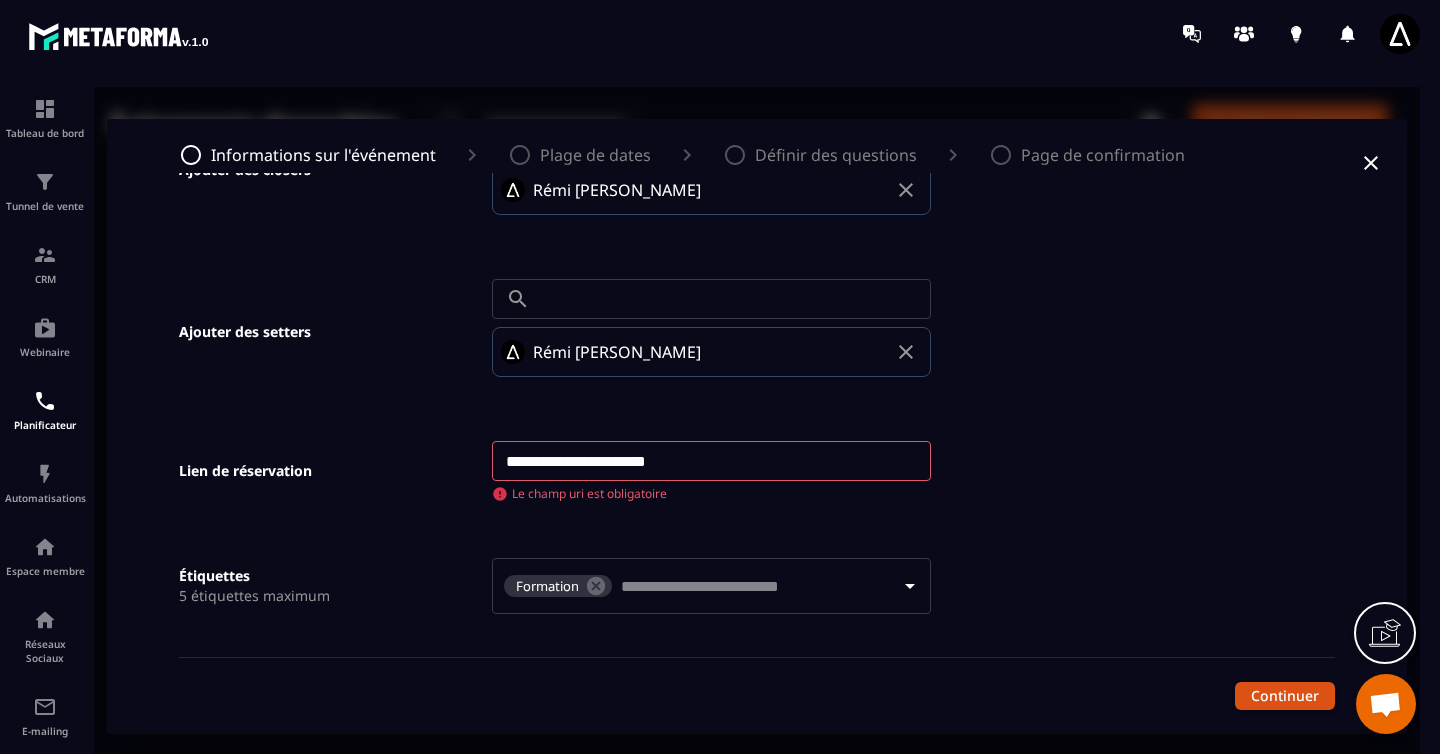 click on "**********" at bounding box center [711, 461] 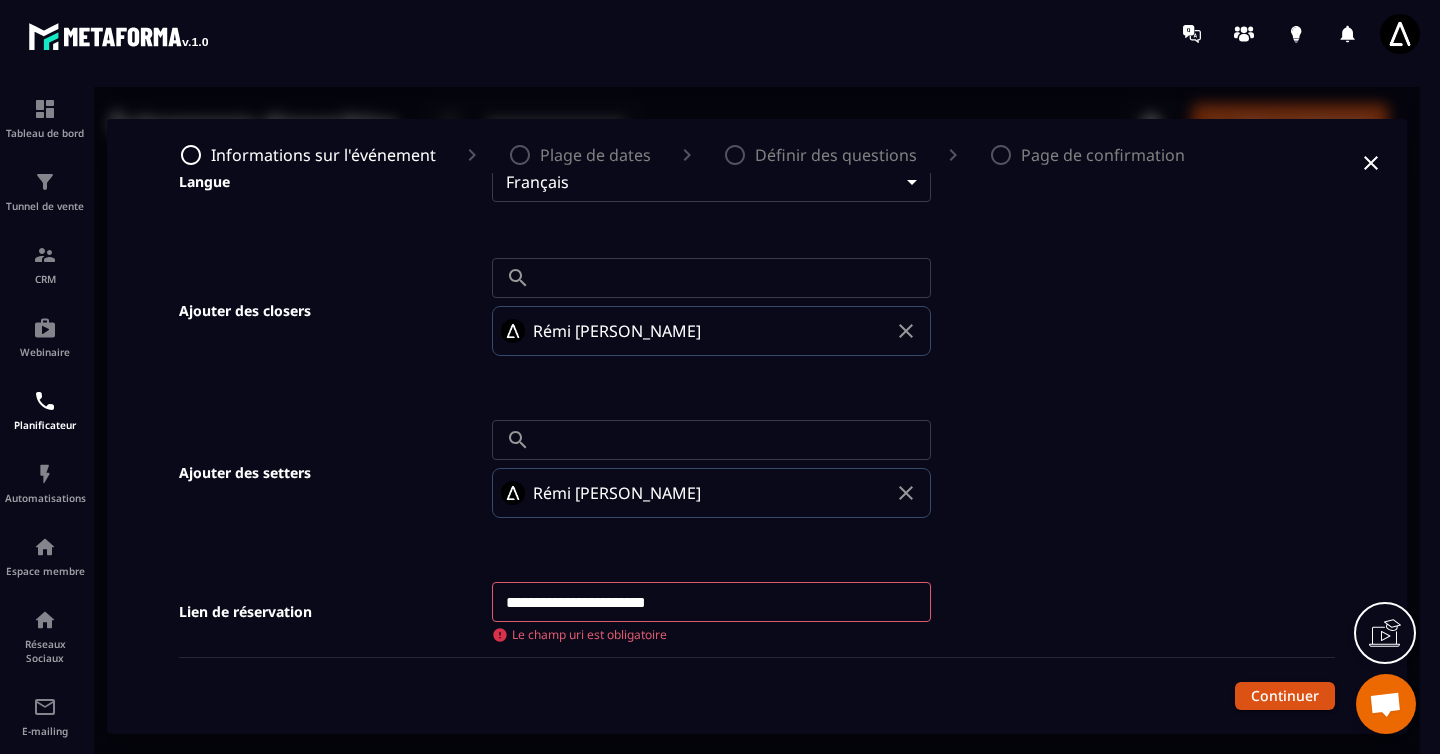 scroll, scrollTop: 938, scrollLeft: 0, axis: vertical 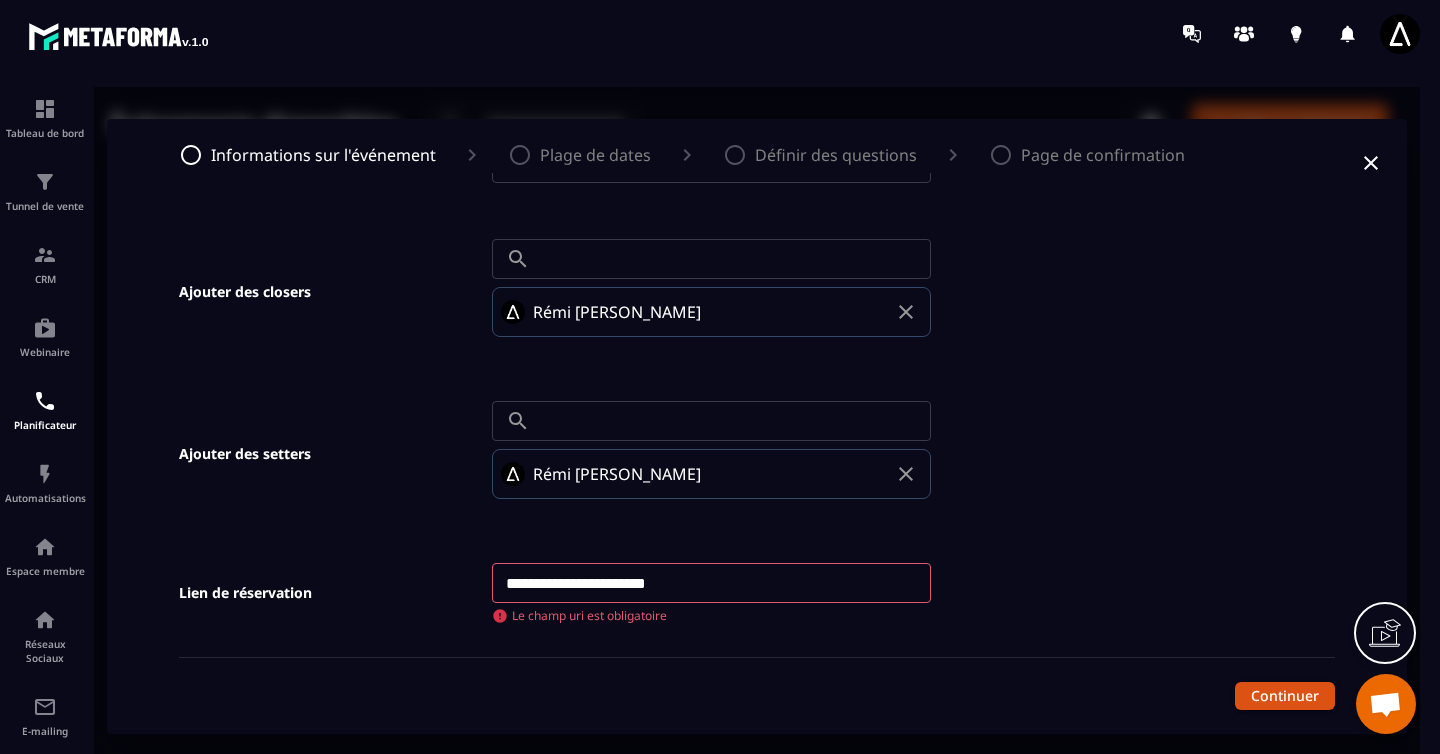 click on "**********" at bounding box center (711, 583) 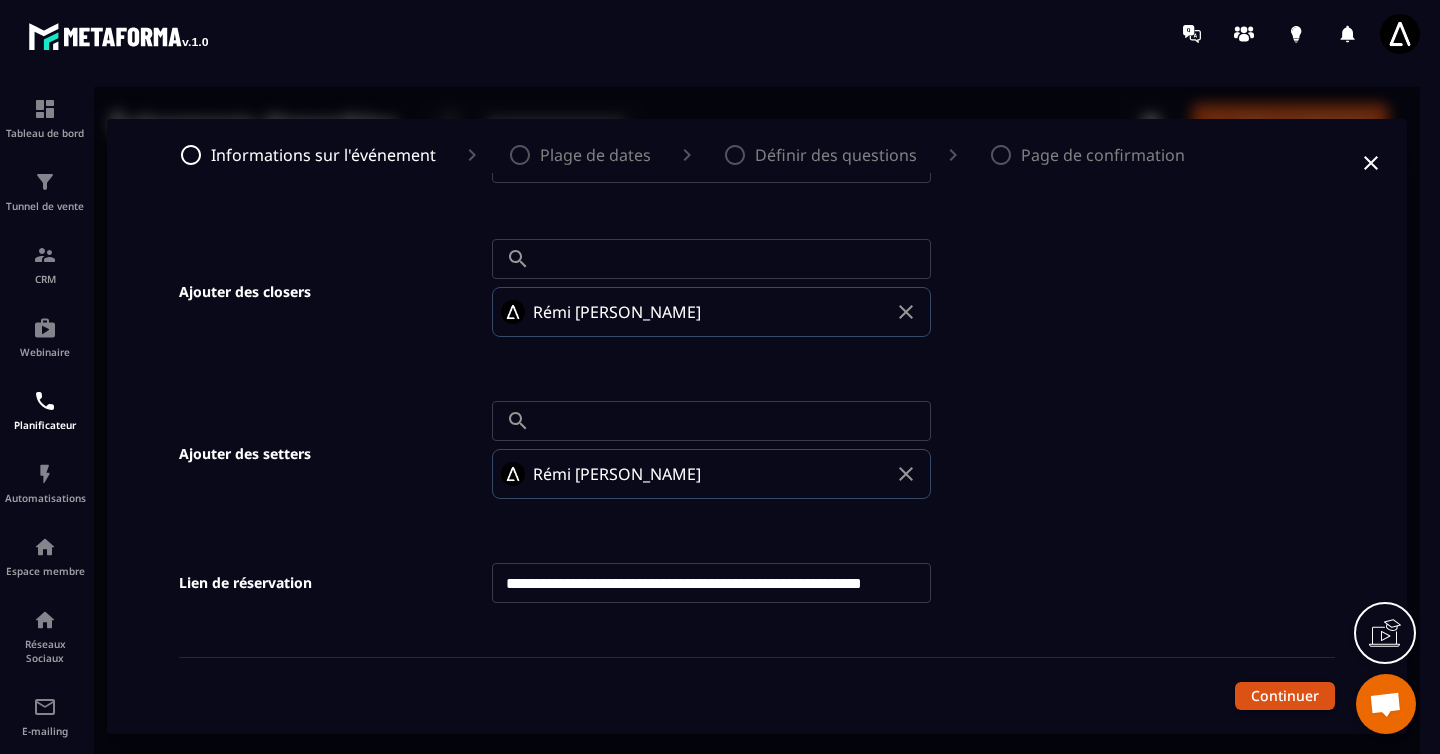 scroll, scrollTop: 0, scrollLeft: 82, axis: horizontal 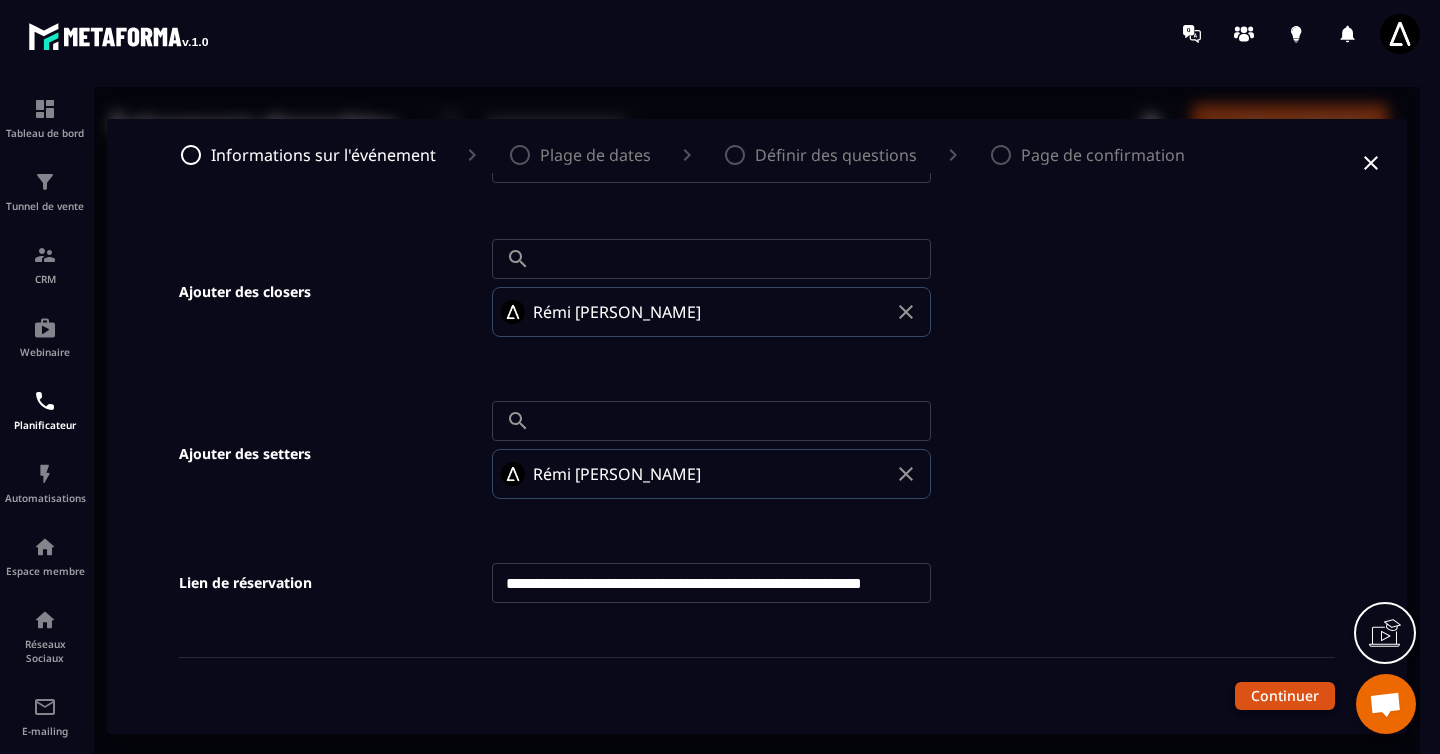 type on "**********" 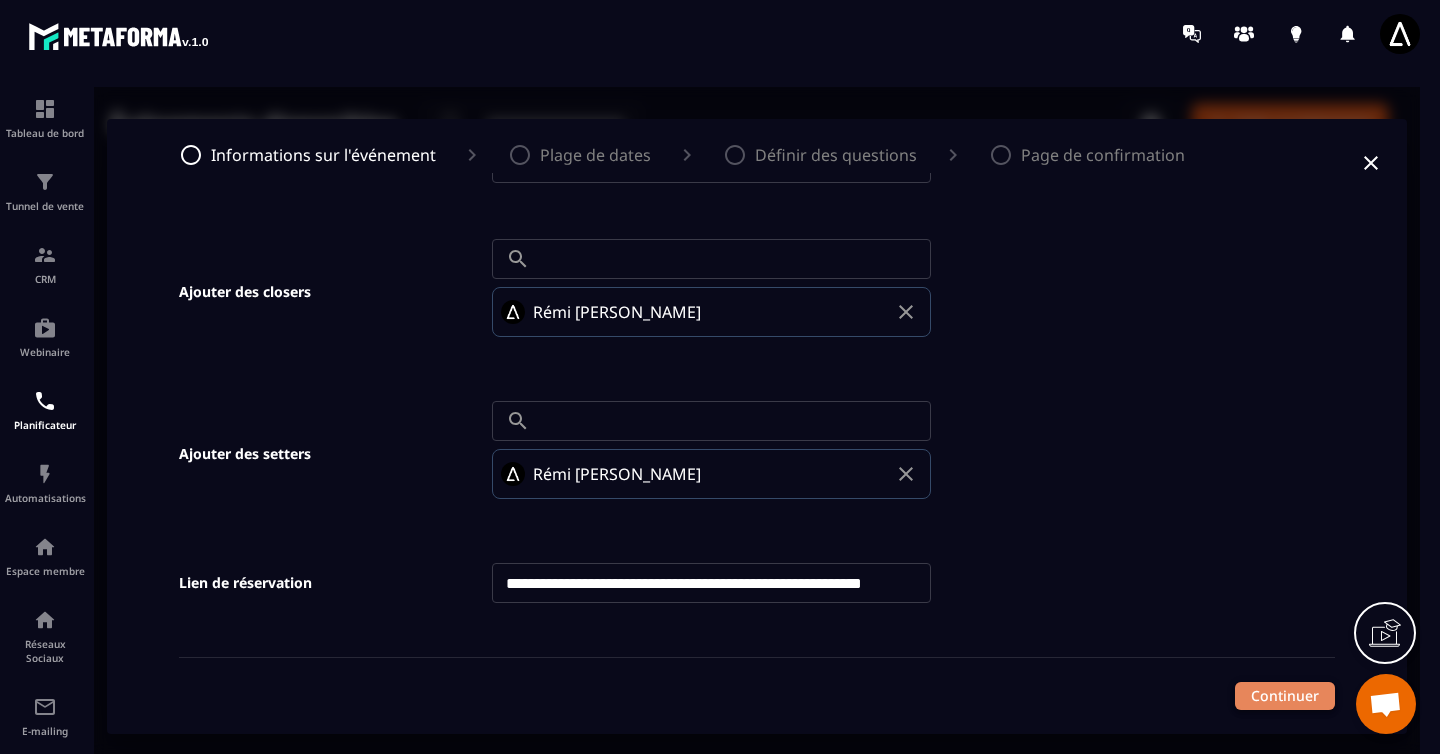 click on "Continuer" at bounding box center [1285, 696] 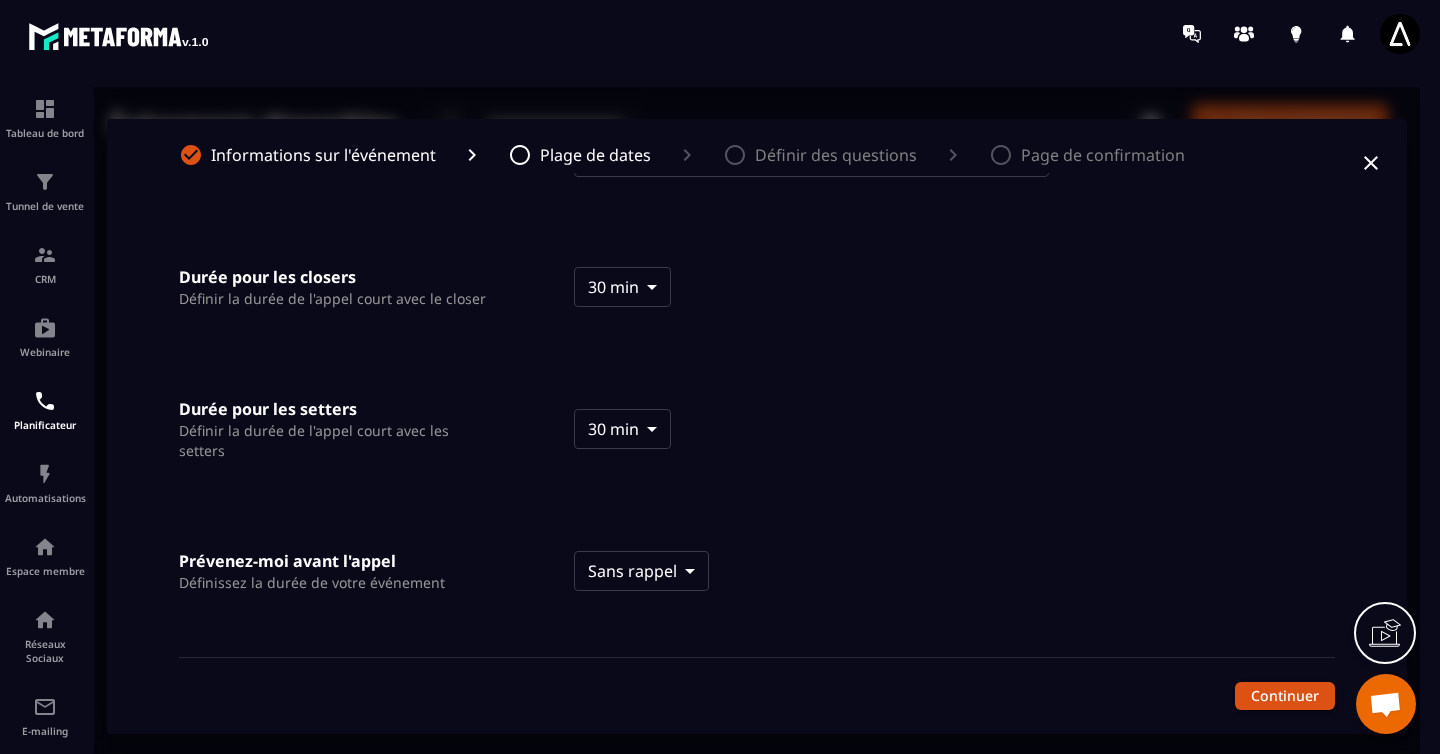 scroll, scrollTop: 0, scrollLeft: 0, axis: both 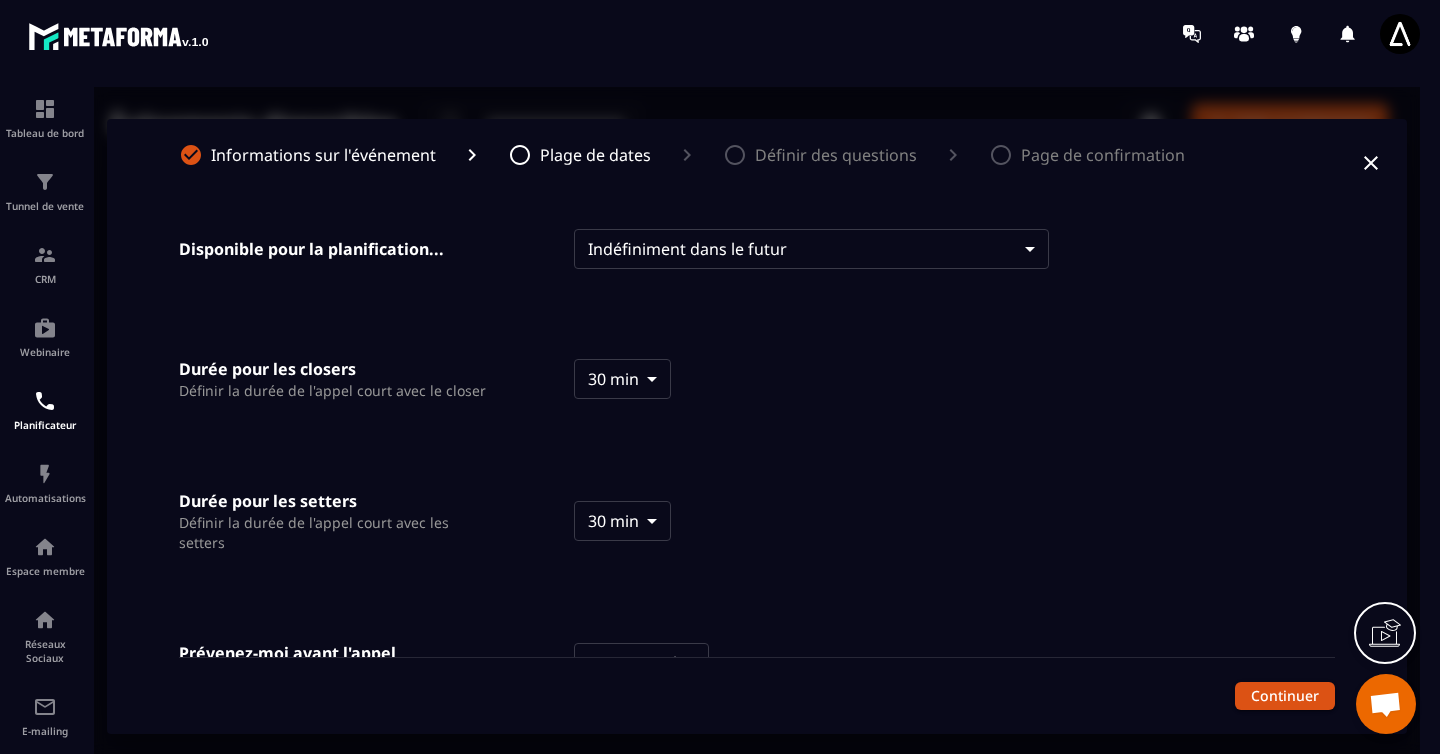 click on "Événements disponibles ​ ​ Créer un événement Test évènement 30  min ・   Indéfiniment dans le futur Formation Copiez votre lien Informations sur l'événement Plage de dates Définir des questions Page de confirmation Disponible pour la planification... Indéfiniment dans le futur ******** ​ Durée pour les closers Définir la durée de l'appel court avec le closer 30 min **** ​ Durée pour les setters Définir la durée de l'appel court avec les setters 30 min **** ​ [PERSON_NAME]-moi avant l'appel Définissez la durée de votre événement Sans rappel * ​ Continuer" at bounding box center (757, 426) 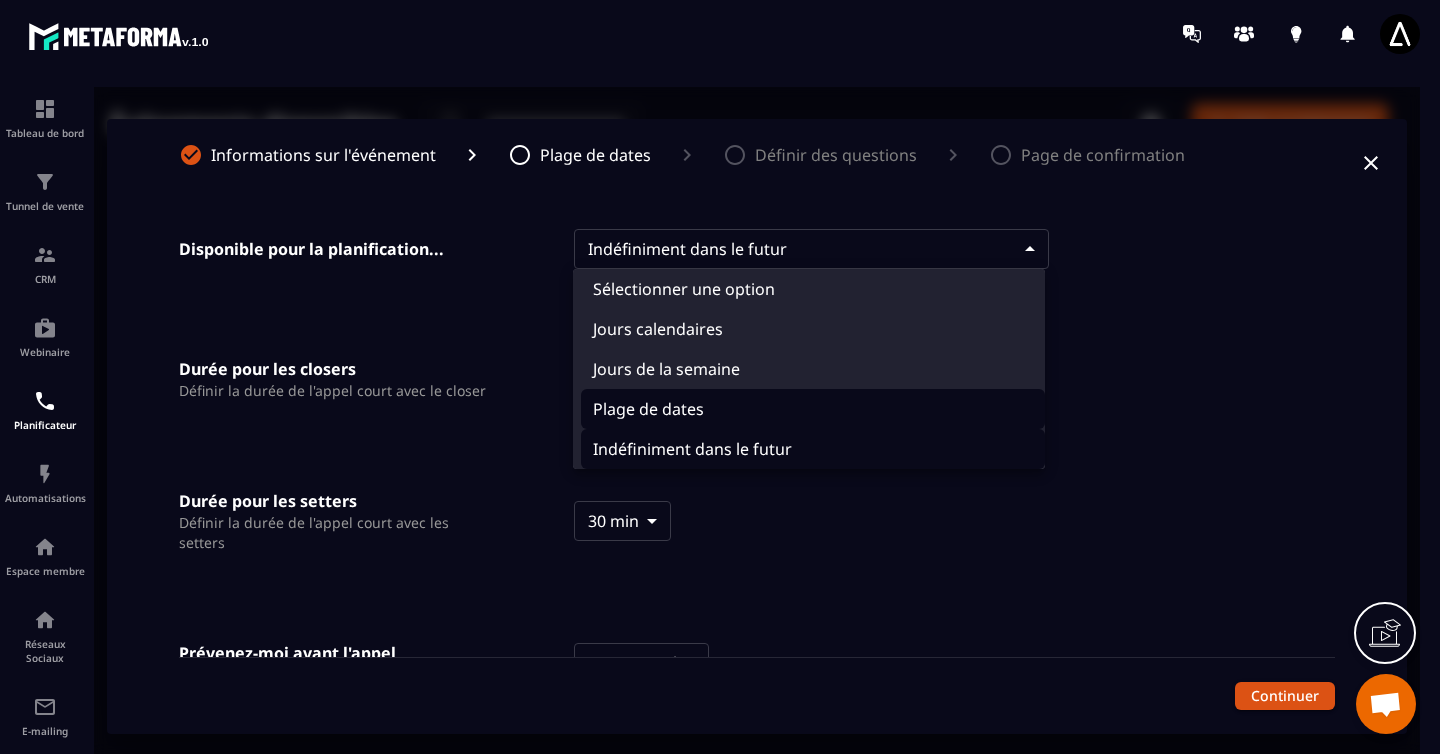 scroll, scrollTop: 20, scrollLeft: 0, axis: vertical 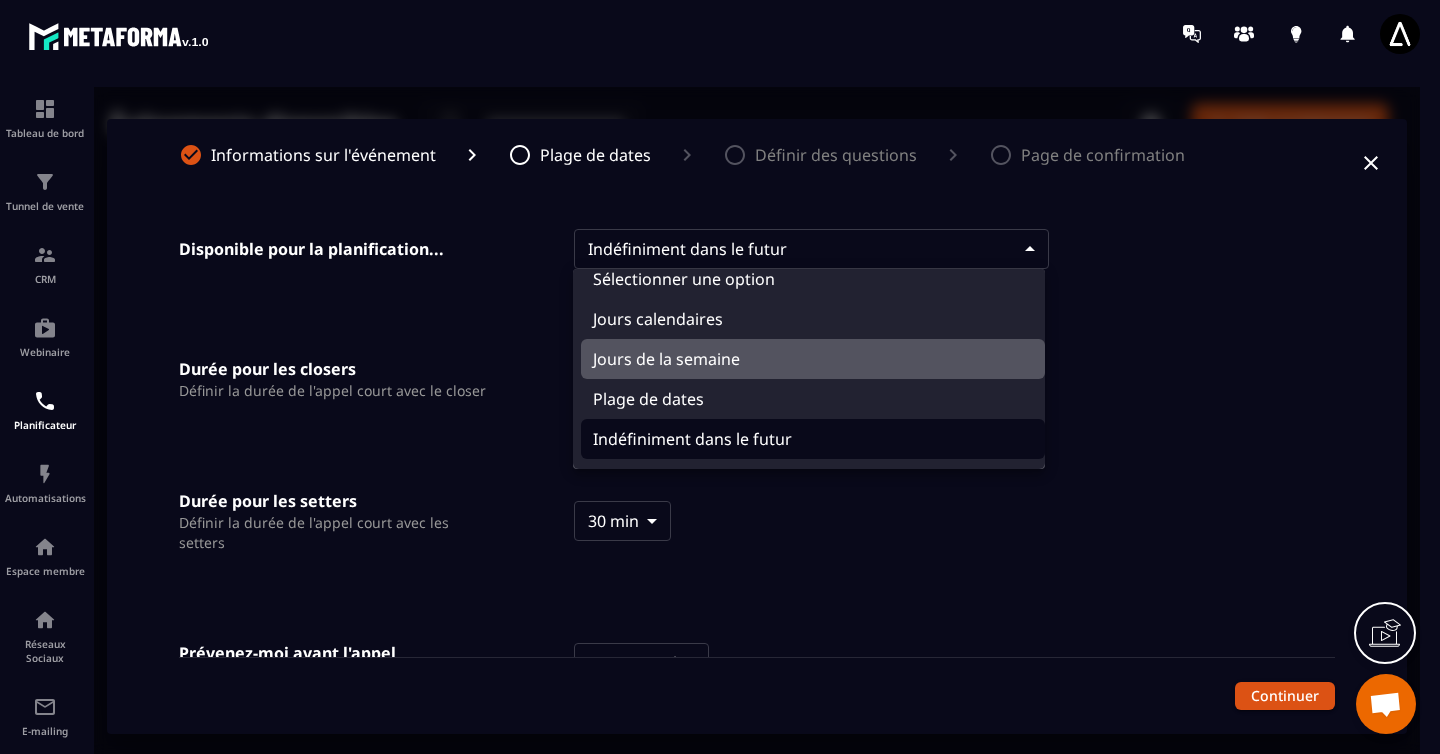click on "Jours de la semaine" at bounding box center (813, 359) 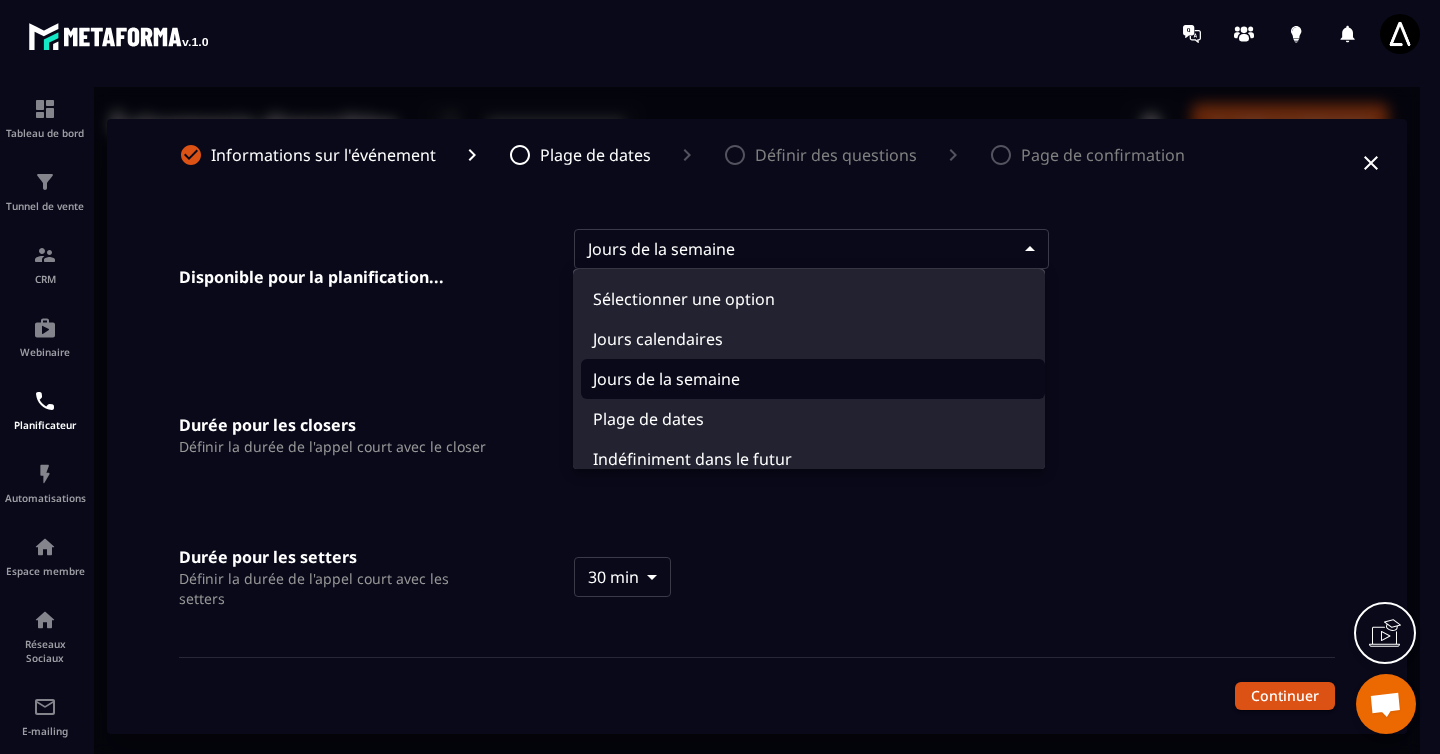 click on "Événements disponibles ​ ​ Créer un événement Test évènement 30  min ・   Indéfiniment dans le futur Formation Copiez votre lien Informations sur l'événement Plage de dates Définir des questions Page de confirmation Disponible pour la planification... Jours de la semaine ********* ​ ​ Depuis [DATE] Durée pour les closers Définir la durée de l'appel court avec le closer 30 min **** ​ Durée pour les setters Définir la durée de l'appel court avec les setters 30 min **** ​ Prévenez-moi avant l'appel Définissez la durée de votre événement Sans rappel * ​ Continuer Sélectionner une option Jours calendaires Jours de la semaine Plage de dates Indéfiniment dans le futur" at bounding box center (757, 426) 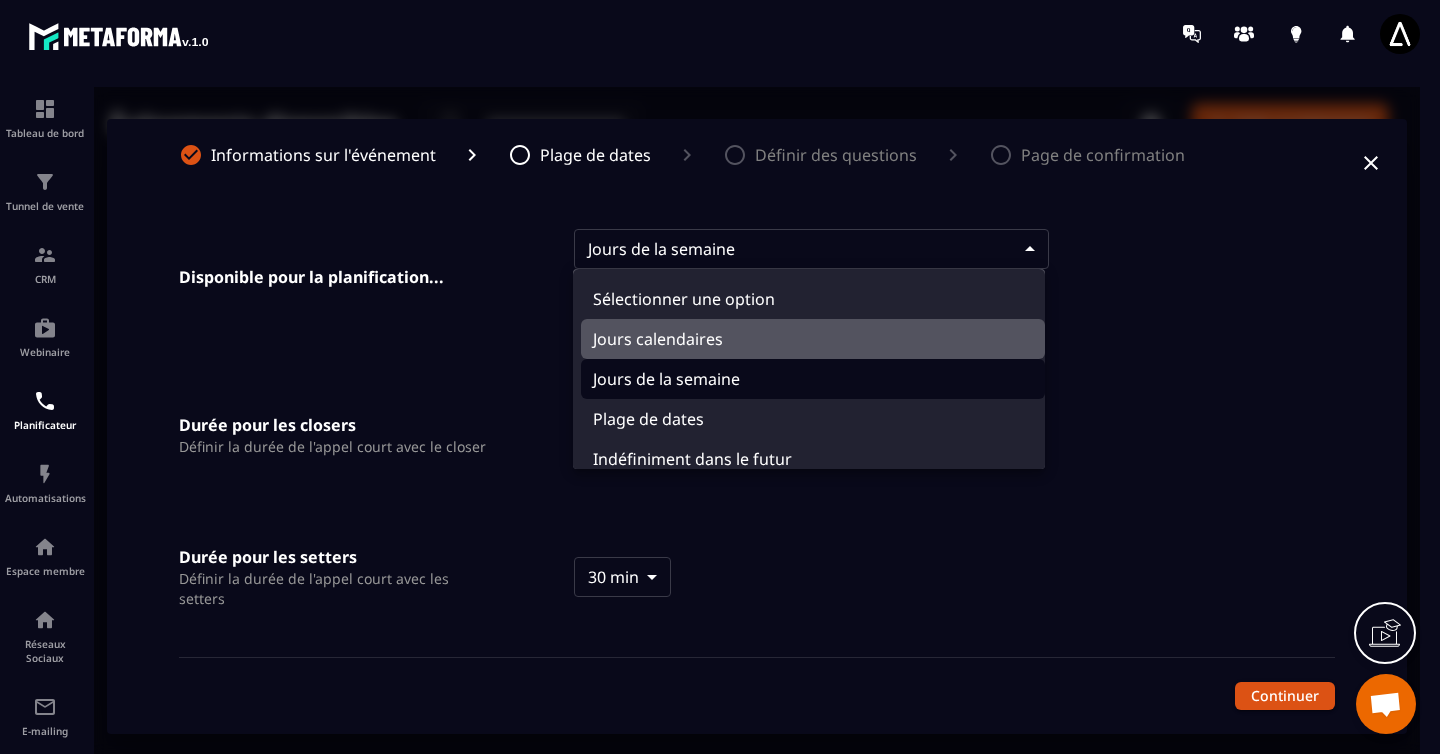 click on "Jours calendaires" at bounding box center [813, 339] 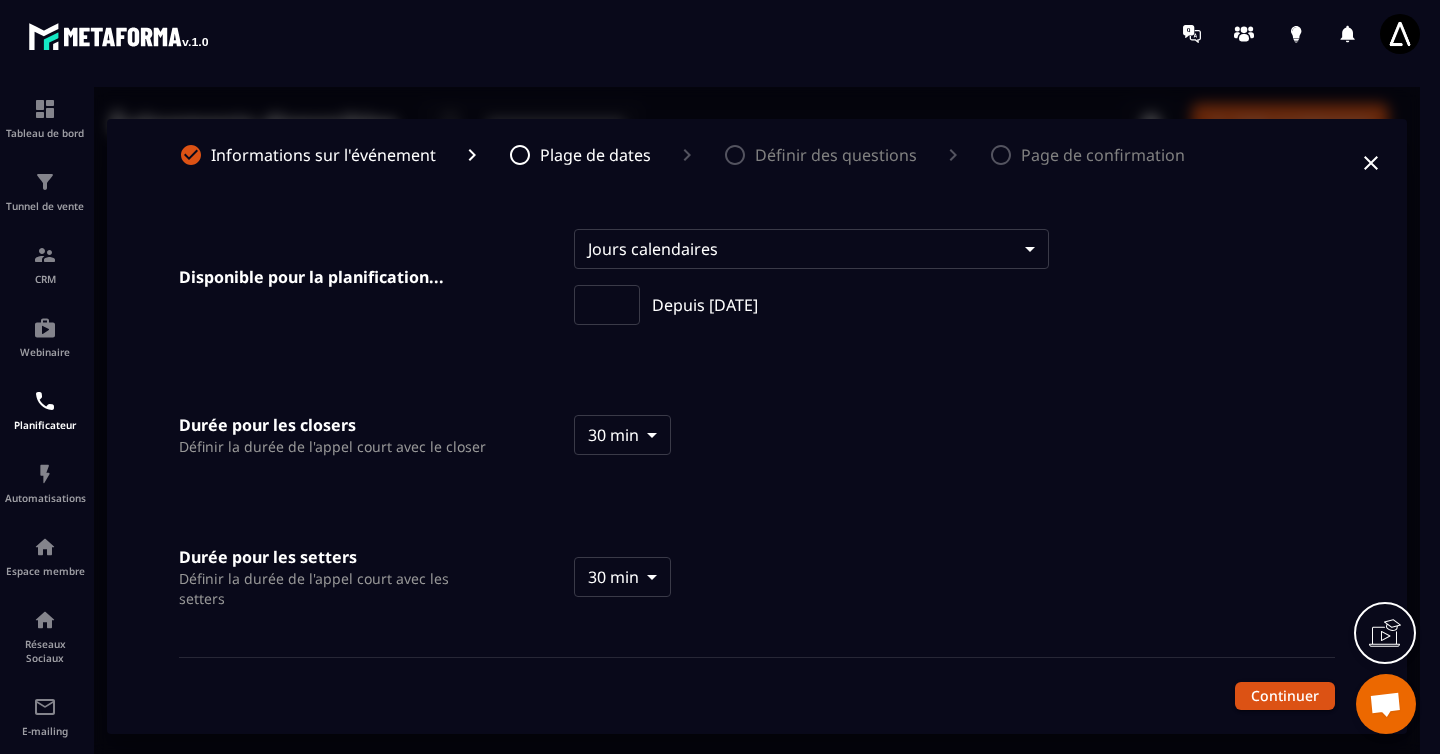 click at bounding box center (607, 305) 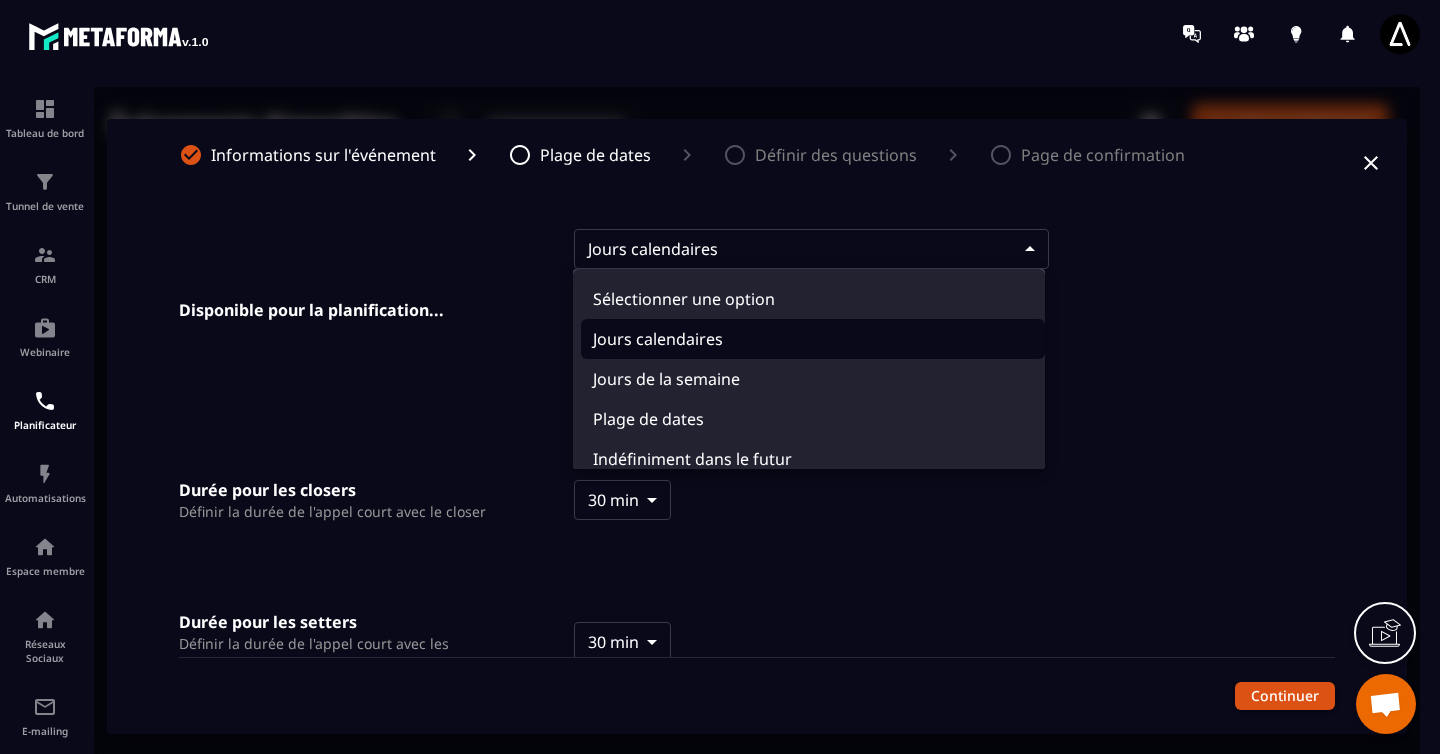 click on "**********" at bounding box center (757, 426) 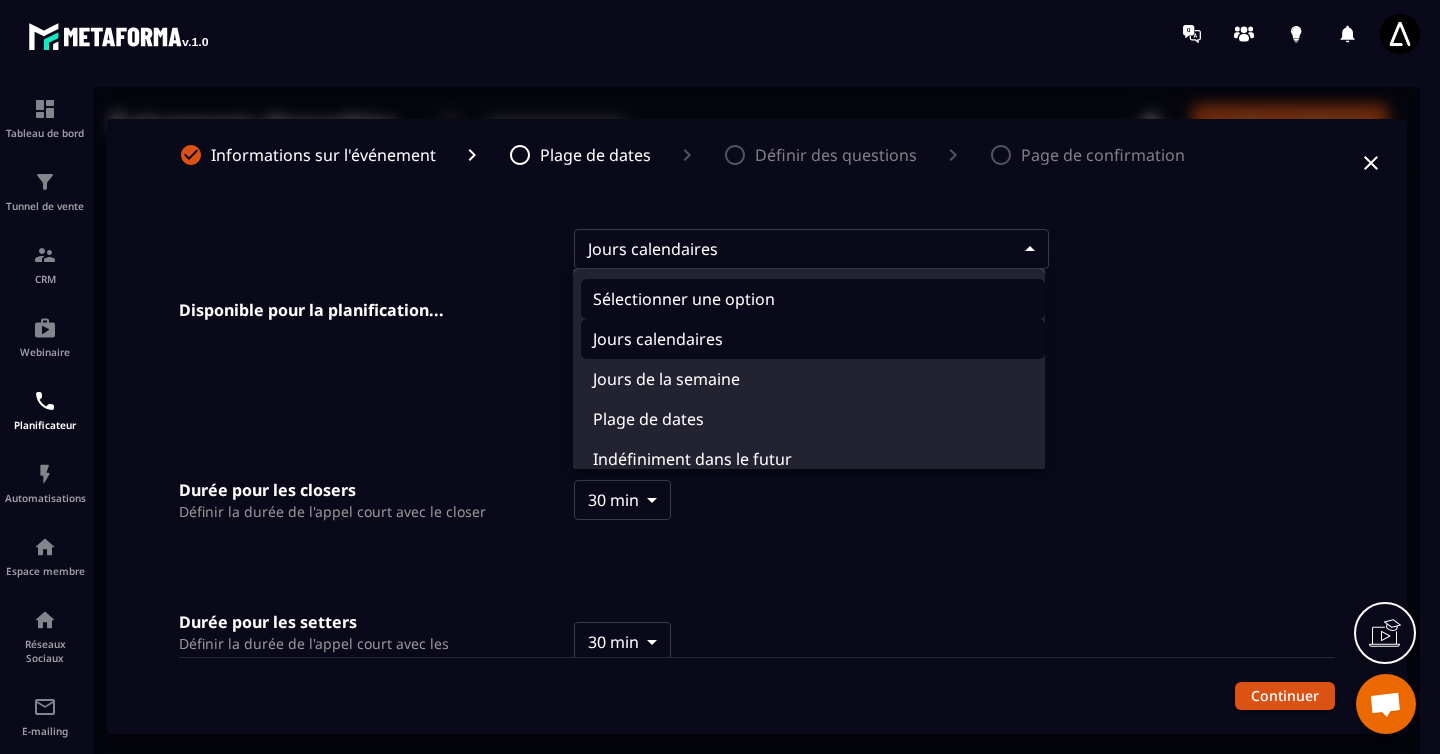 click on "Sélectionner une option" at bounding box center [813, 299] 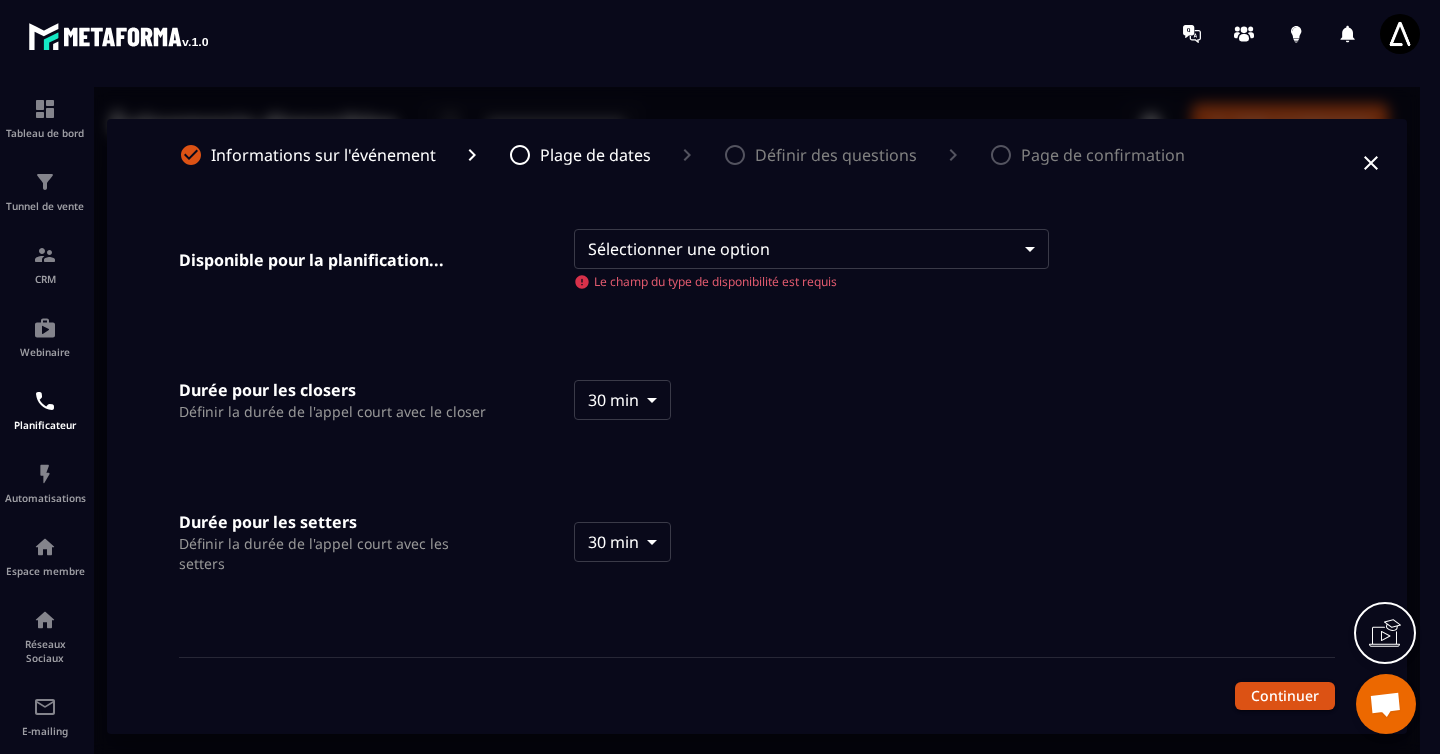 click on "Événements disponibles ​ ​ Créer un événement Test évènement 30  min ・   Indéfiniment dans le futur Formation Copiez votre lien Informations sur l'événement Plage de dates Définir des questions Page de confirmation Disponible pour la planification... Sélectionner une option ​ Le champ du type de disponibilité est requis Durée pour les closers Définir la durée de l'appel court avec le closer 30 min **** ​ Durée pour les setters Définir la durée de l'appel court avec les setters 30 min **** ​ [PERSON_NAME]-moi avant l'appel Définissez la durée de votre événement Sans rappel * ​ Continuer" at bounding box center [757, 426] 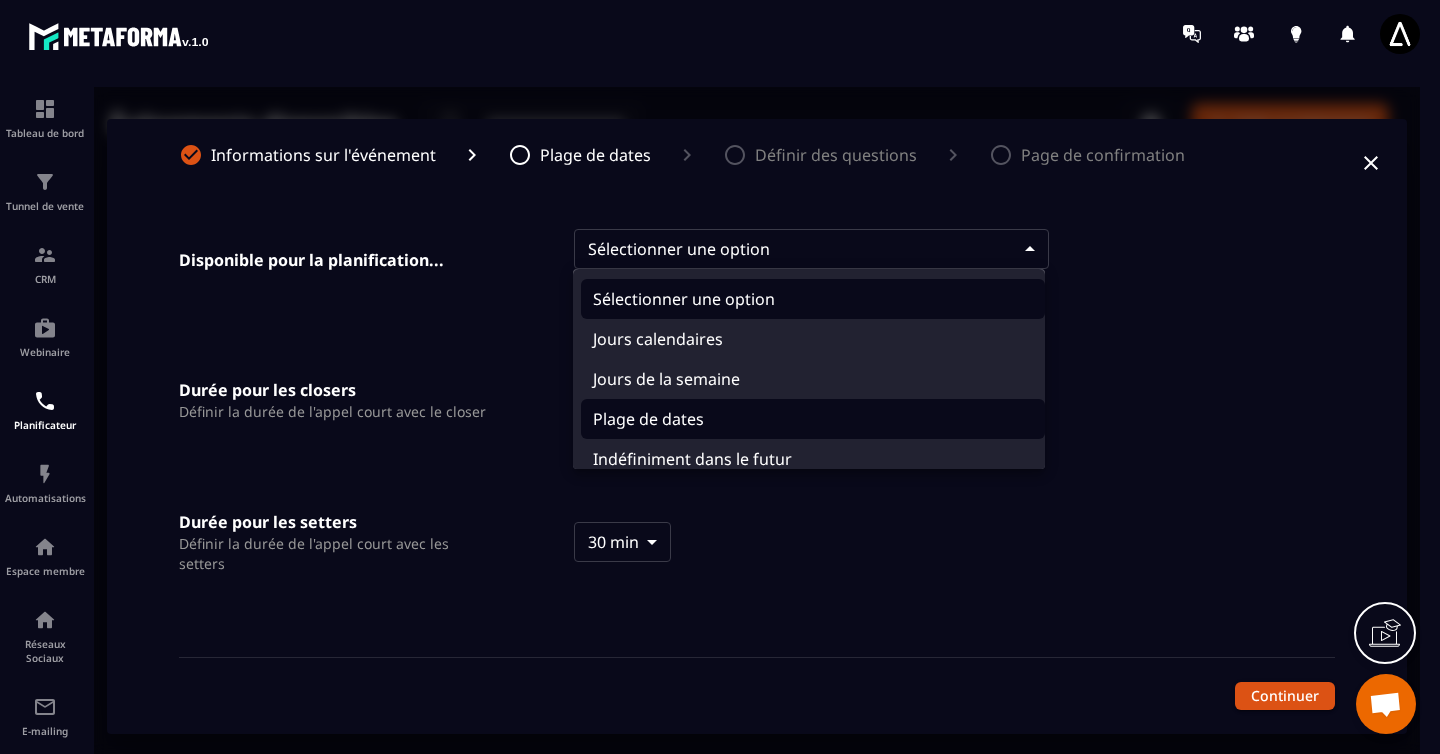 scroll, scrollTop: 20, scrollLeft: 0, axis: vertical 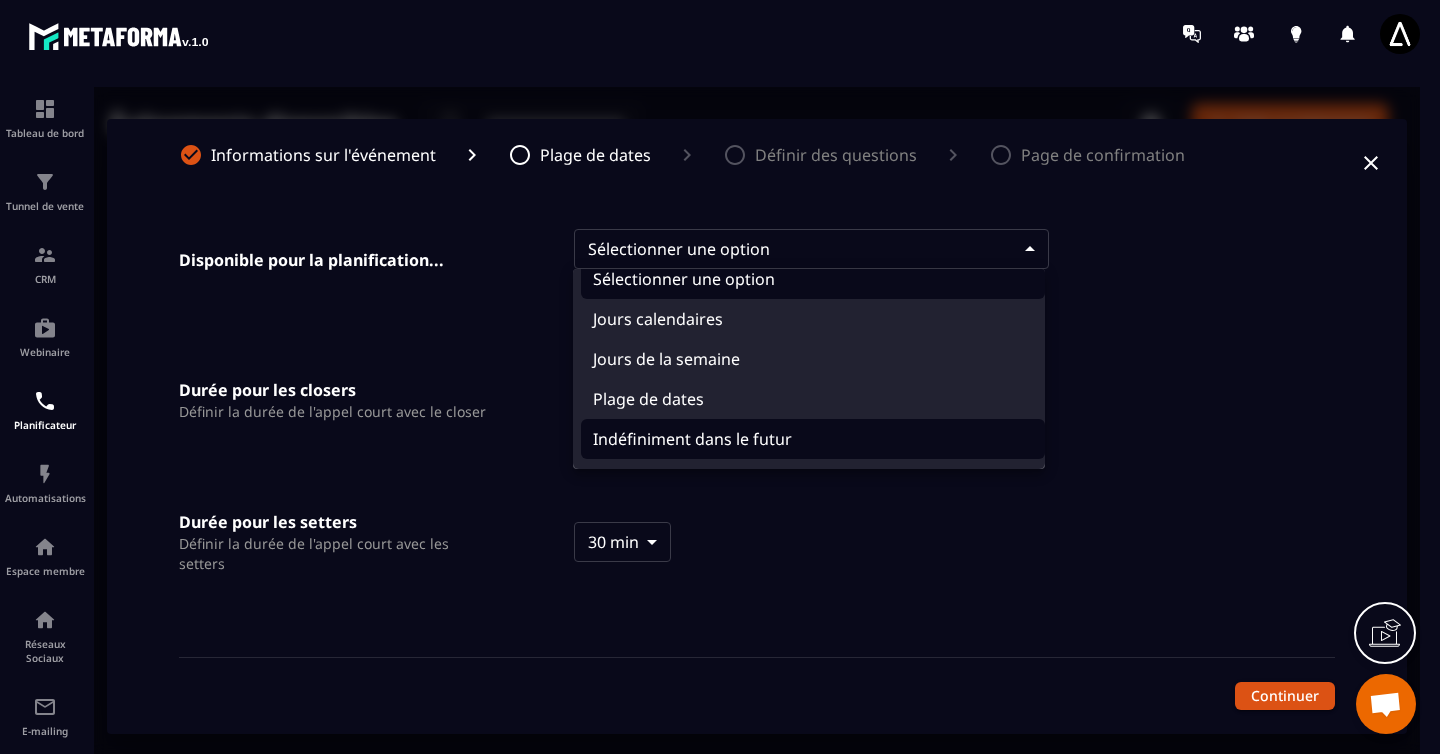 click on "Indéfiniment dans le futur" at bounding box center (813, 439) 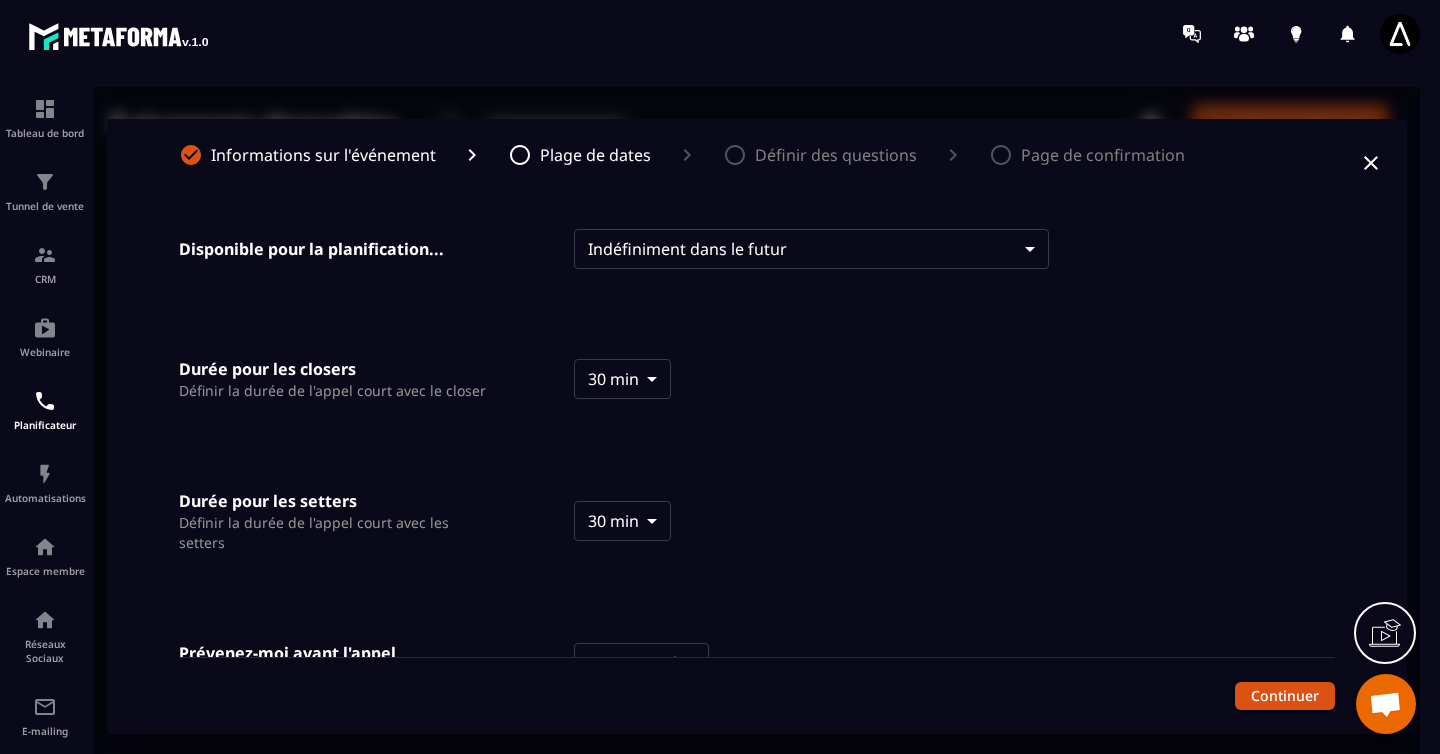 click on "Événements disponibles ​ ​ Créer un événement Test évènement 30  min ・   Indéfiniment dans le futur Formation Copiez votre lien Informations sur l'événement Plage de dates Définir des questions Page de confirmation Disponible pour la planification... Indéfiniment dans le futur ******** ​ Durée pour les closers Définir la durée de l'appel court avec le closer 30 min **** ​ Durée pour les setters Définir la durée de l'appel court avec les setters 30 min **** ​ [PERSON_NAME]-moi avant l'appel Définissez la durée de votre événement Sans rappel * ​ Continuer" at bounding box center [757, 426] 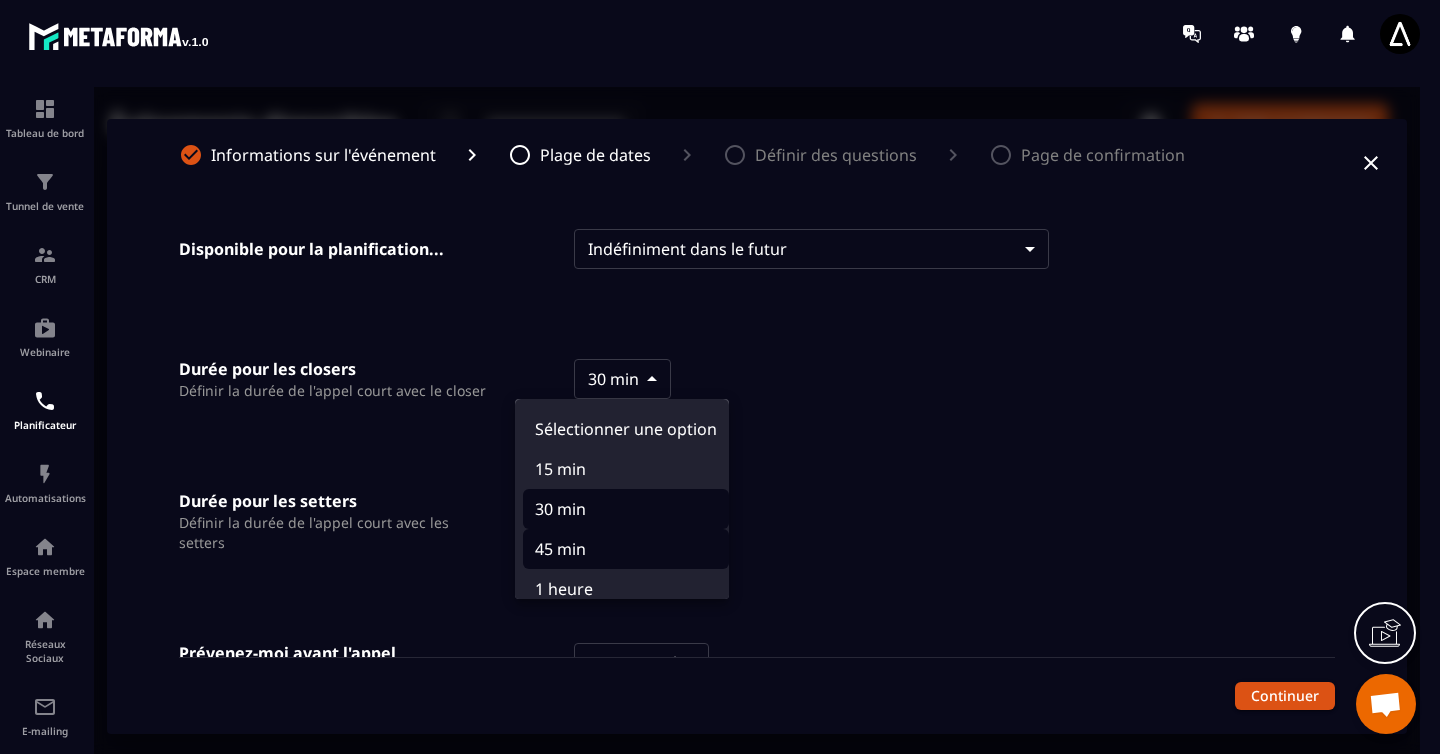 click on "45 min" at bounding box center [626, 549] 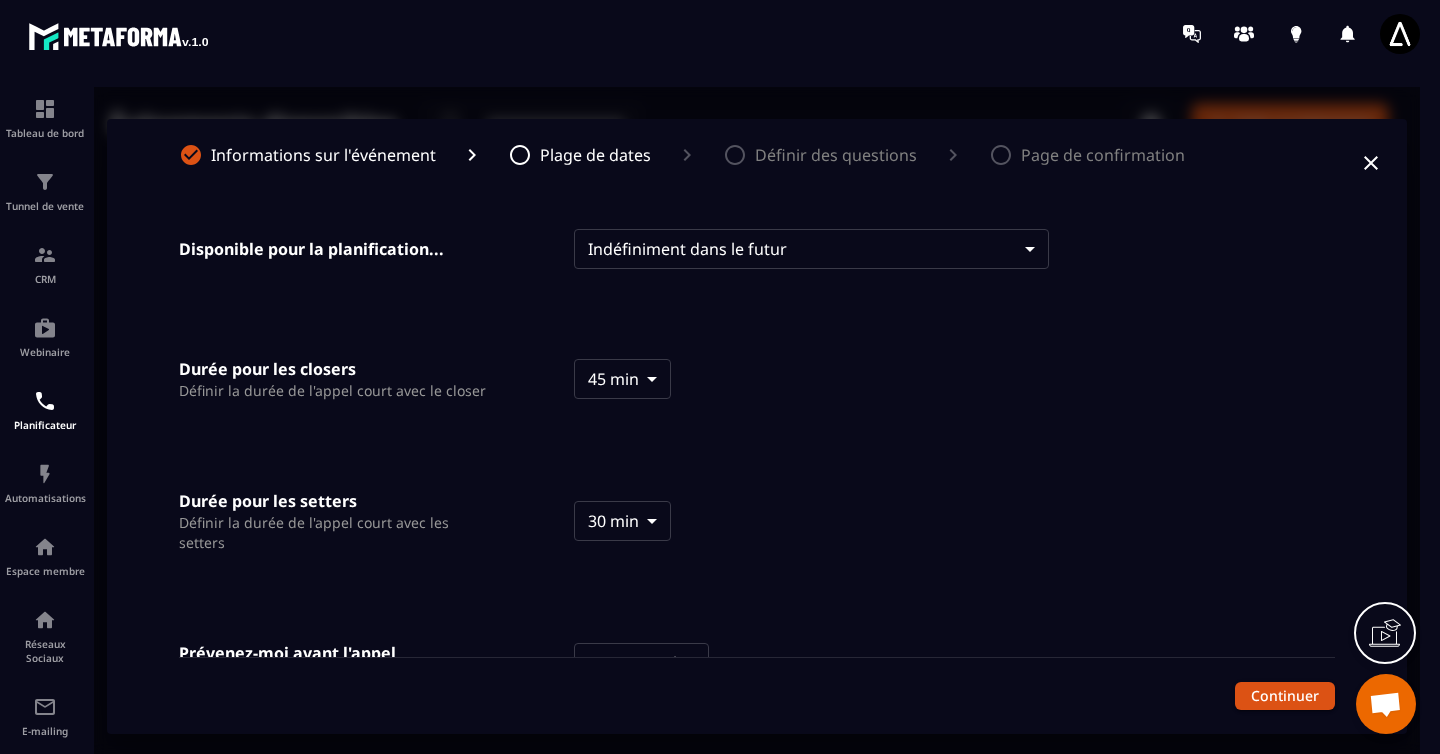 click on "Événements disponibles ​ ​ Créer un événement Test évènement 30  min ・   Indéfiniment dans le futur Formation Copiez votre lien Informations sur l'événement Plage de dates Définir des questions Page de confirmation Disponible pour la planification... Indéfiniment dans le futur ******** ​ Durée pour les closers Définir la durée de l'appel court avec le closer 45 min **** ​ Durée pour les setters Définir la durée de l'appel court avec les setters 30 min **** ​ [PERSON_NAME]-moi avant l'appel Définissez la durée de votre événement Sans rappel * ​ Continuer" at bounding box center [757, 426] 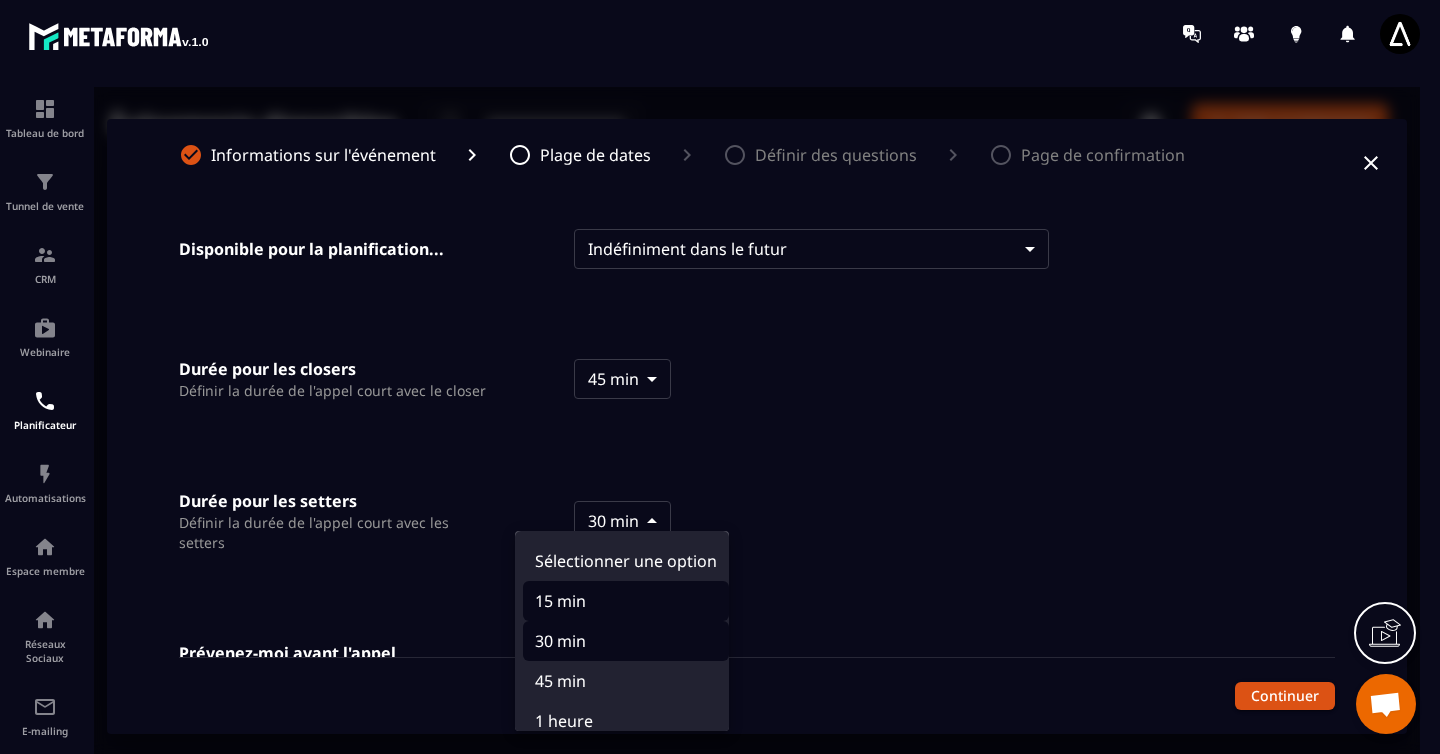 click on "15 min" at bounding box center (626, 601) 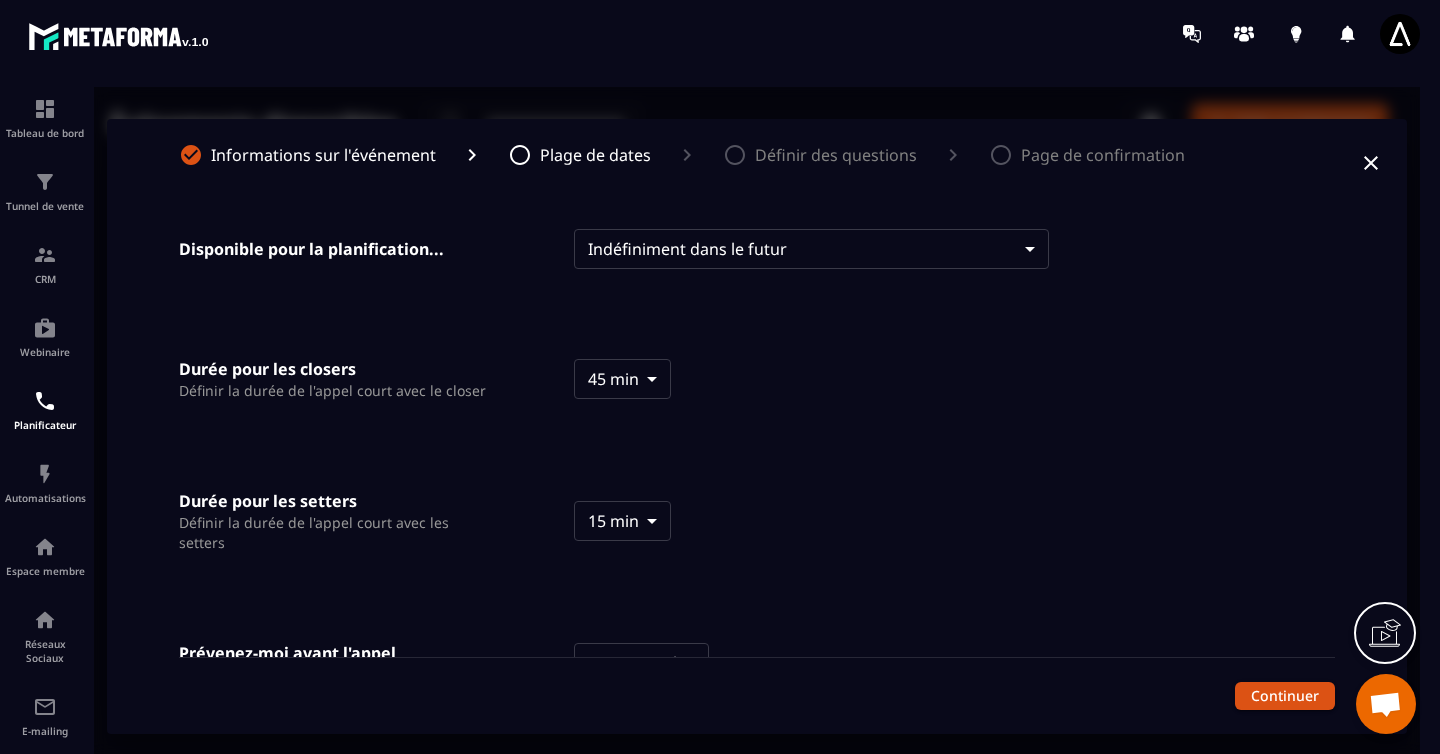 scroll, scrollTop: 72, scrollLeft: 0, axis: vertical 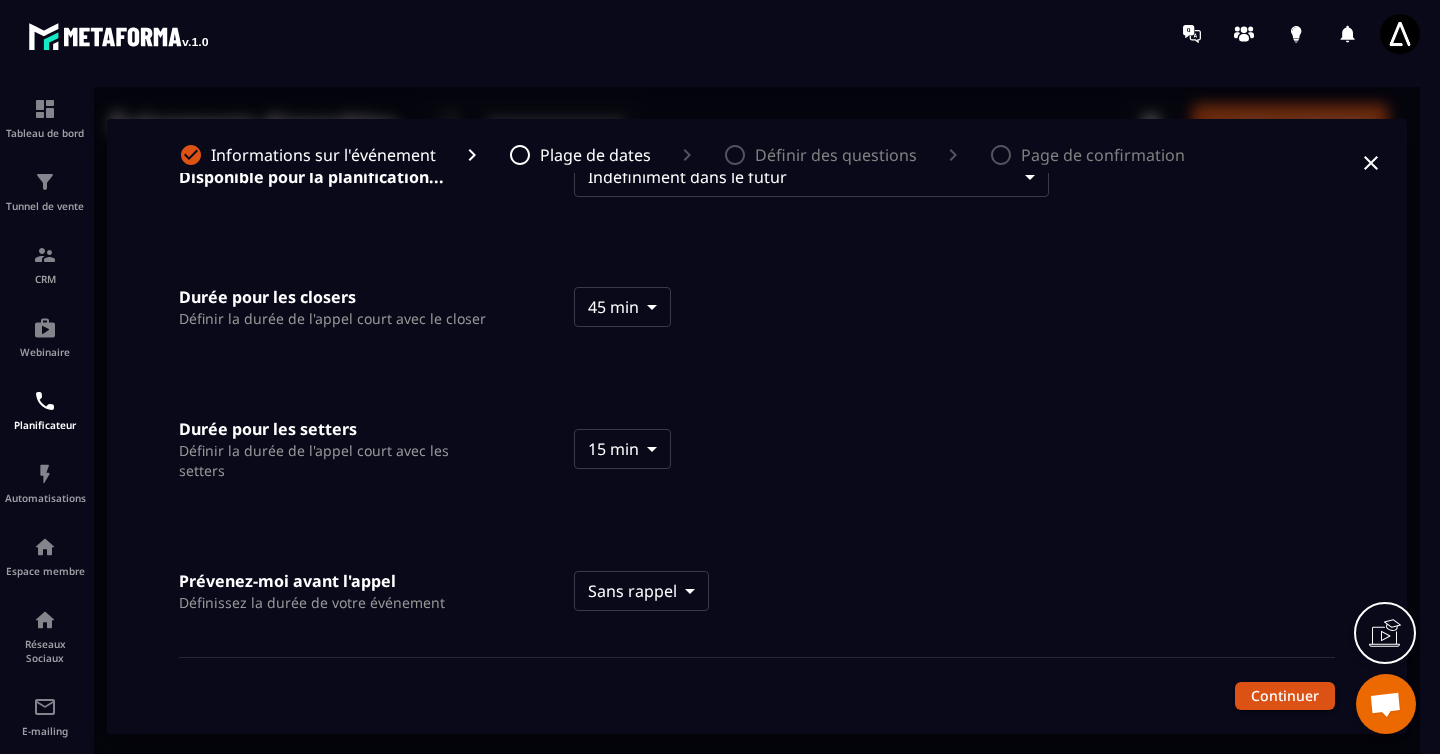click on "Événements disponibles ​ ​ Créer un événement Test évènement 30  min ・   Indéfiniment dans le futur Formation Copiez votre lien Informations sur l'événement Plage de dates Définir des questions Page de confirmation Disponible pour la planification... Indéfiniment dans le futur ******** ​ Durée pour les closers Définir la durée de l'appel court avec le closer 45 min **** ​ Durée pour les setters Définir la durée de l'appel court avec les setters 15 min *** ​ [PERSON_NAME]-moi avant l'appel Définissez la durée de votre événement Sans rappel * ​ Continuer" at bounding box center [757, 426] 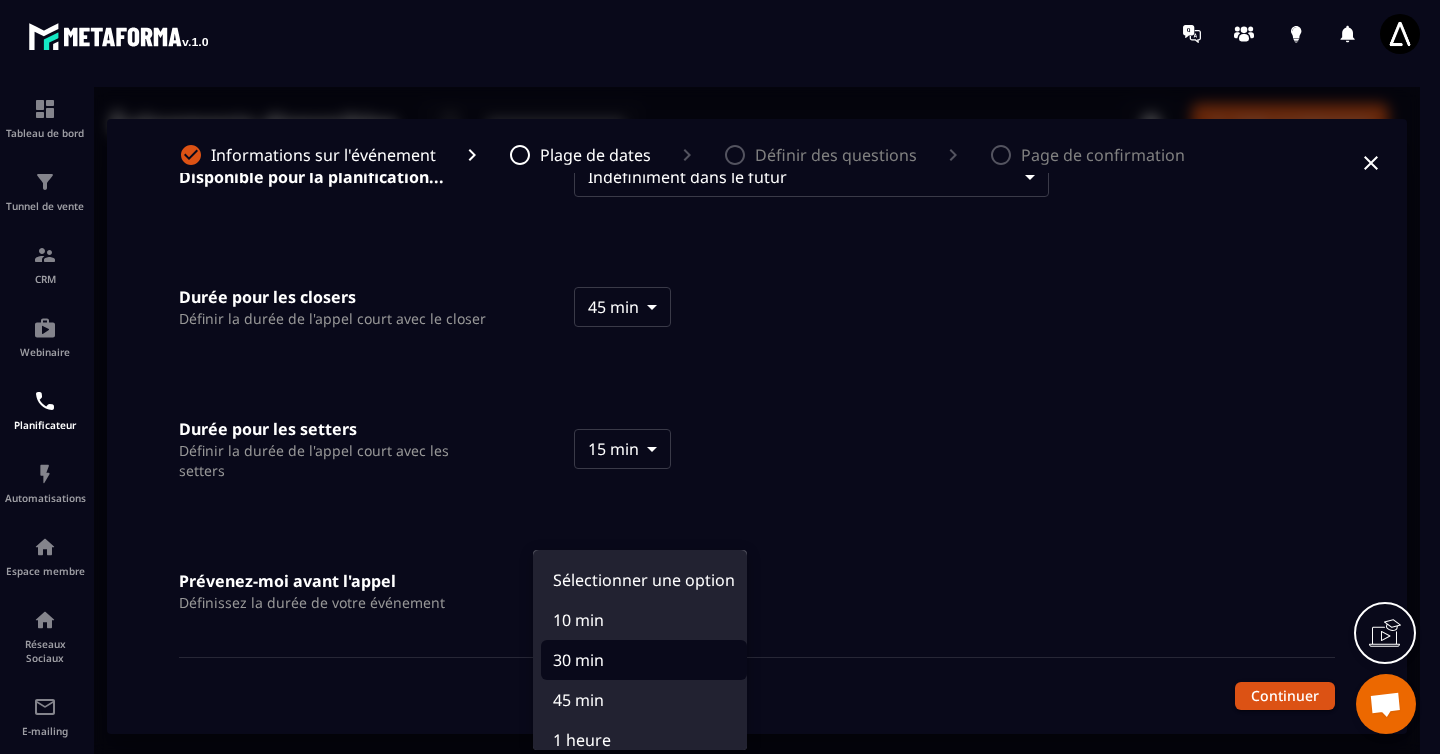 scroll, scrollTop: 60, scrollLeft: 0, axis: vertical 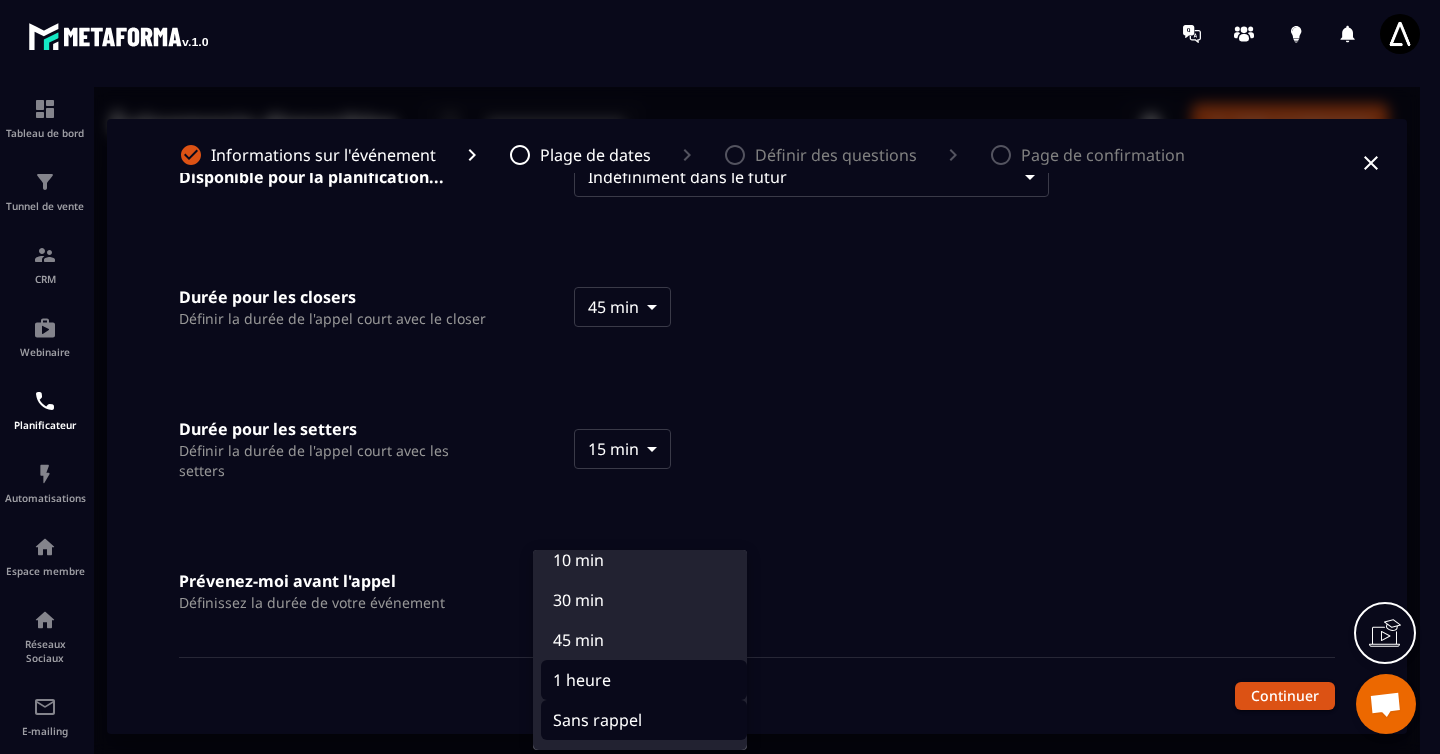 click on "1 heure" at bounding box center [644, 680] 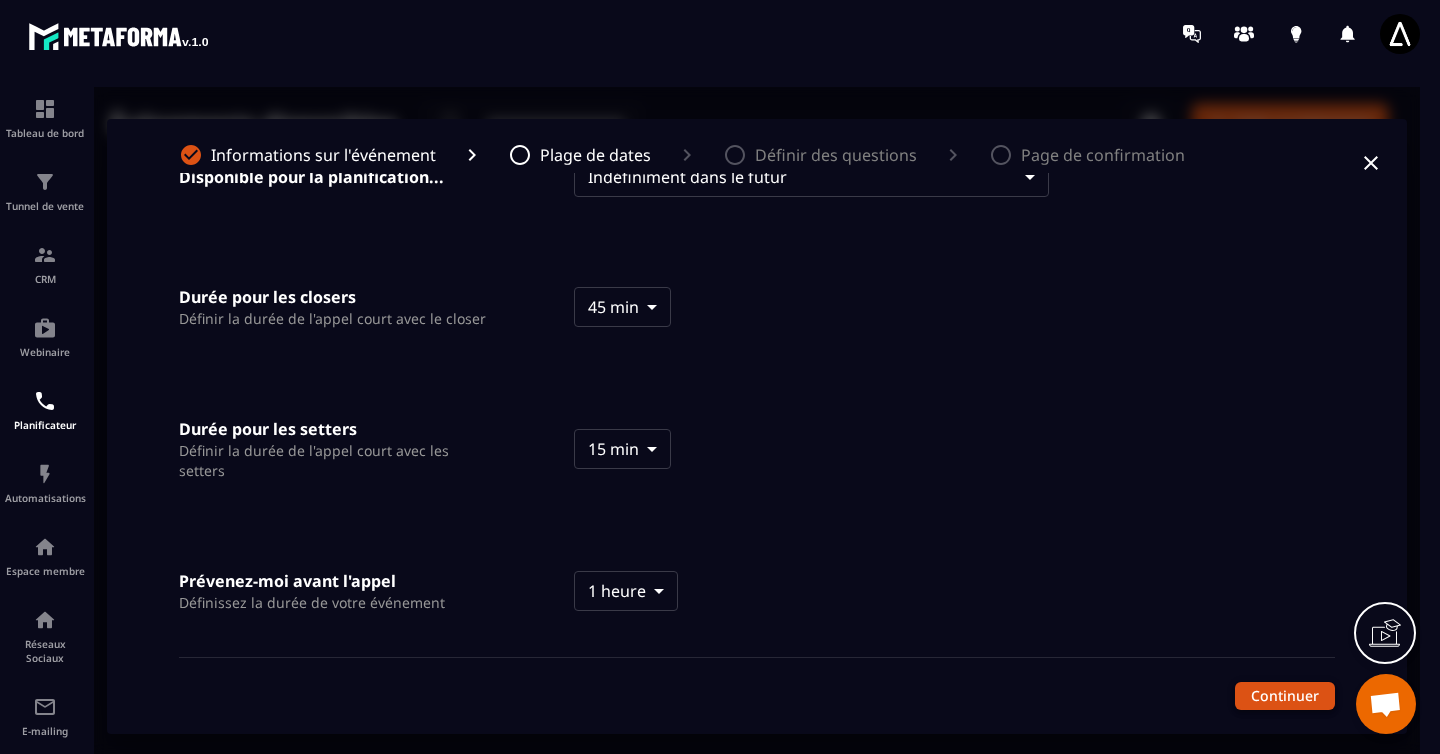 click on "Continuer" at bounding box center [1285, 696] 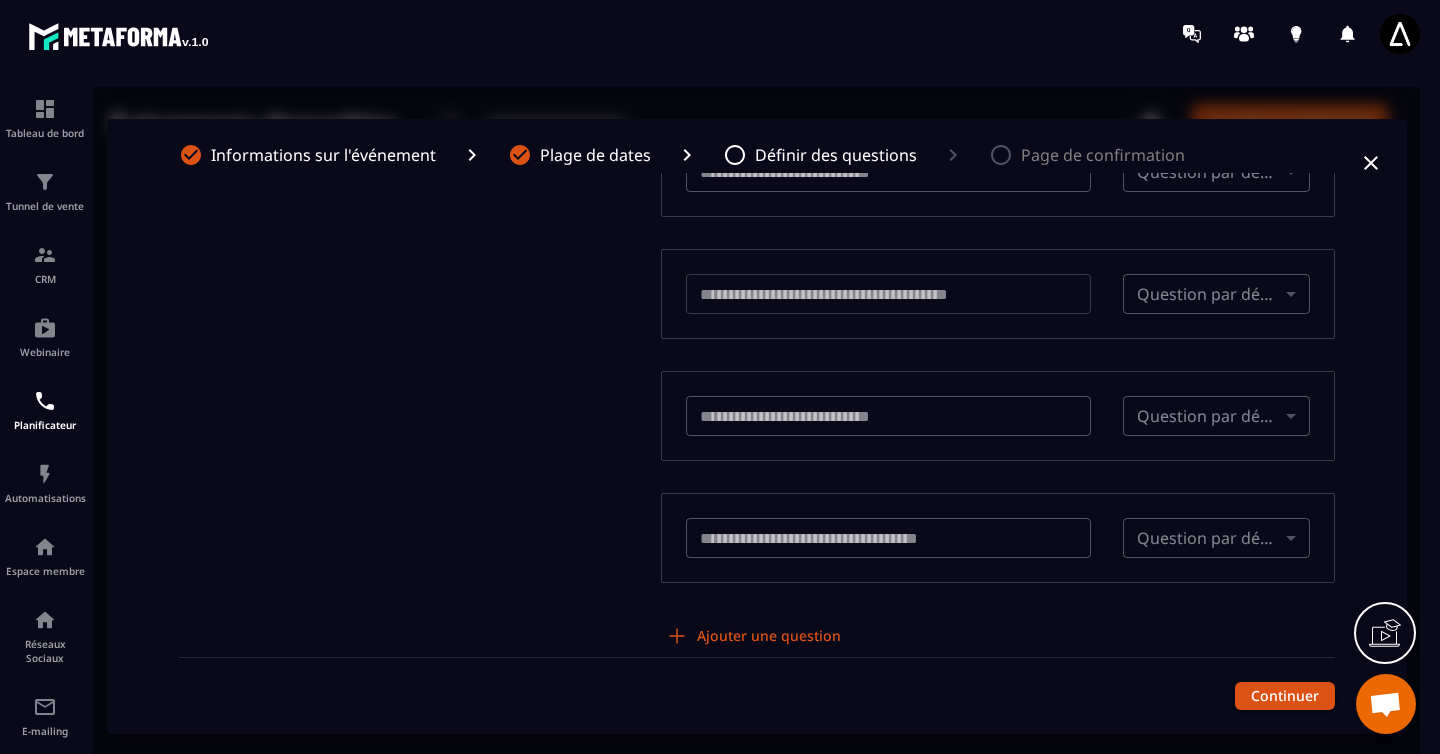 scroll, scrollTop: 0, scrollLeft: 0, axis: both 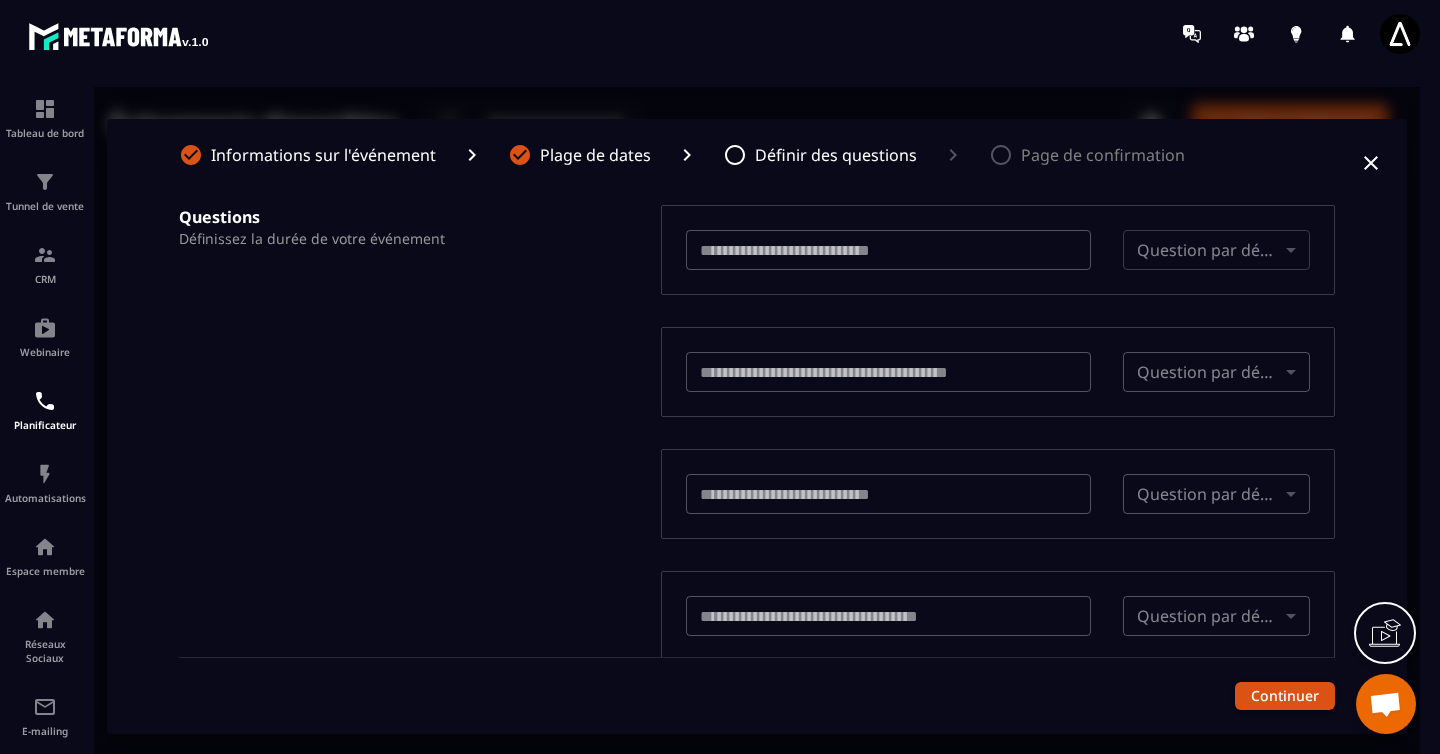 click on "Question par défaut" at bounding box center (1216, 250) 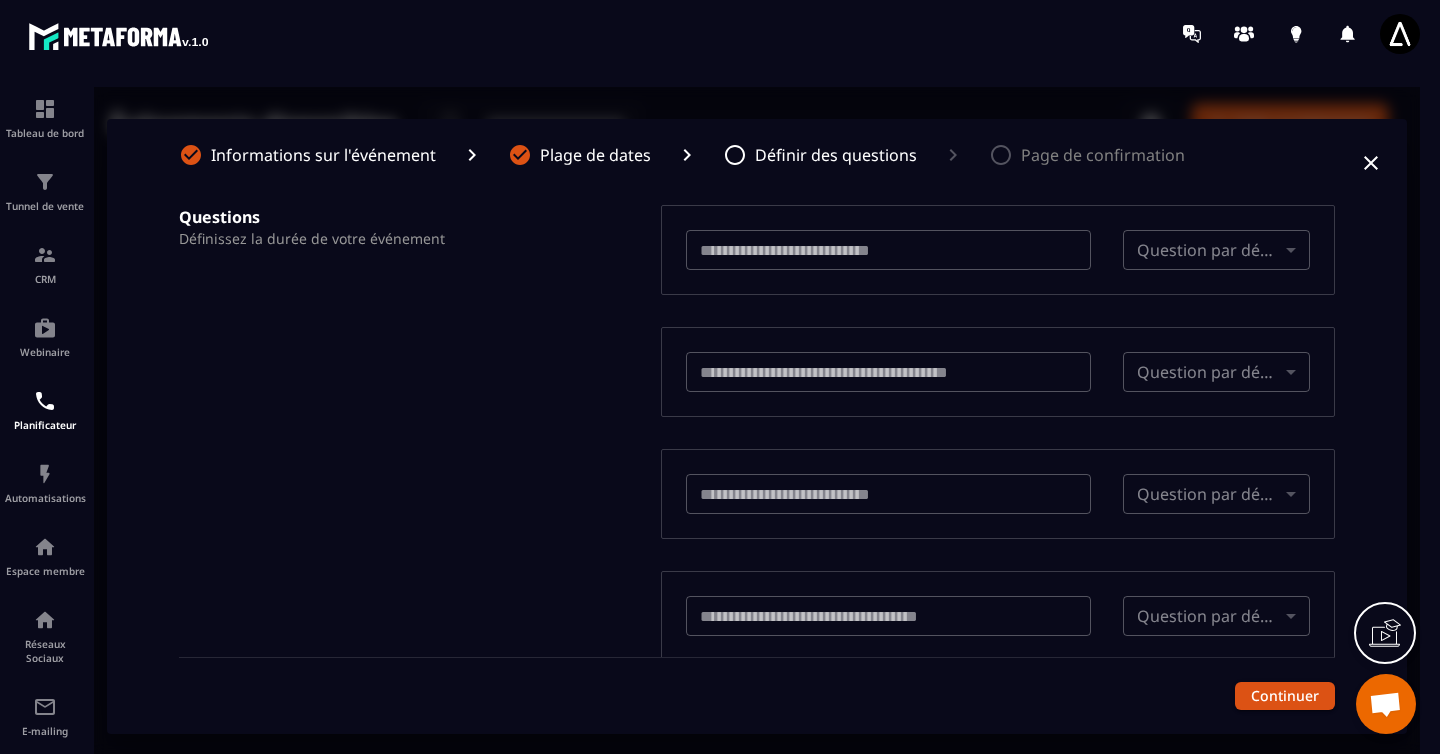 click on "**********" at bounding box center (873, 356) 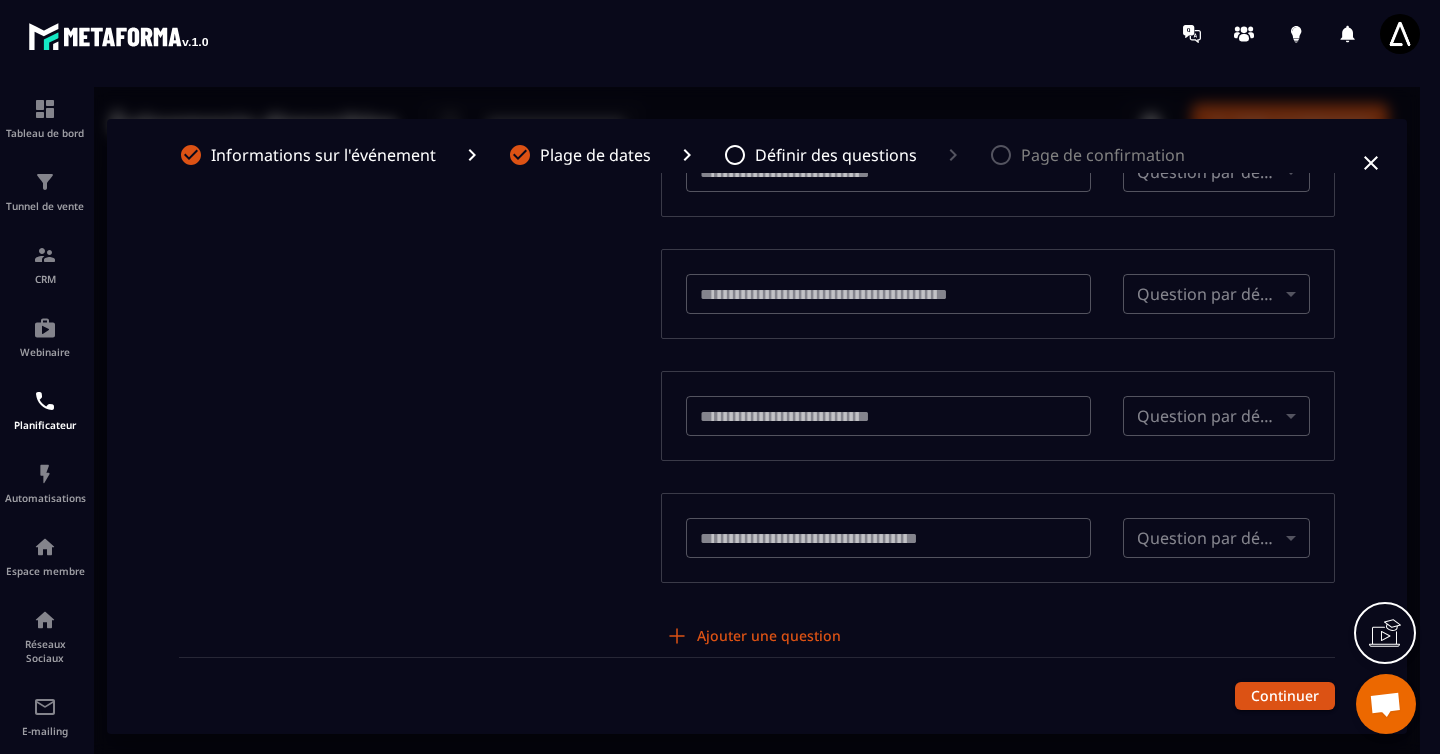 click on "Ajouter une question" at bounding box center (755, 636) 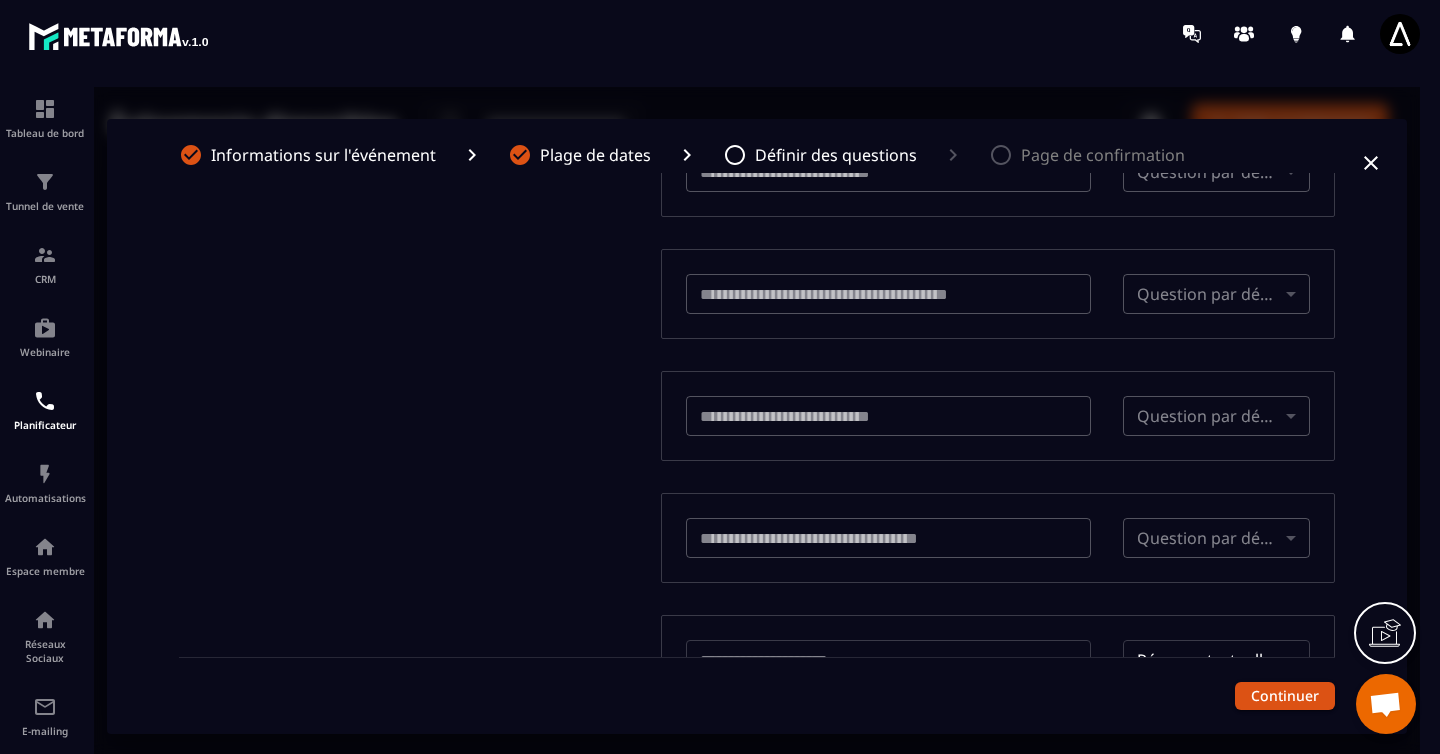 scroll, scrollTop: 272, scrollLeft: 0, axis: vertical 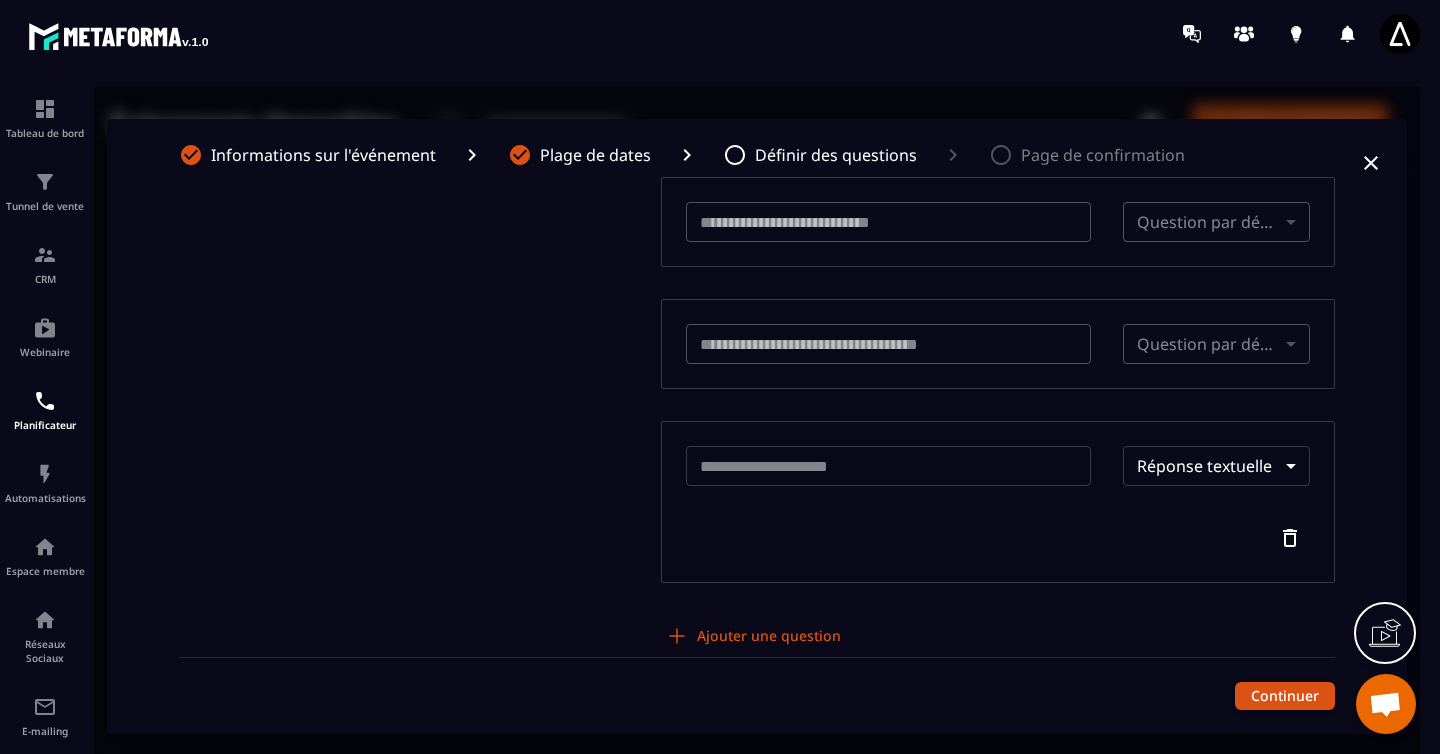 click at bounding box center [889, 466] 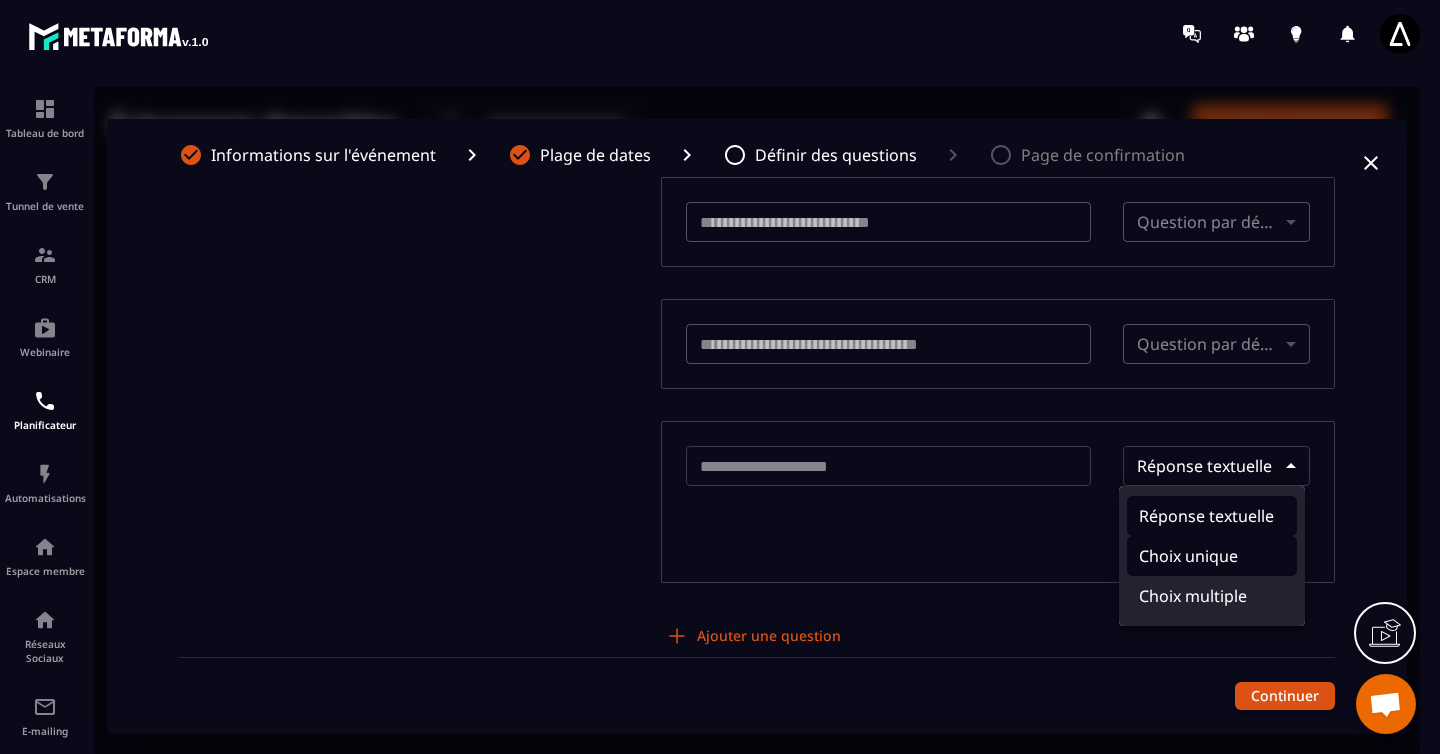 click on "Choix unique" at bounding box center [1212, 556] 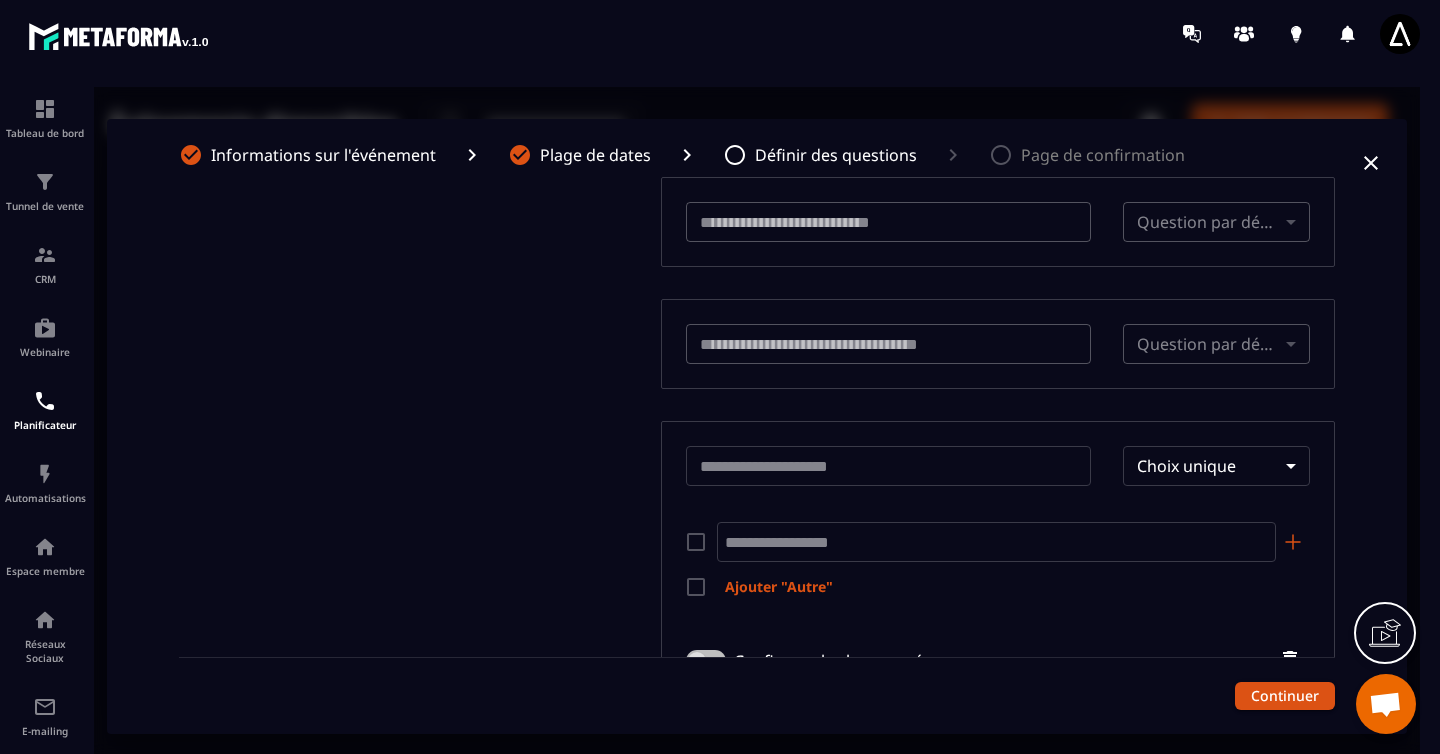 click on "​" at bounding box center [986, 542] 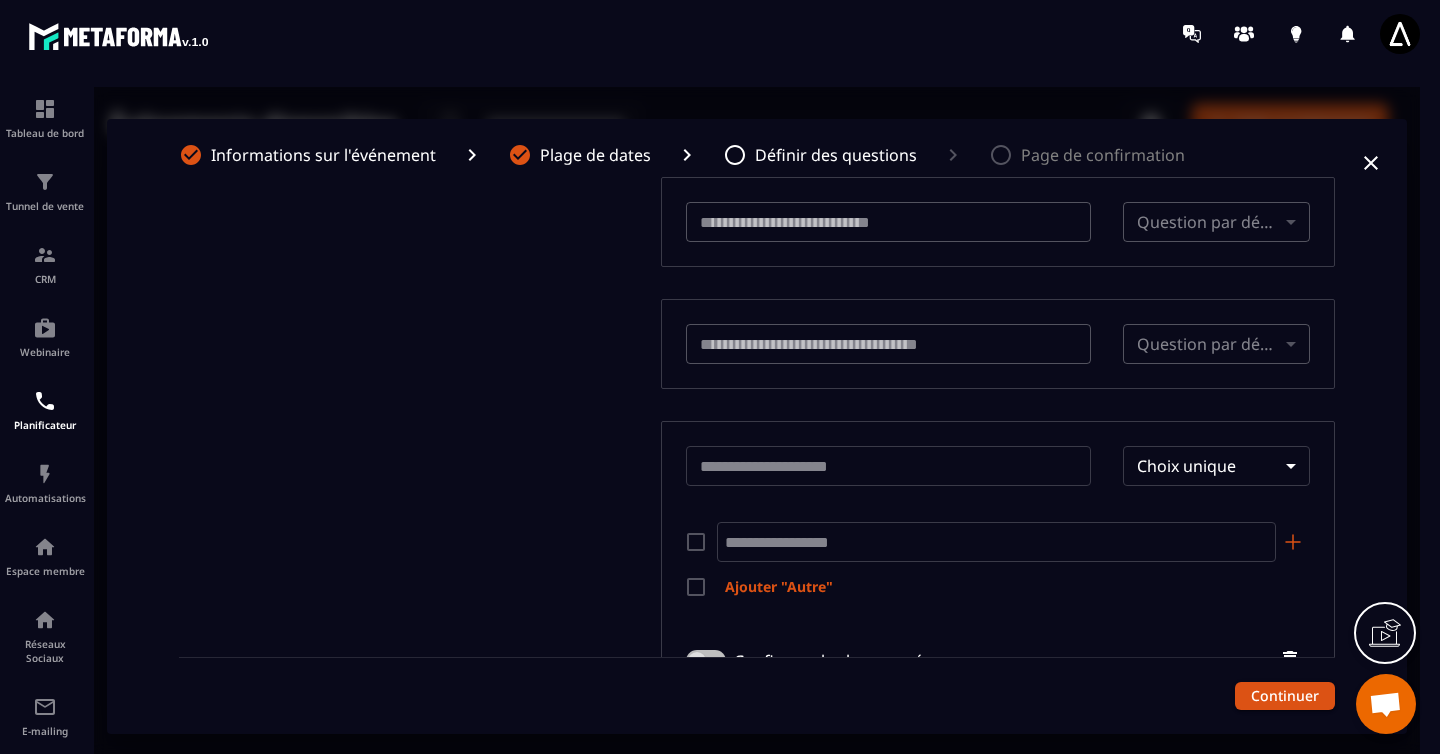 type on "*" 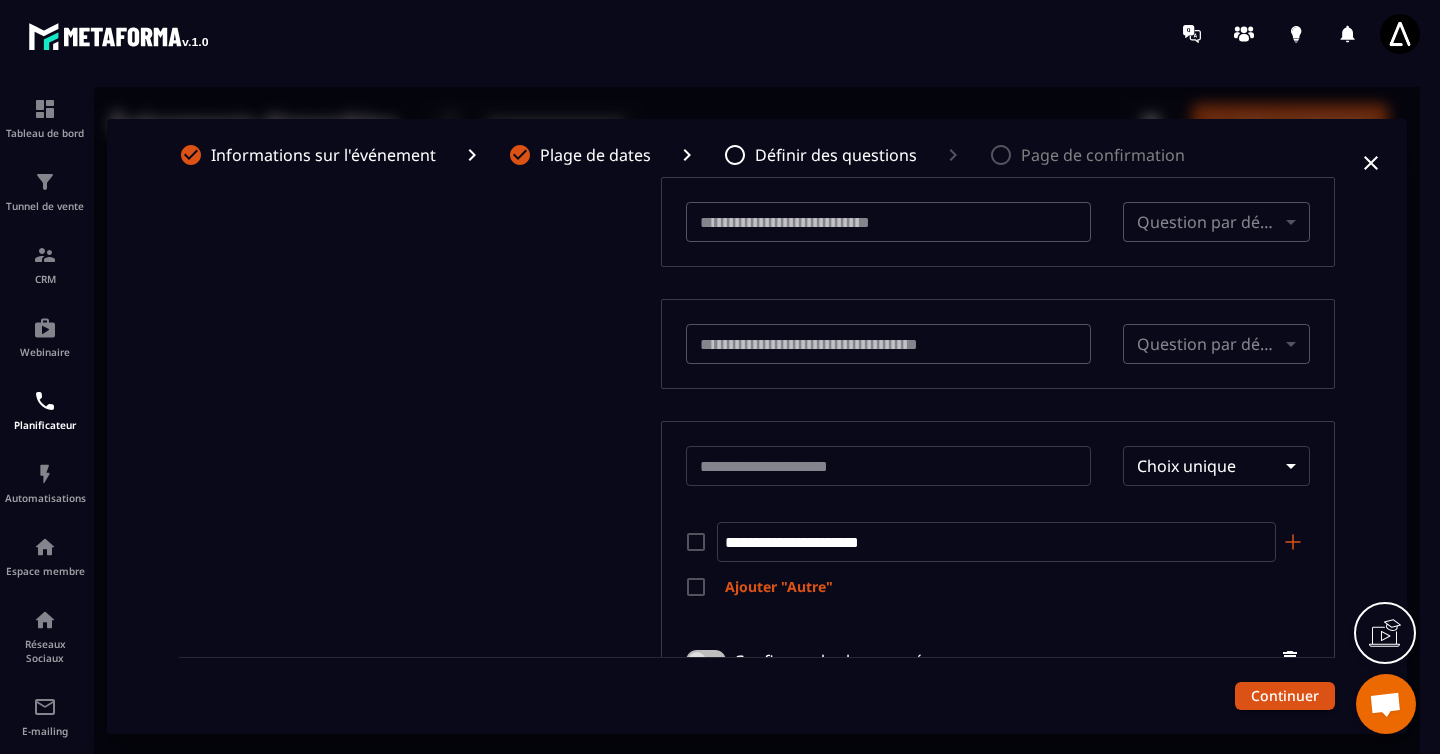 scroll, scrollTop: 394, scrollLeft: 0, axis: vertical 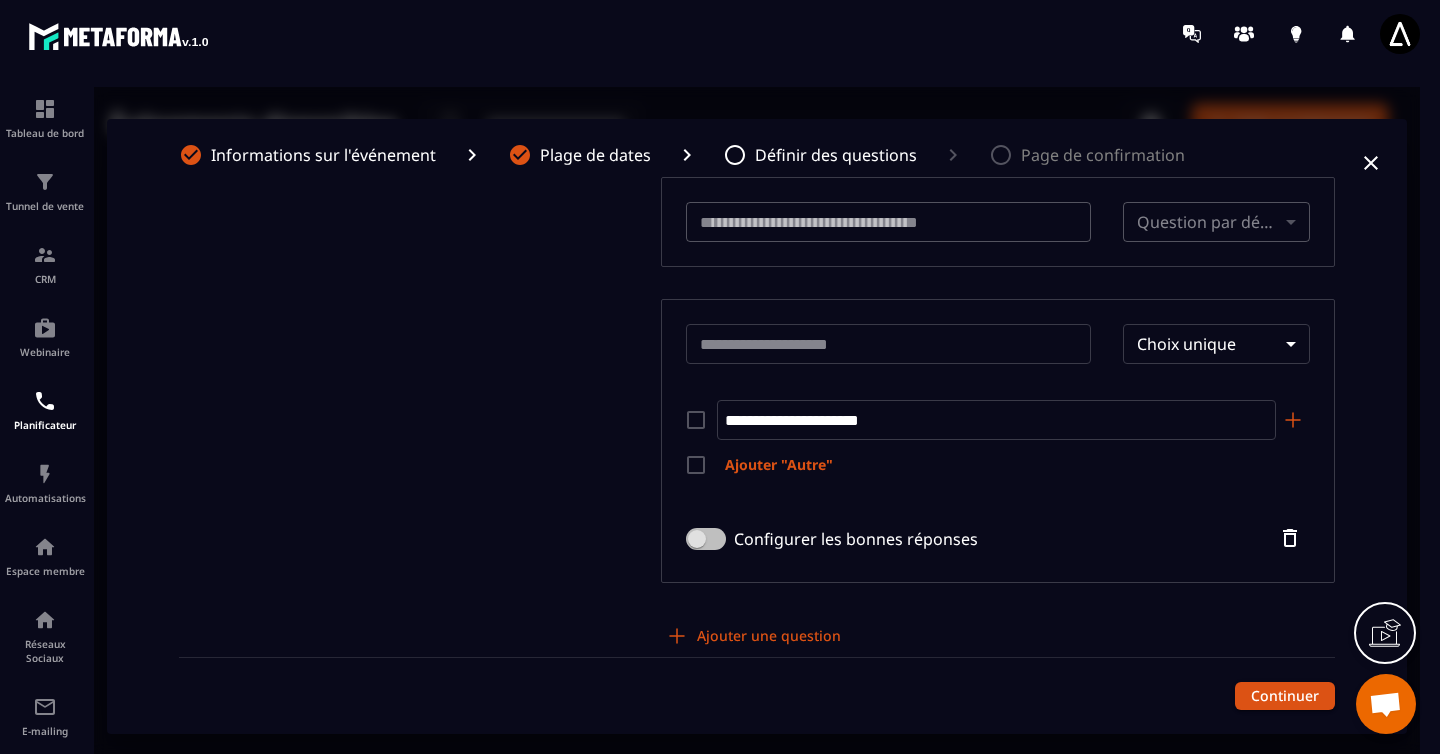 type on "**********" 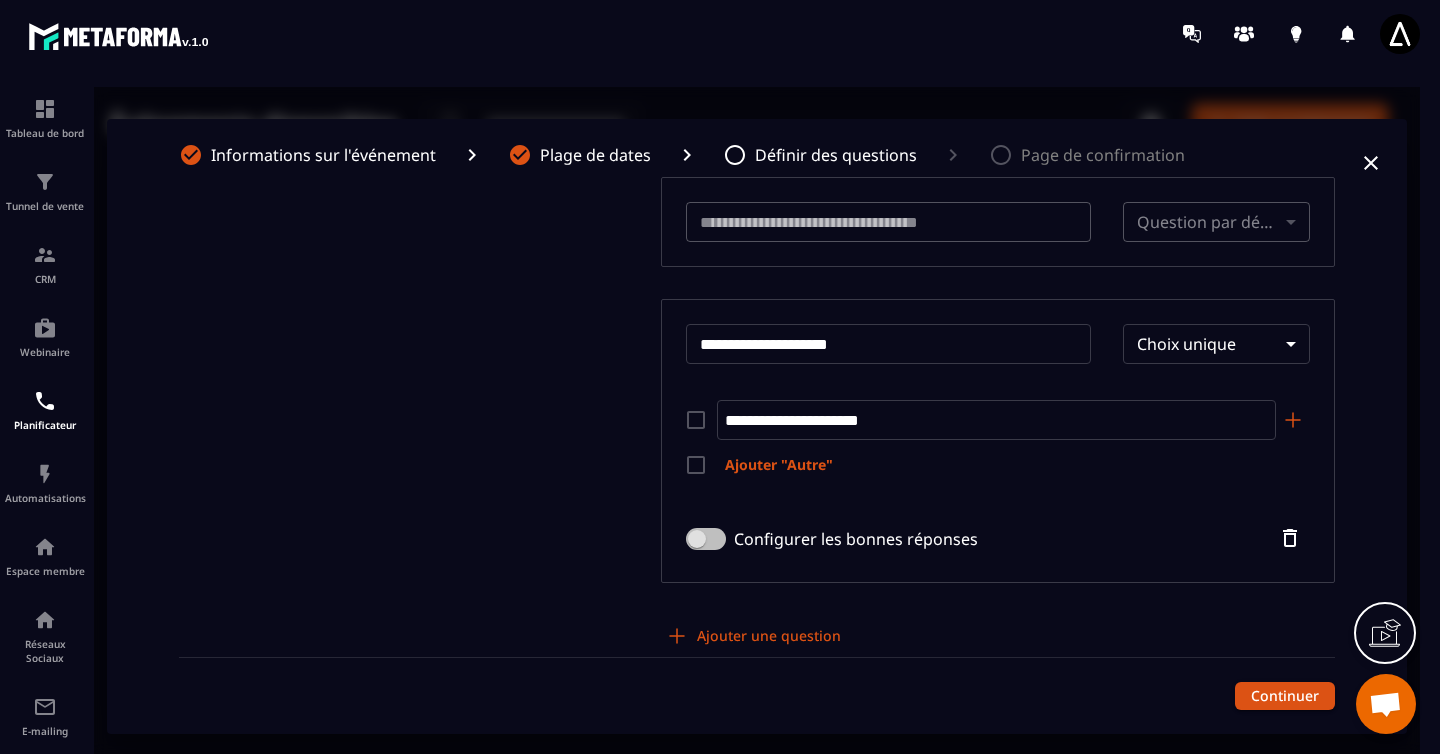 type on "**********" 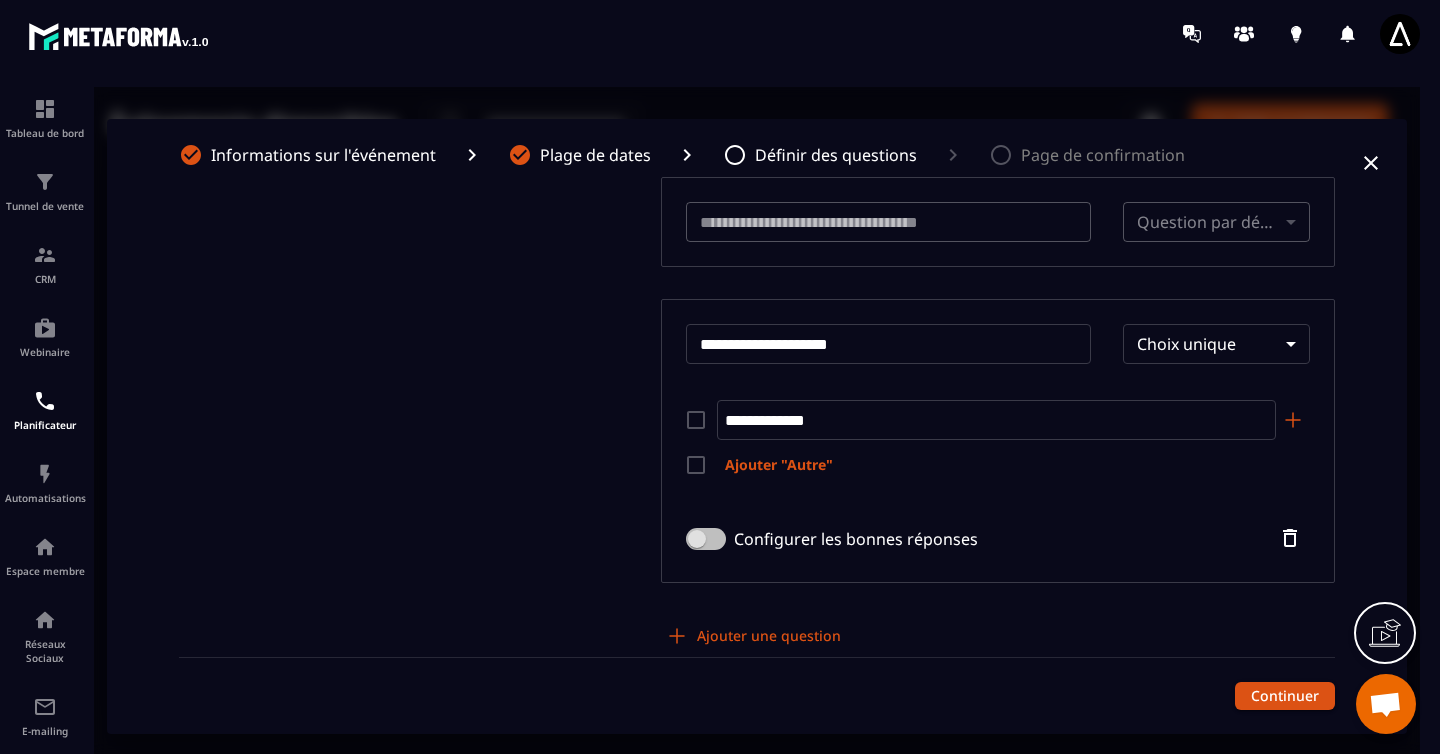 type on "**********" 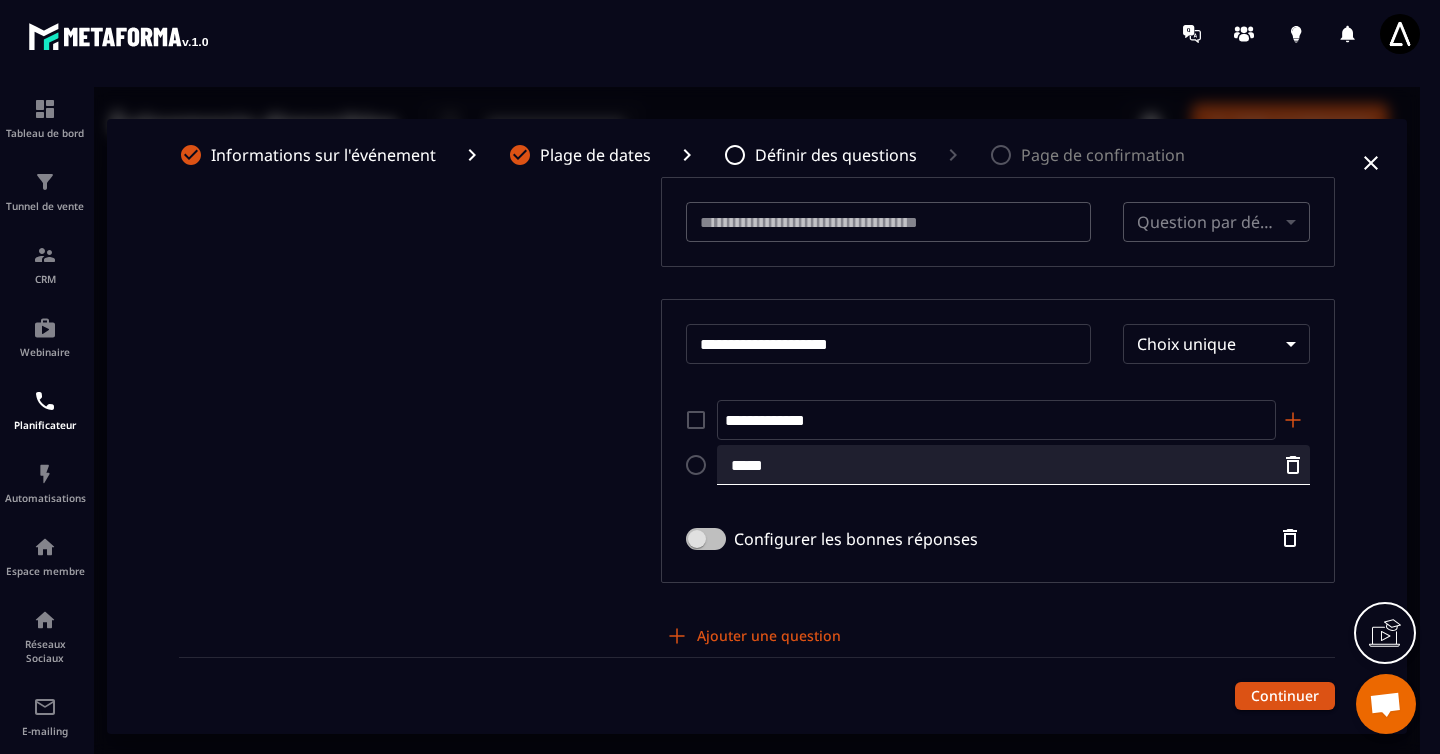 click on "*****" at bounding box center (1013, 465) 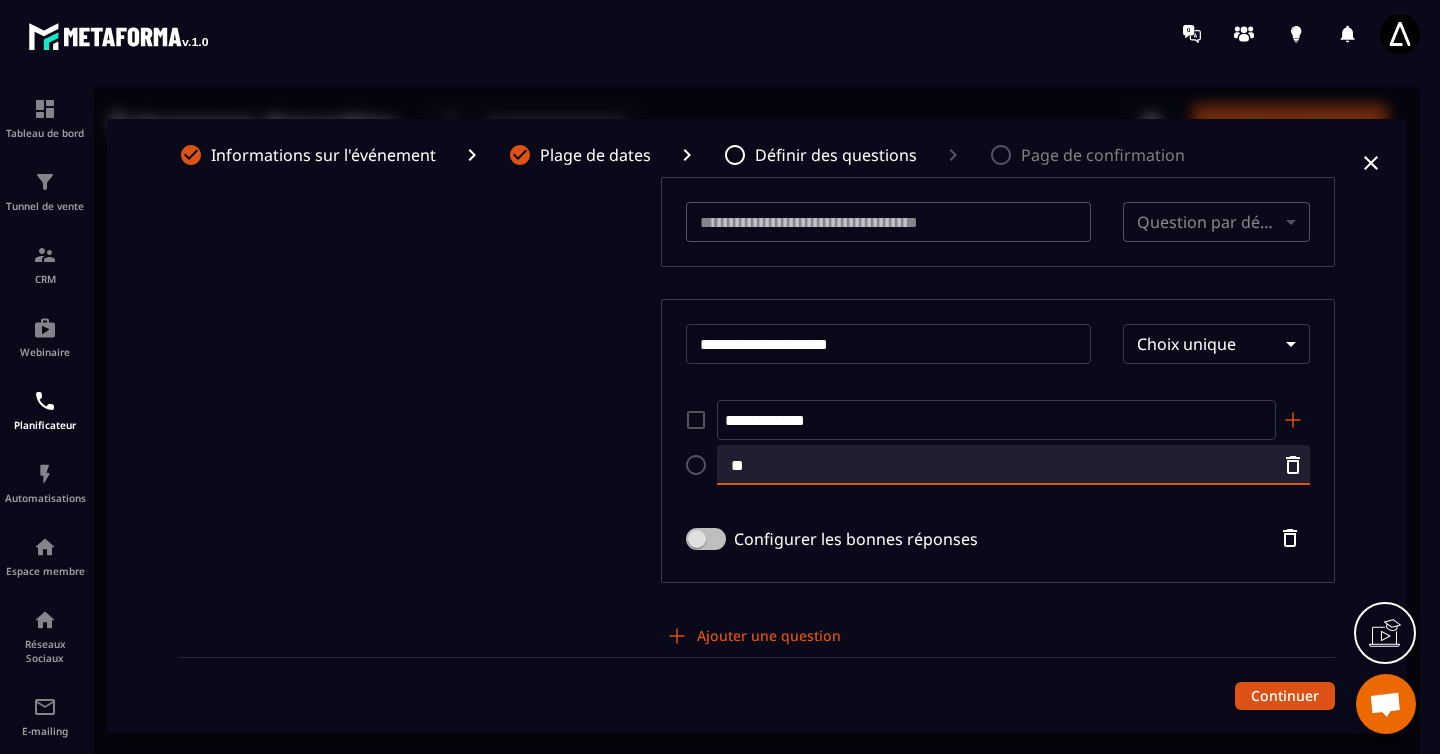 type on "*" 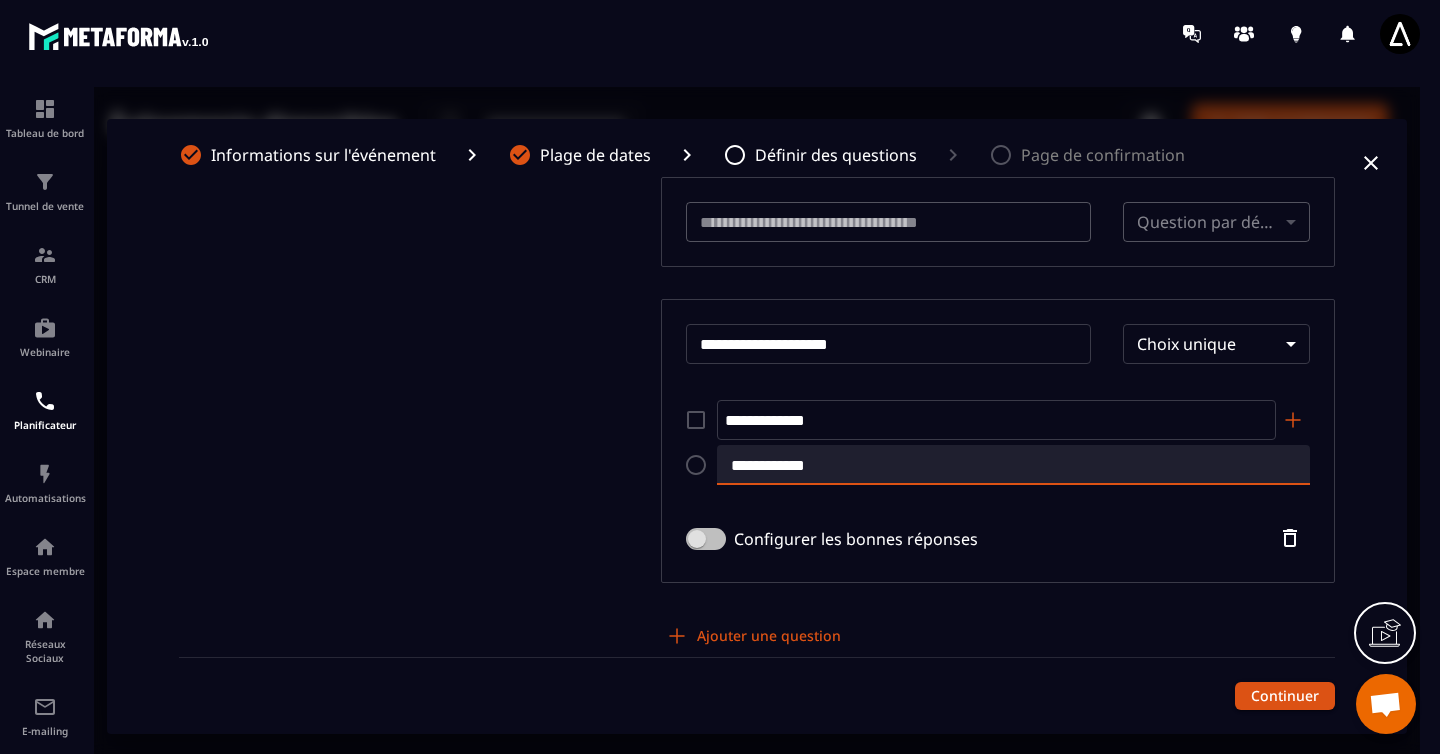 type on "**********" 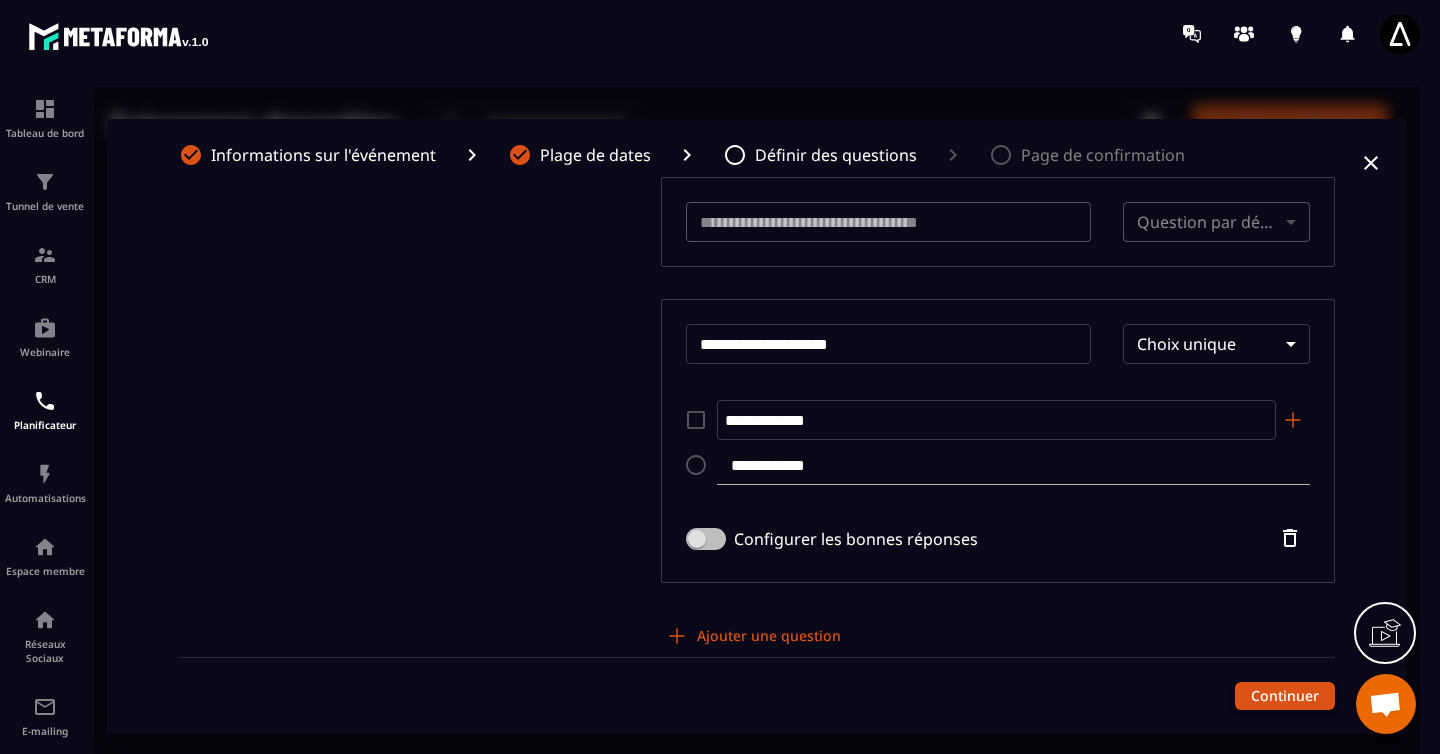 click on "Continuer" at bounding box center (1285, 696) 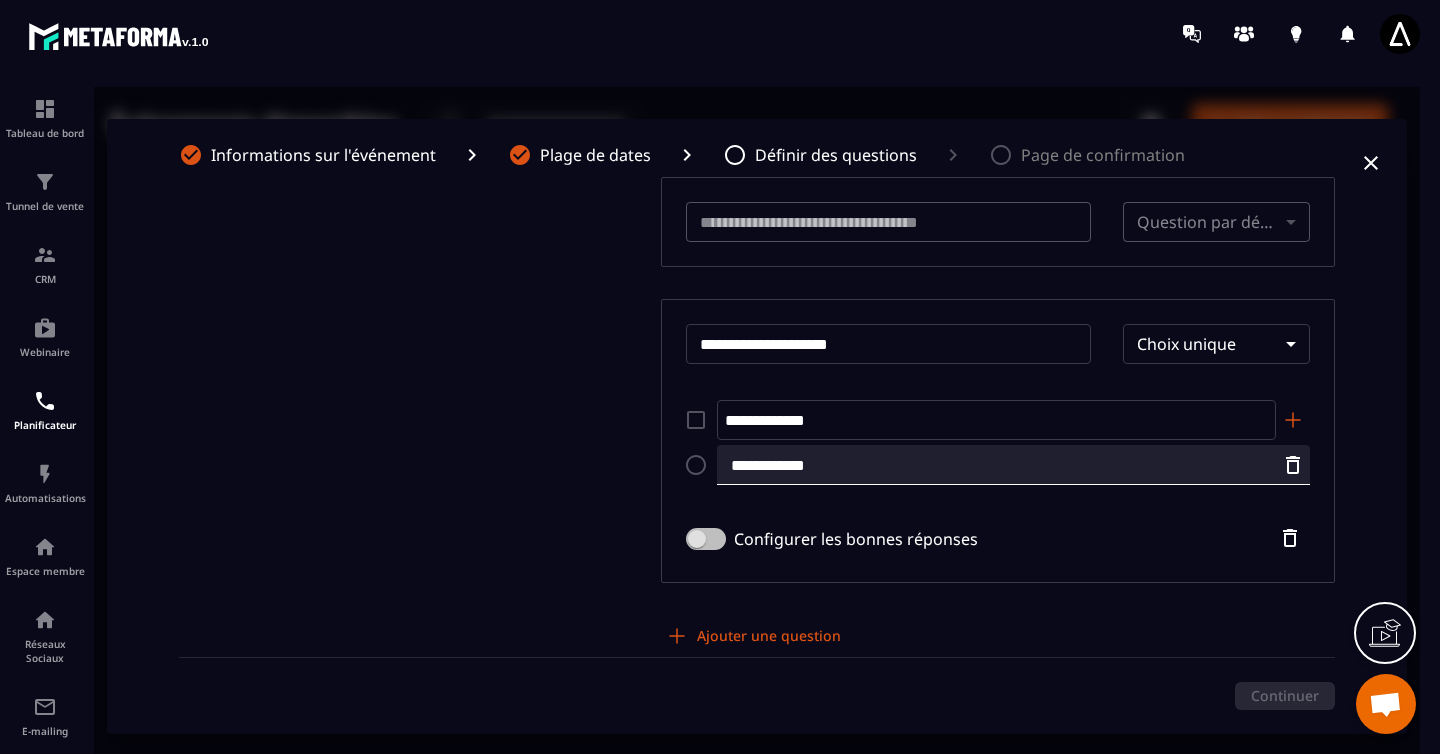 scroll, scrollTop: 0, scrollLeft: 0, axis: both 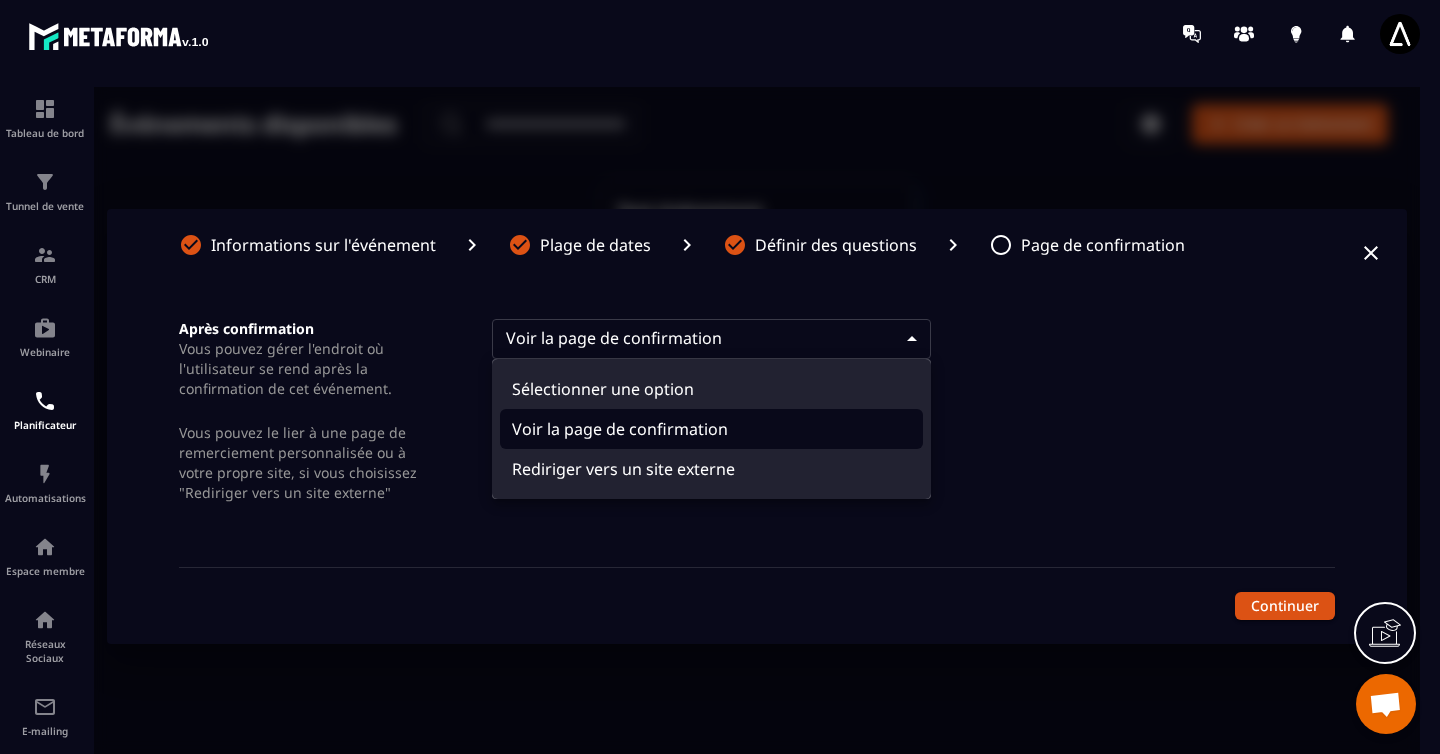 click on "Événements disponibles ​ ​ Créer un événement Test évènement 45  min ・   Indéfiniment dans le futur Formation Copiez votre lien Informations sur l'événement Plage de dates Définir des questions Page de confirmation Après confirmation Vous pouvez gérer l'endroit où l'utilisateur se rend après la confirmation de cet événement. Vous pouvez le lier à une page de remerciement personnalisée ou à votre propre site, si vous choisissez "Rediriger vers un site externe" Voir la page de confirmation **** ​ Continuer Sélectionner une option Voir la page de confirmation Rediriger vers un site externe" at bounding box center (757, 426) 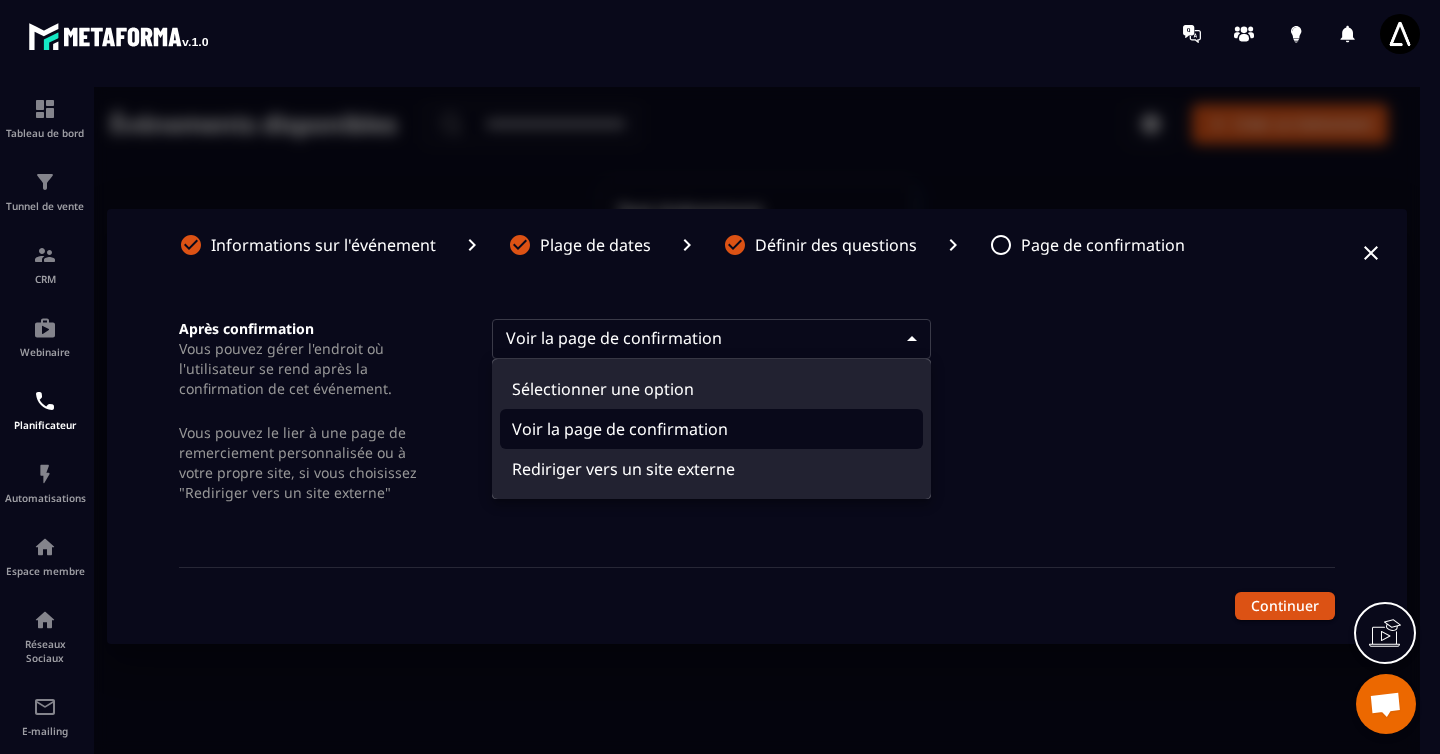 click on "Voir la page de confirmation" at bounding box center [711, 429] 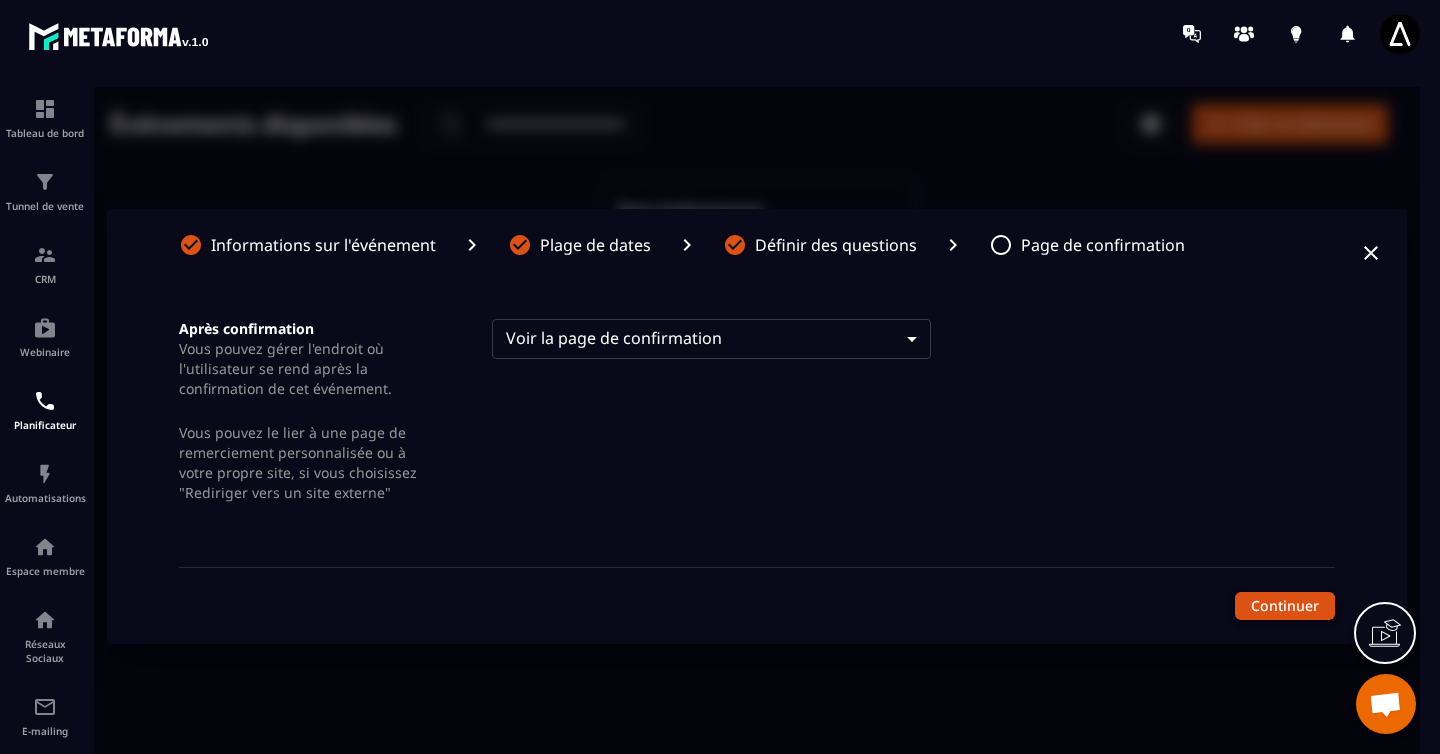 click on "Continuer" at bounding box center [1285, 606] 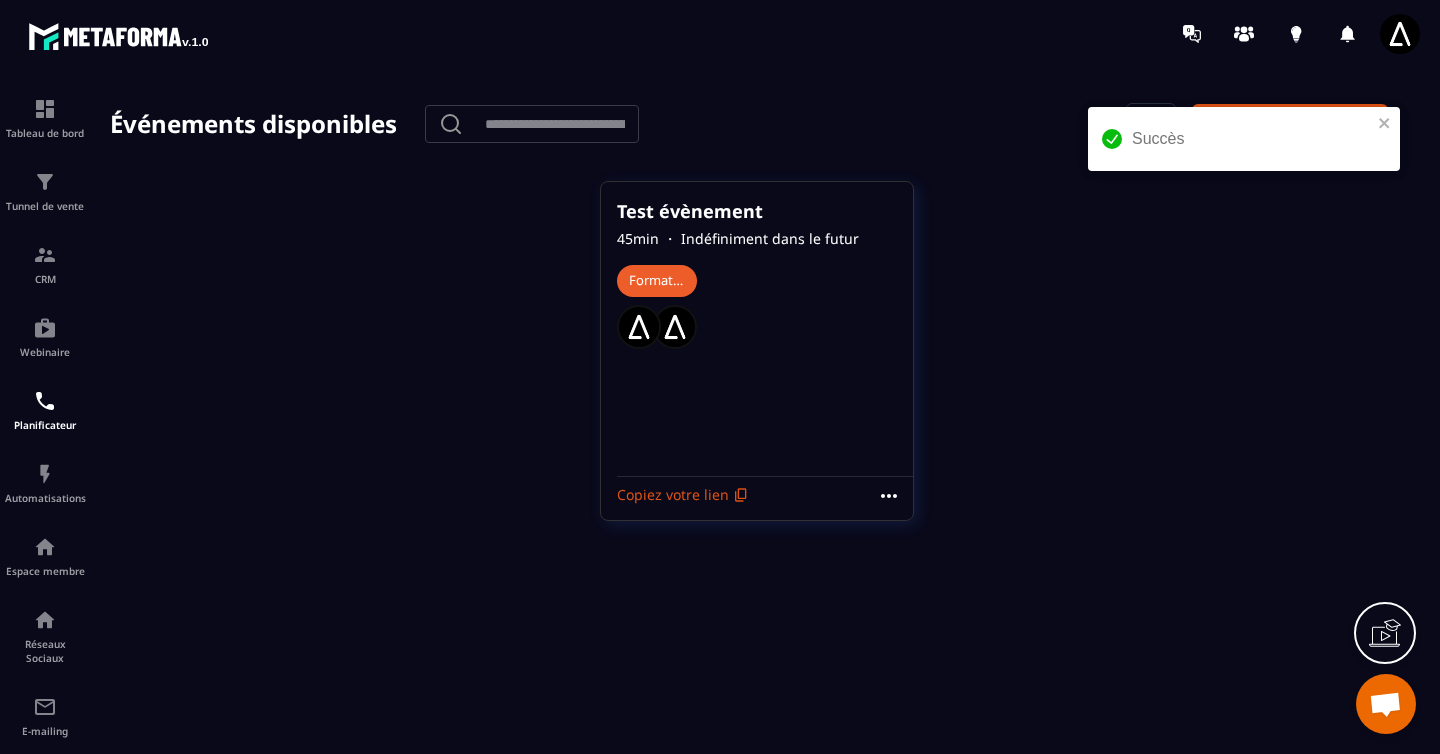 click on "Formation" at bounding box center (753, 273) 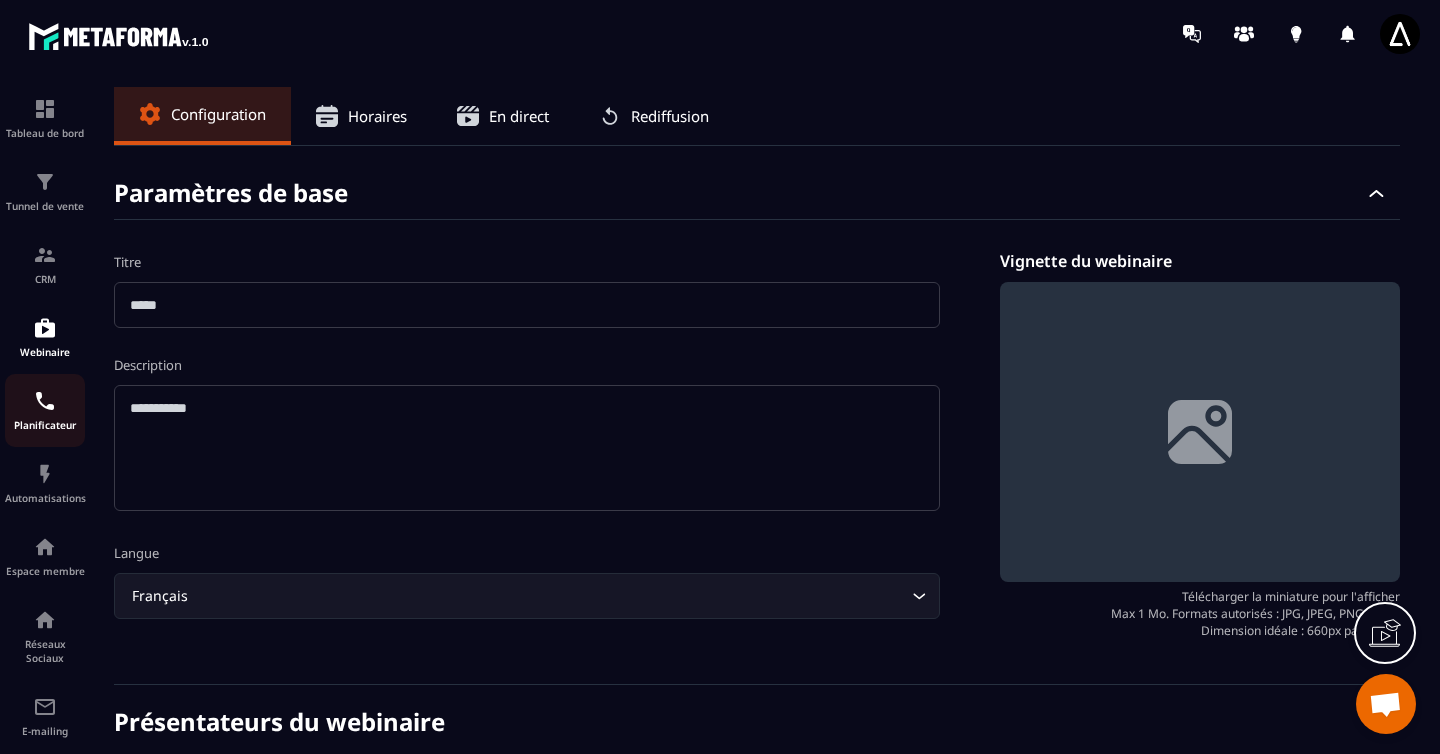 click at bounding box center (45, 401) 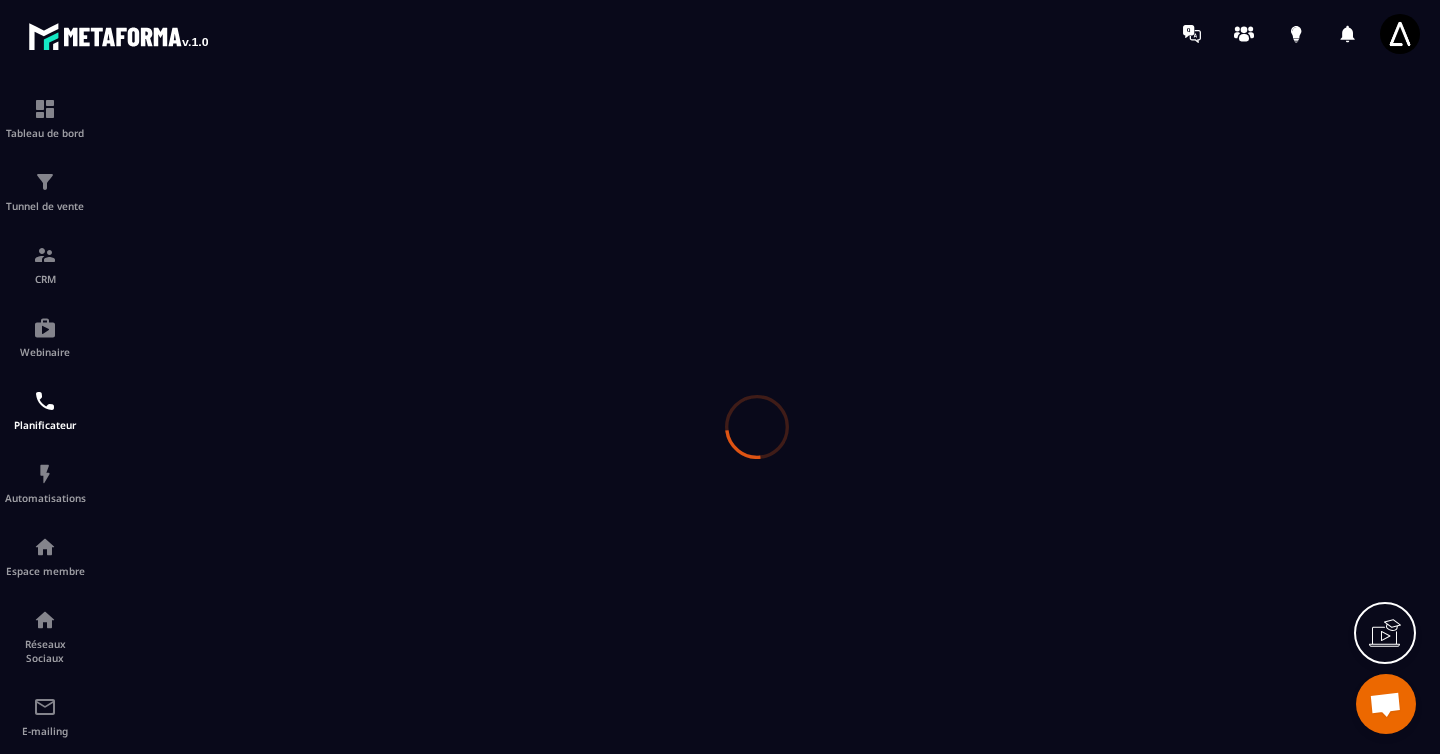 scroll, scrollTop: 0, scrollLeft: 0, axis: both 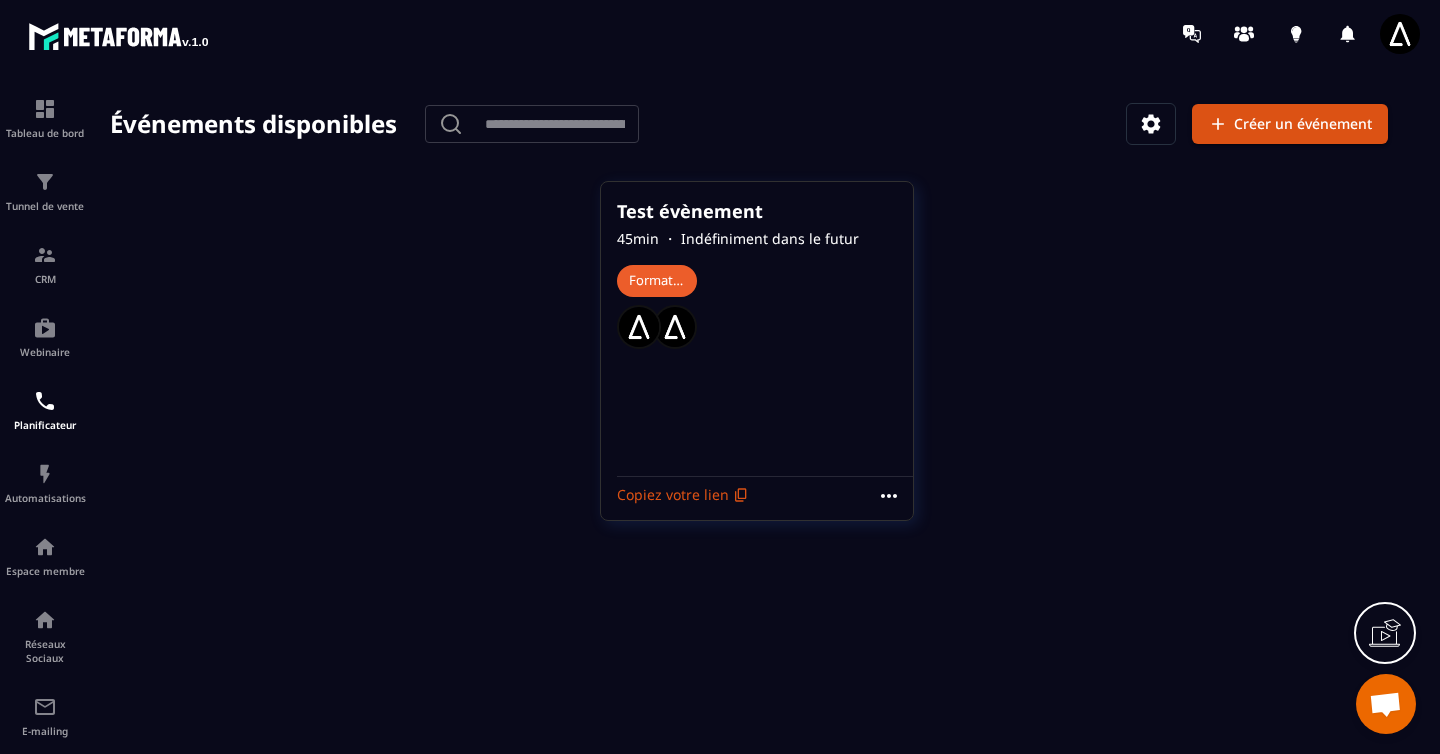 click 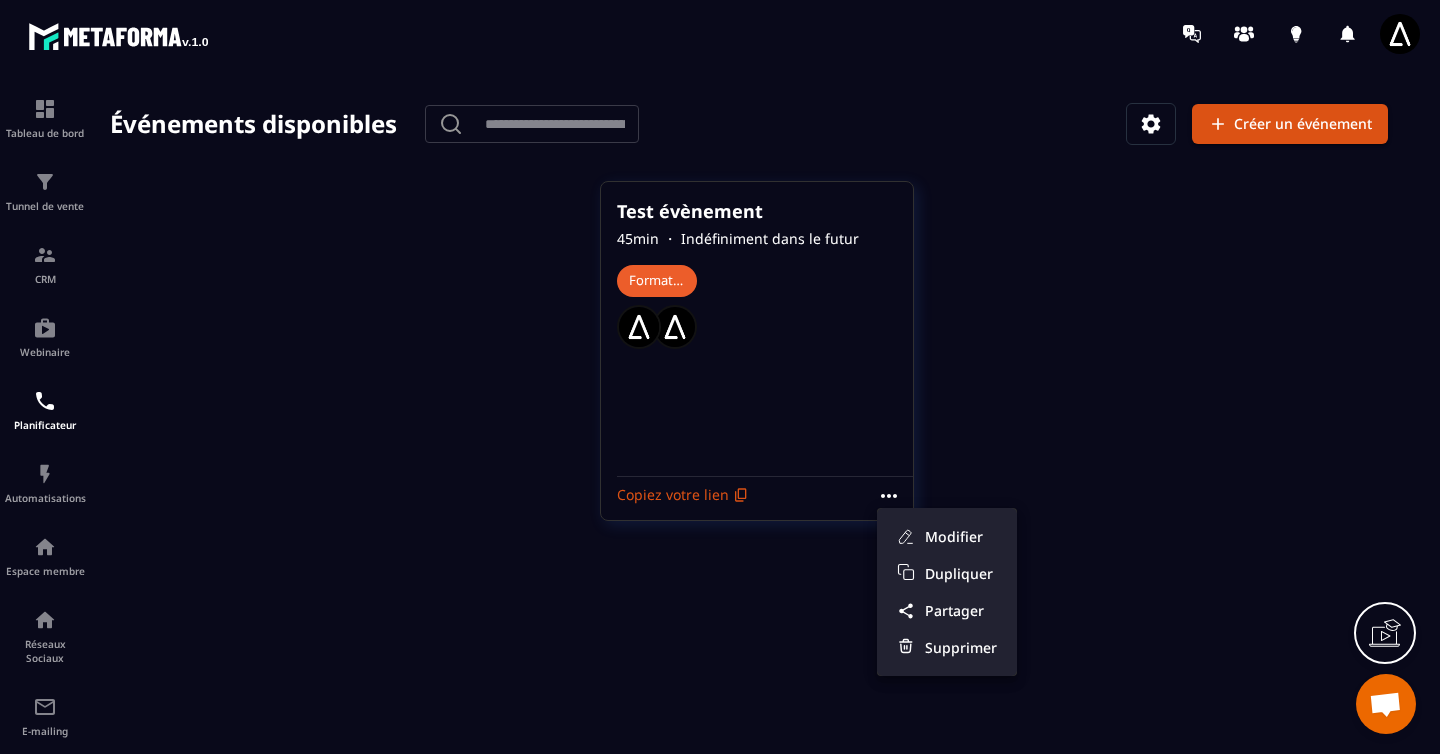 click at bounding box center [757, 426] 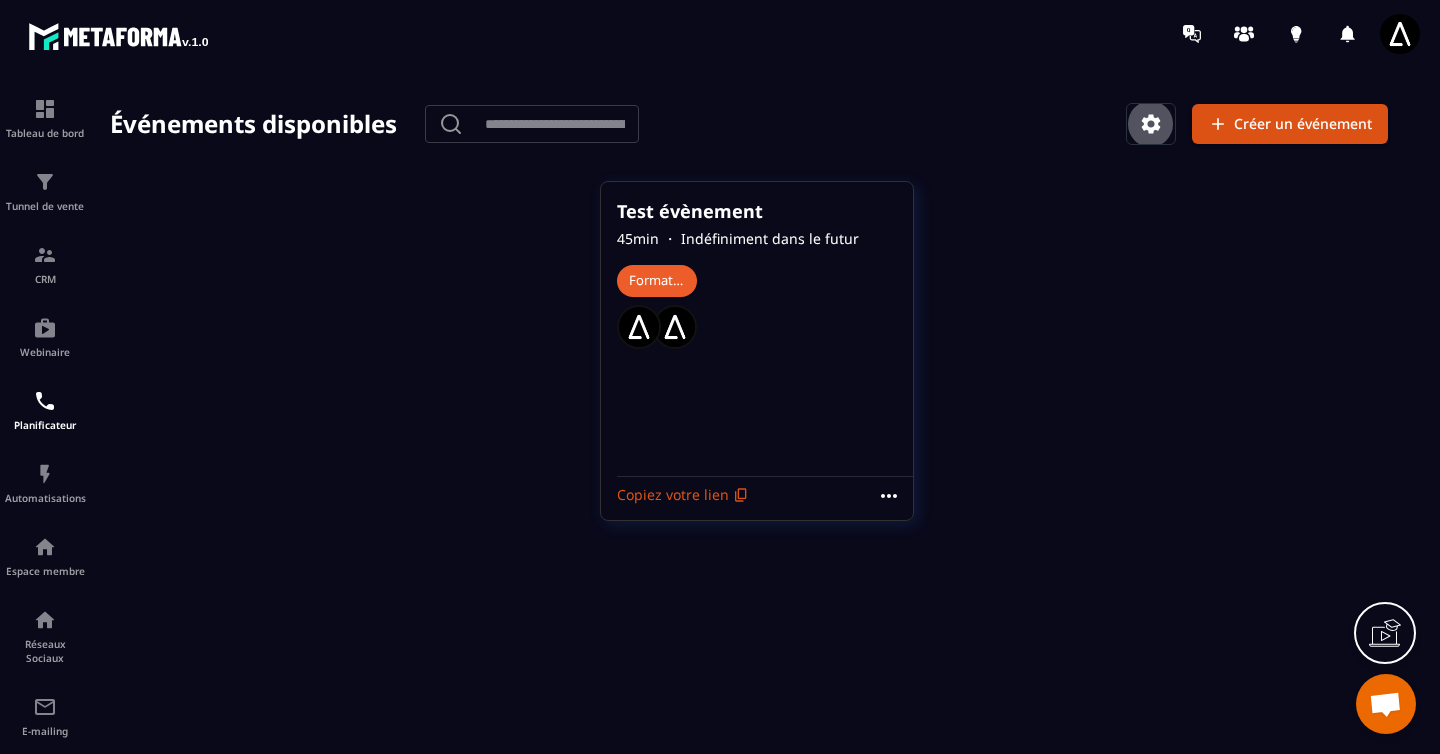 click at bounding box center (1151, 124) 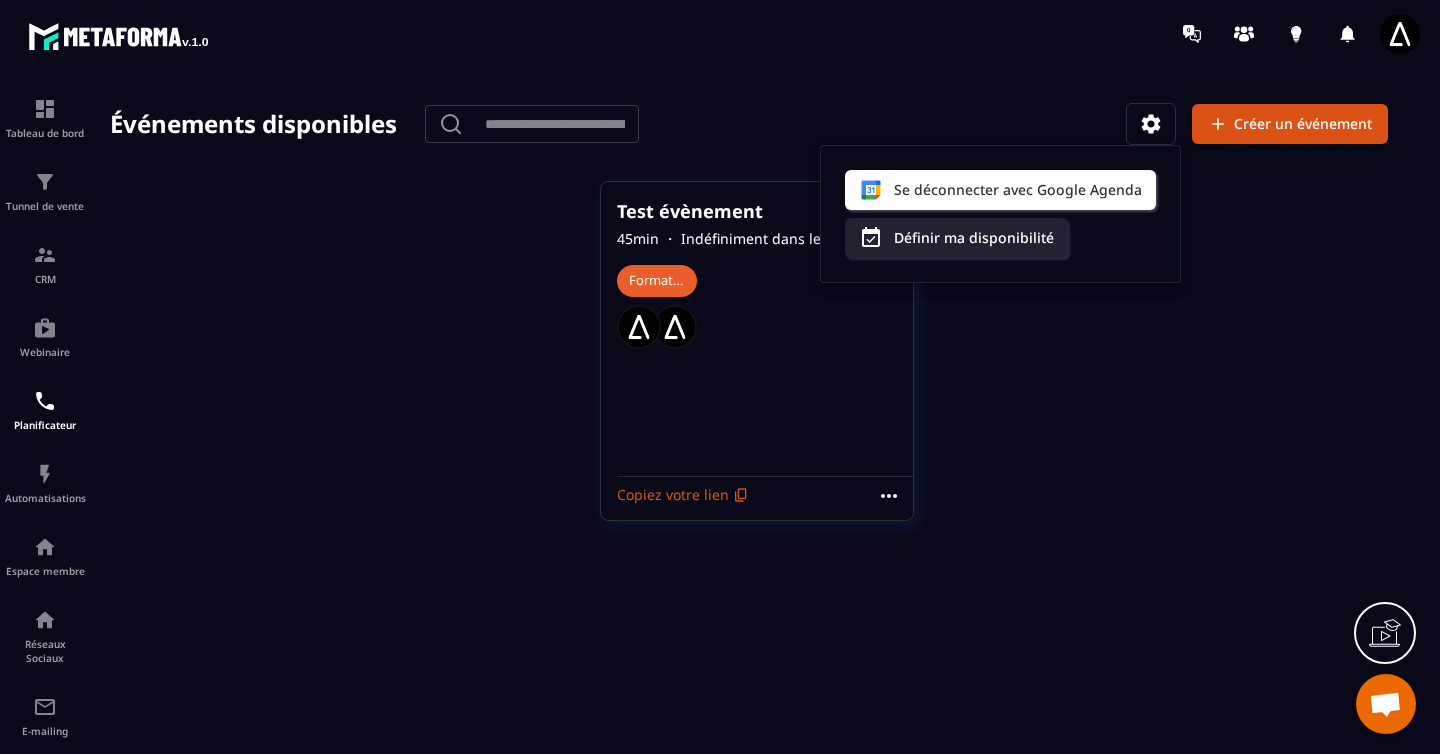click at bounding box center [757, 426] 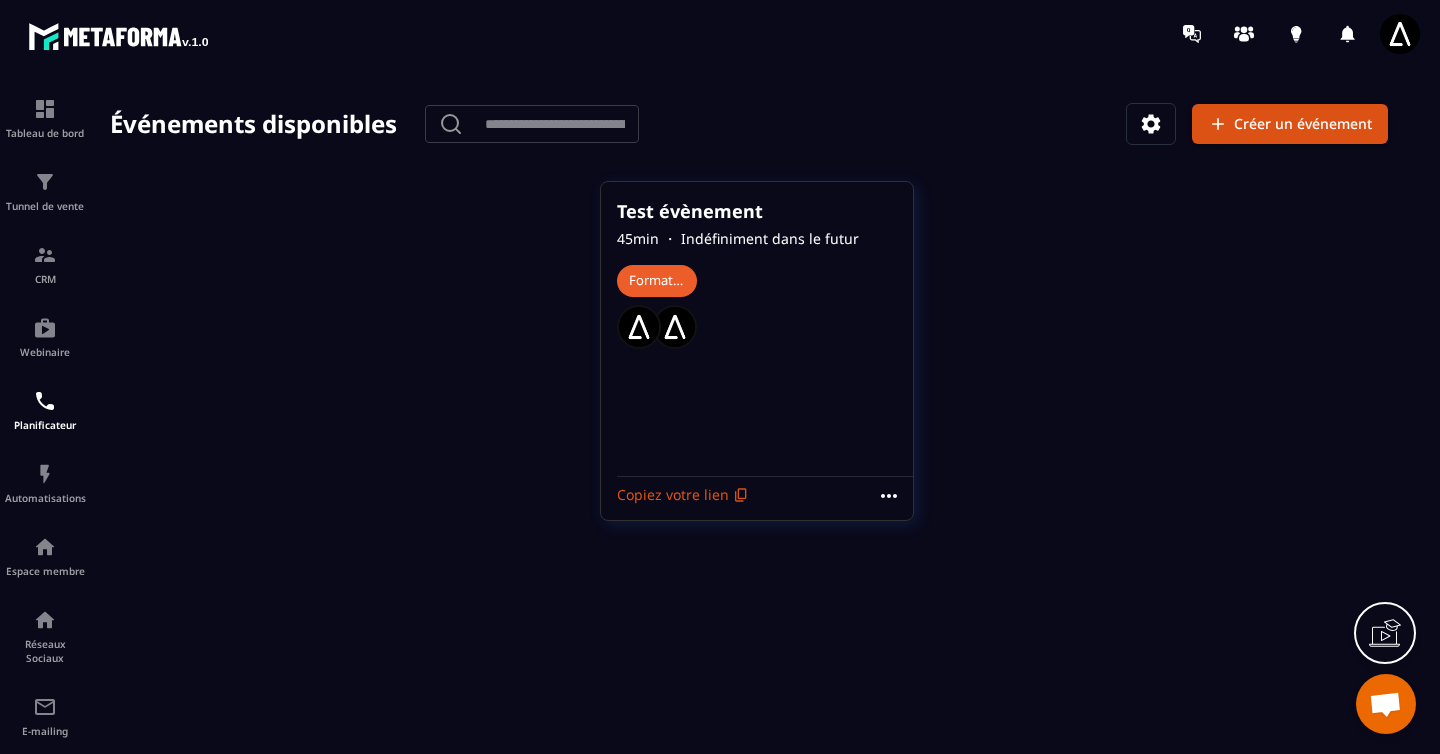 click on "Copiez votre lien" at bounding box center [679, 494] 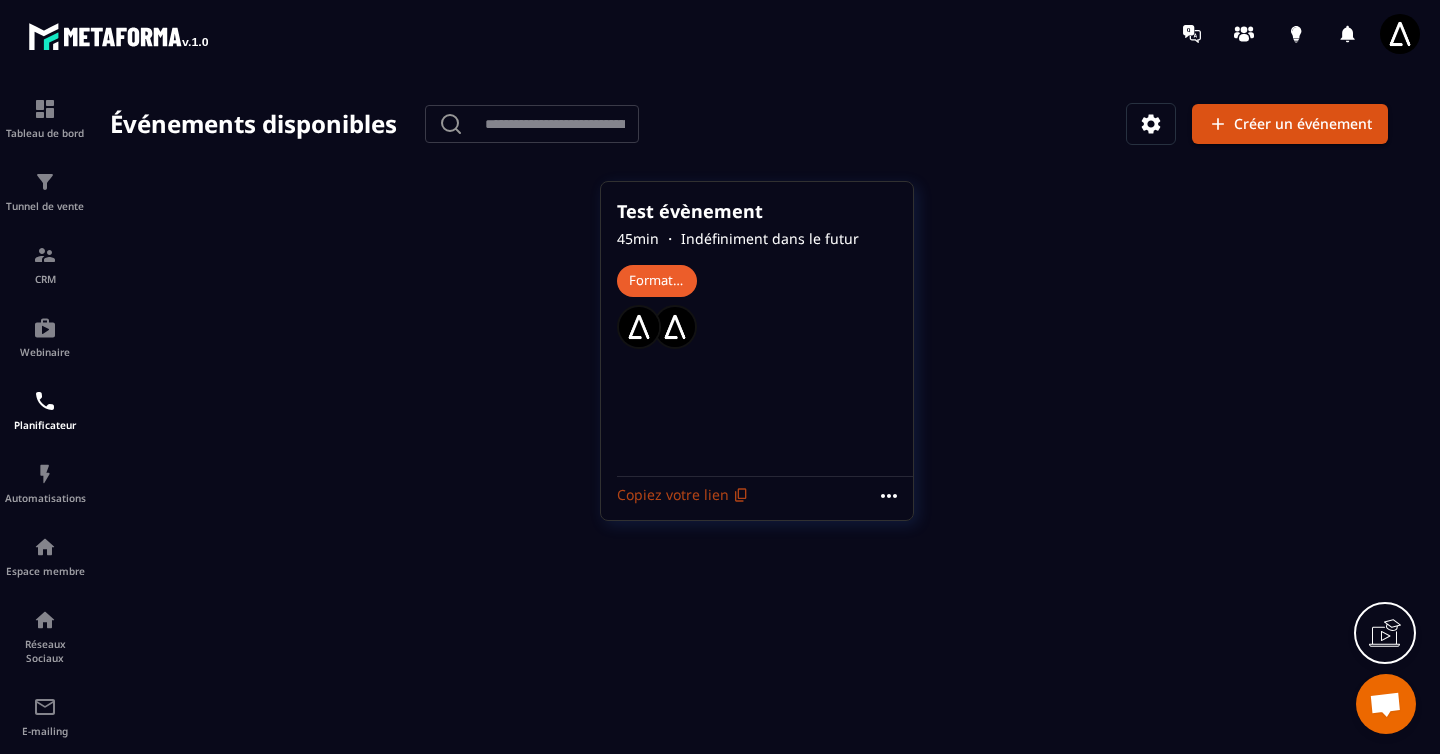 click on "Copiez votre lien" at bounding box center [683, 495] 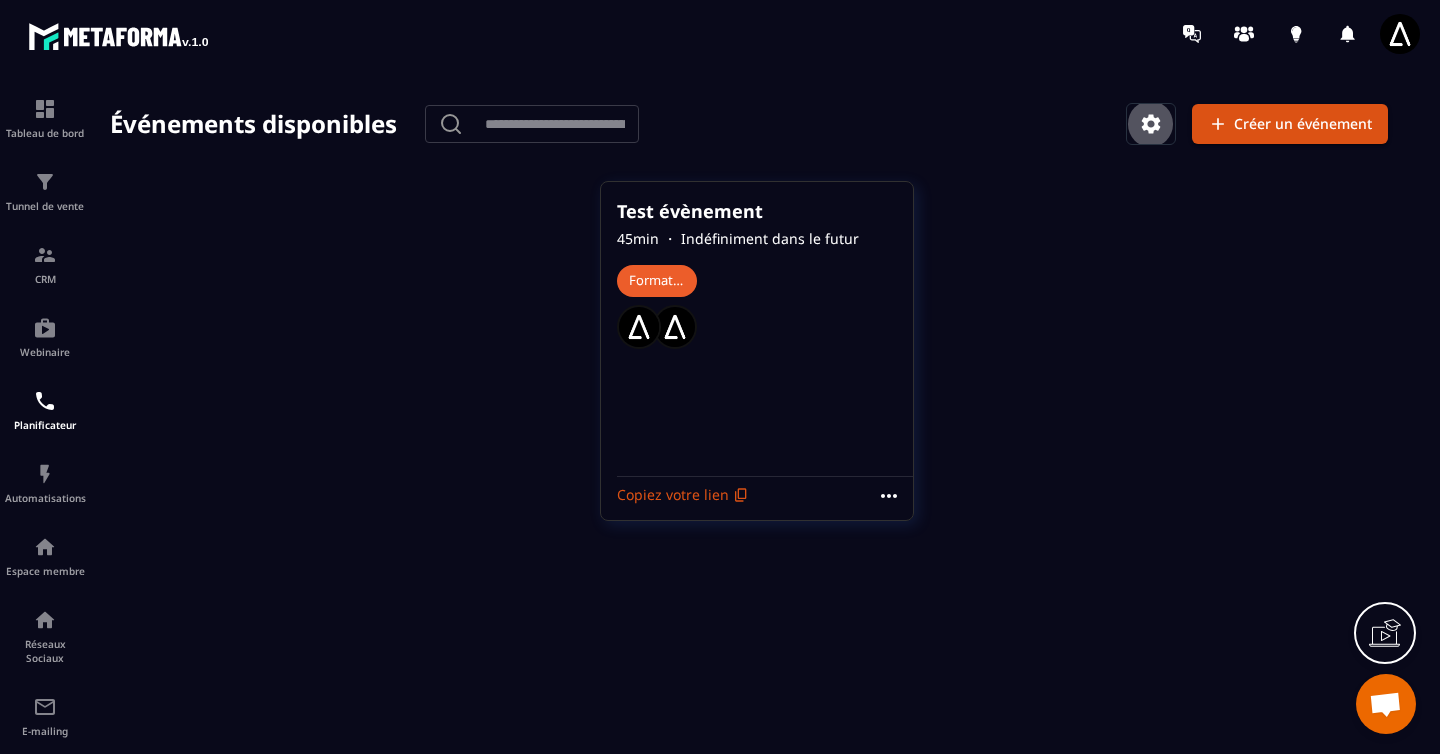 click 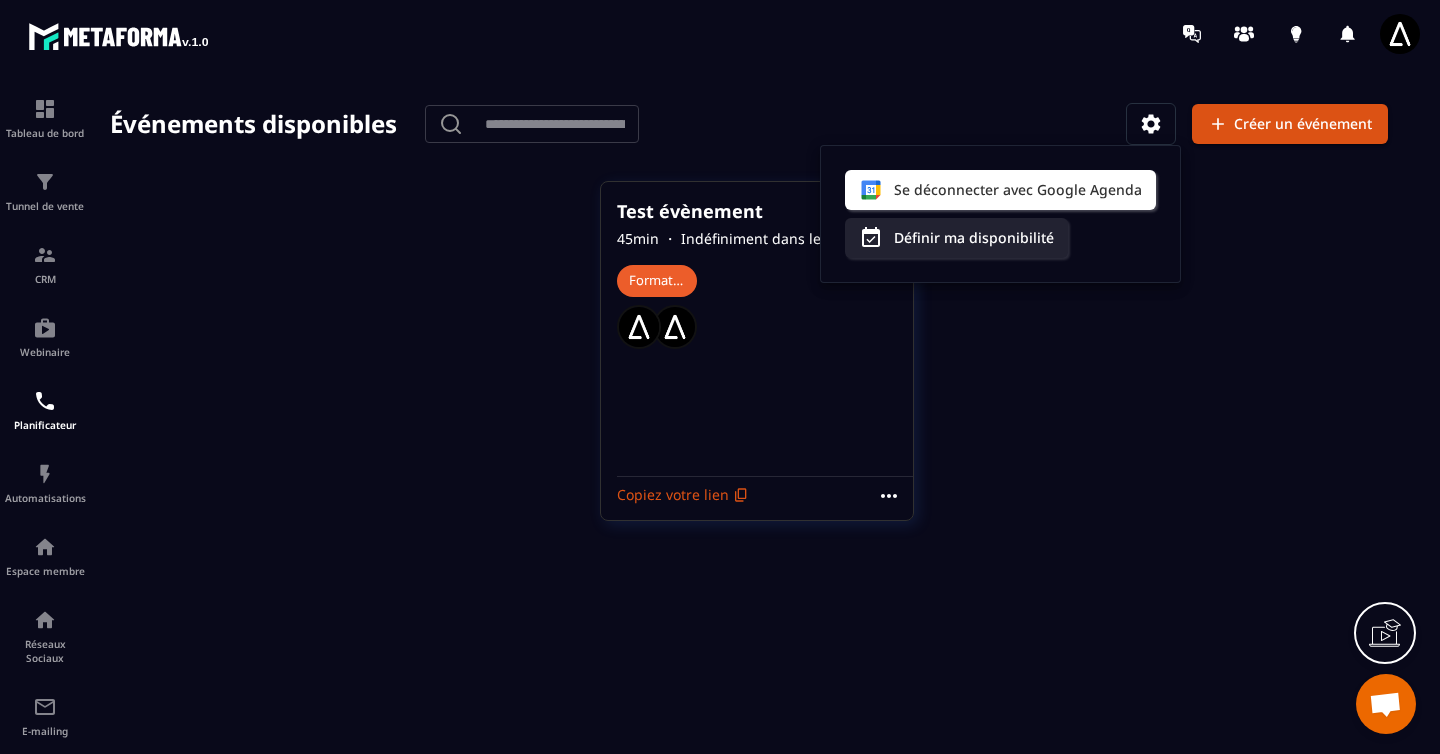 click at bounding box center (757, 426) 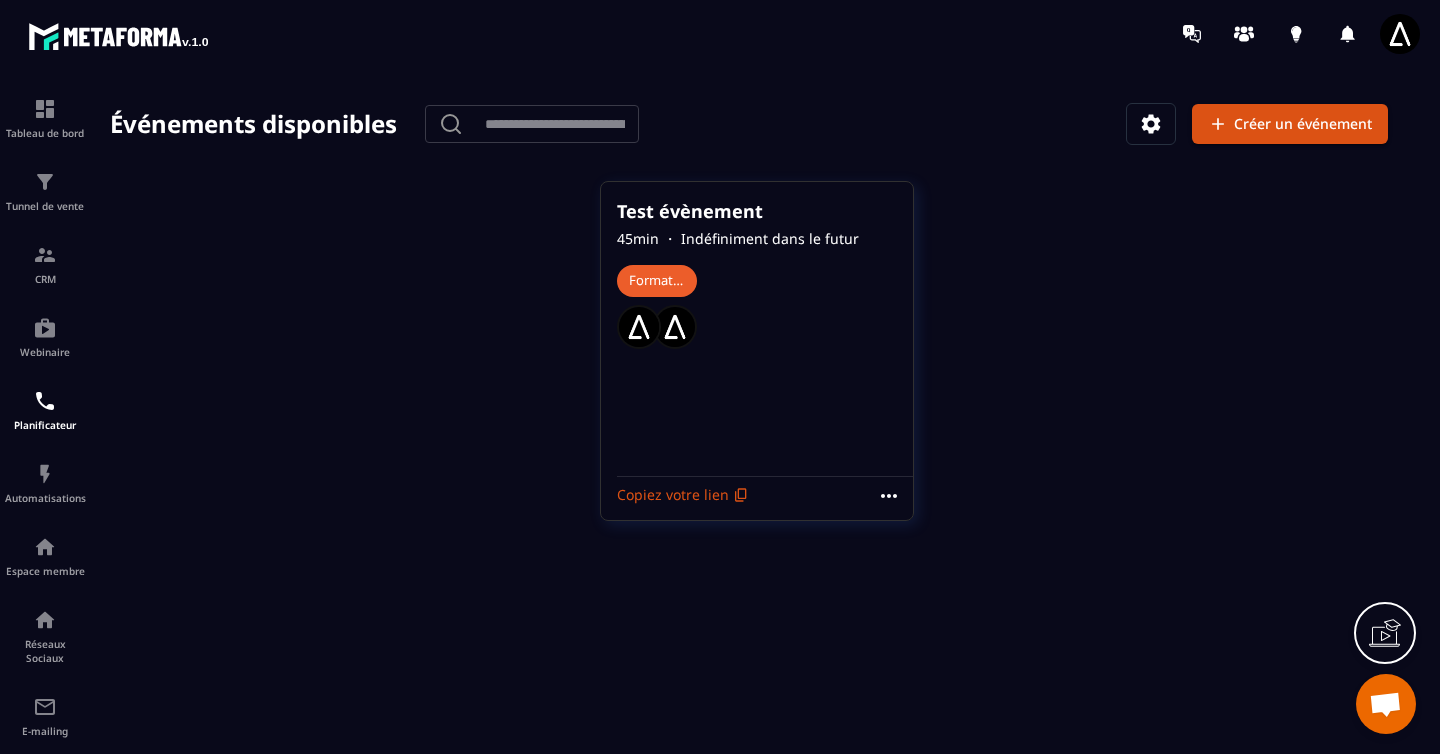 click 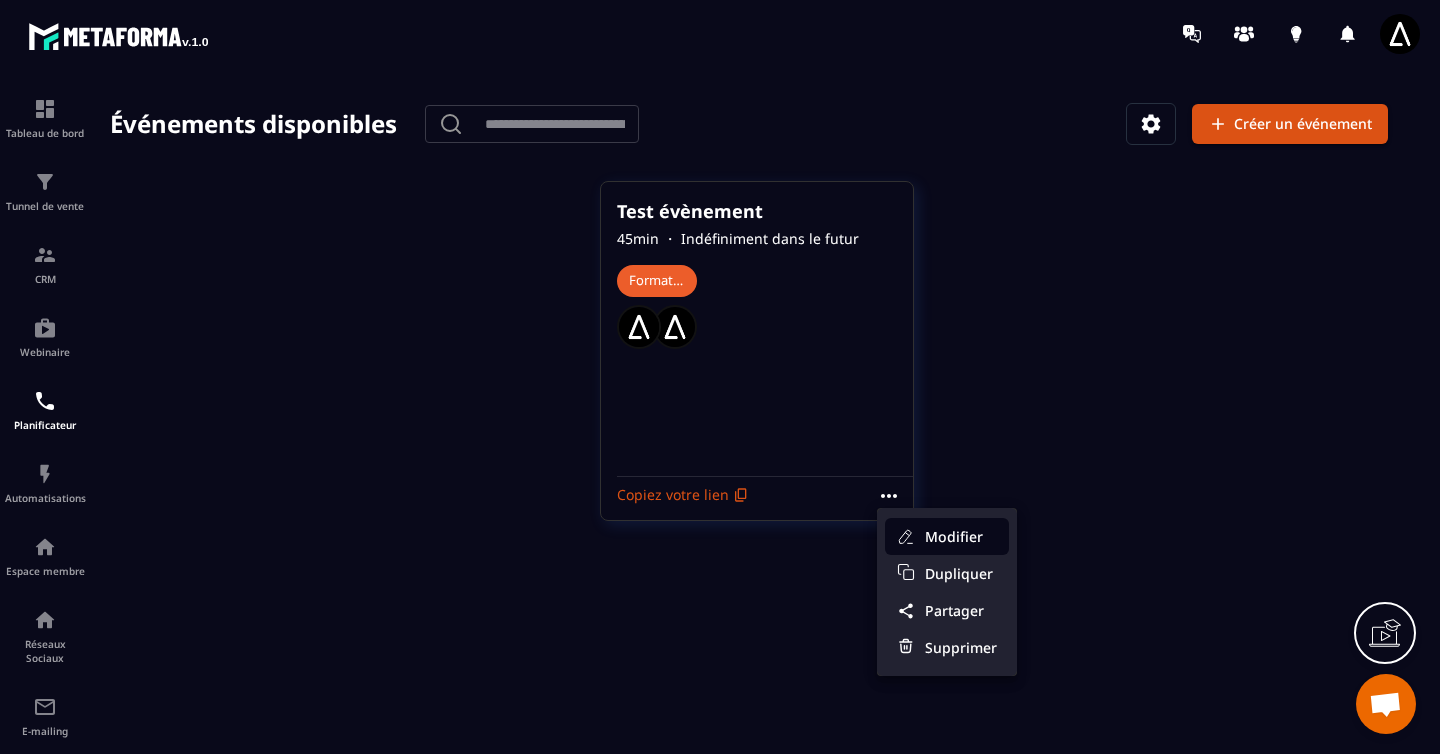 click on "Modifier" at bounding box center (961, 536) 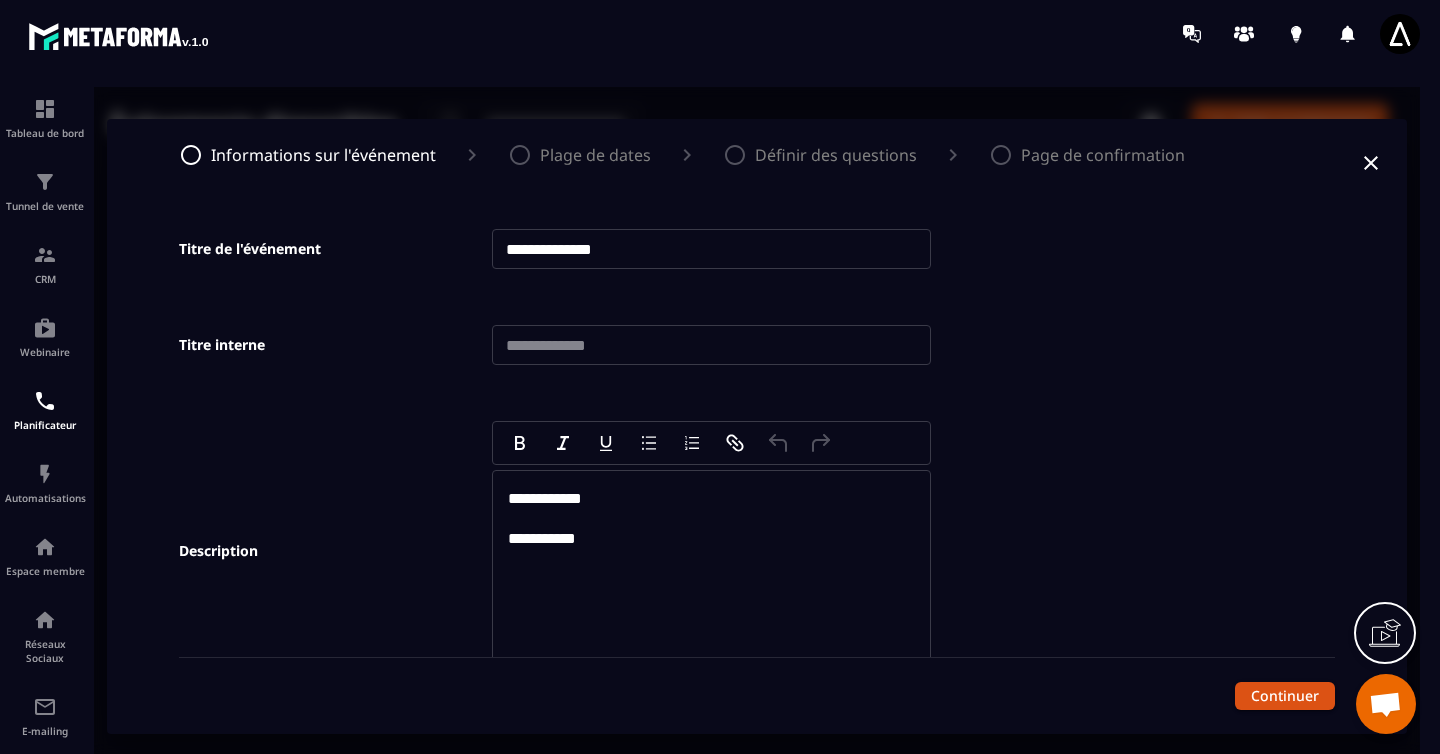 click 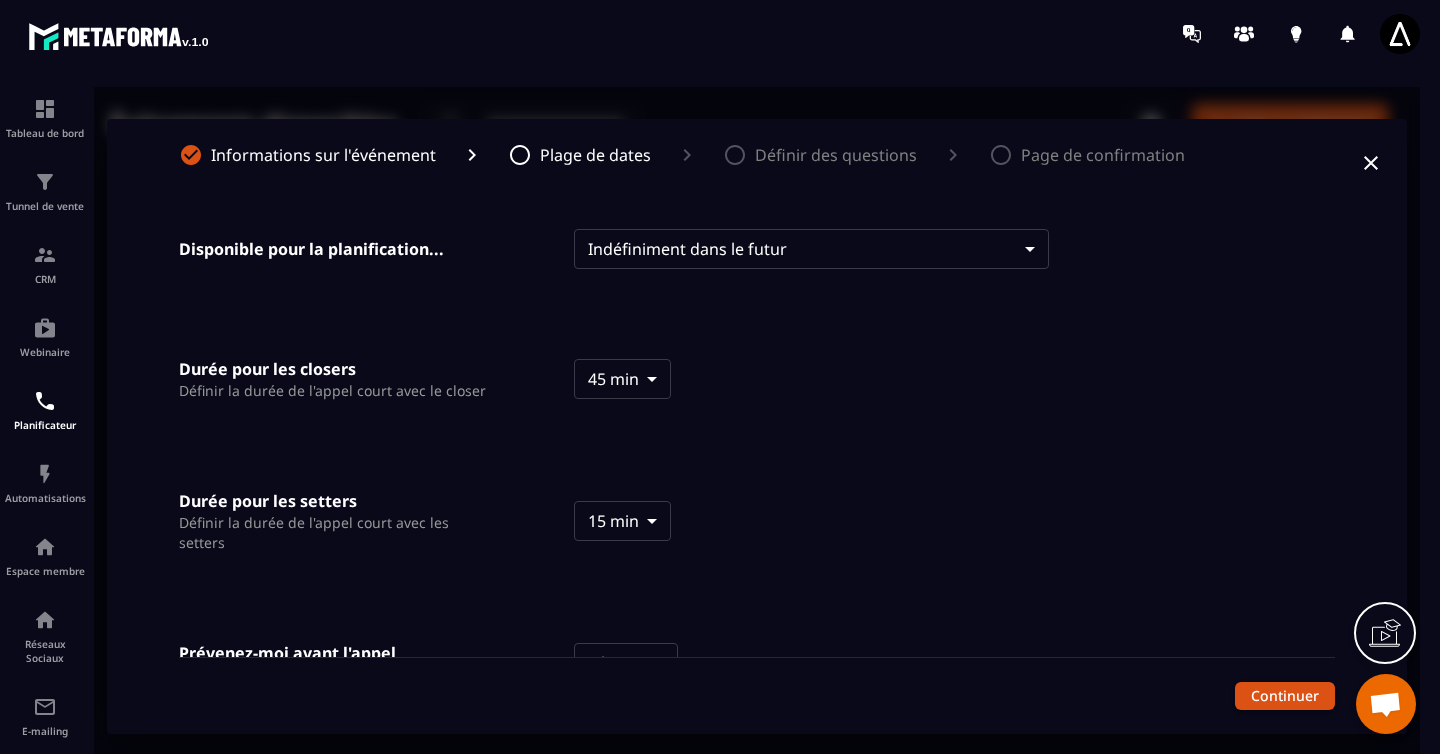click on "Événements disponibles ​ ​ Créer un événement Test évènement 45  min ・   Indéfiniment dans le futur Formation Copiez votre lien Modifier Dupliquer Partager Supprimer Informations sur l'événement Plage de dates Définir des questions Page de confirmation Disponible pour la planification... Indéfiniment dans le futur ******** ​ Durée pour les closers Définir la durée de l'appel court avec le closer 45 min **** ​ Durée pour les setters Définir la durée de l'appel court avec les setters 15 min *** ​ [PERSON_NAME]-moi avant l'appel Définissez la durée de votre événement 1 heure **** ​ Continuer" at bounding box center [757, 426] 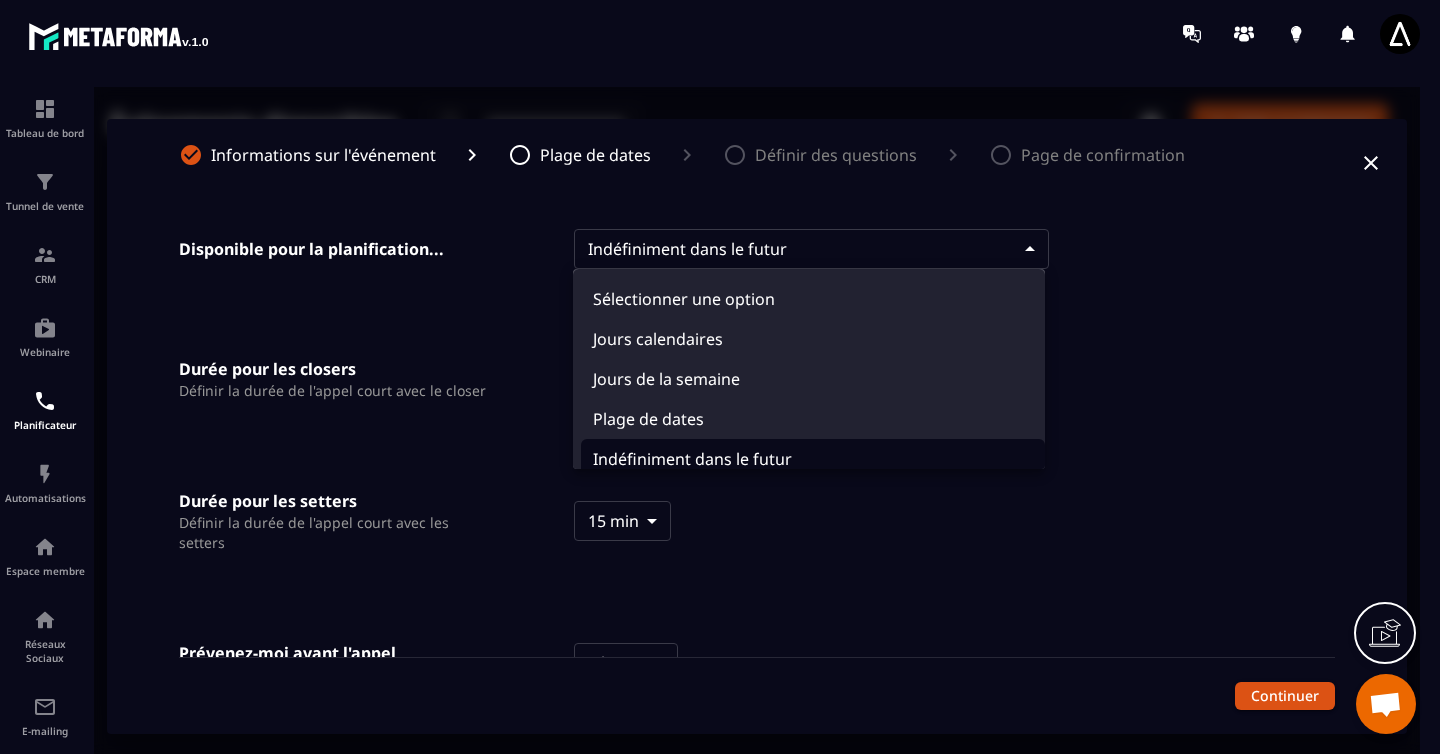scroll, scrollTop: 10, scrollLeft: 0, axis: vertical 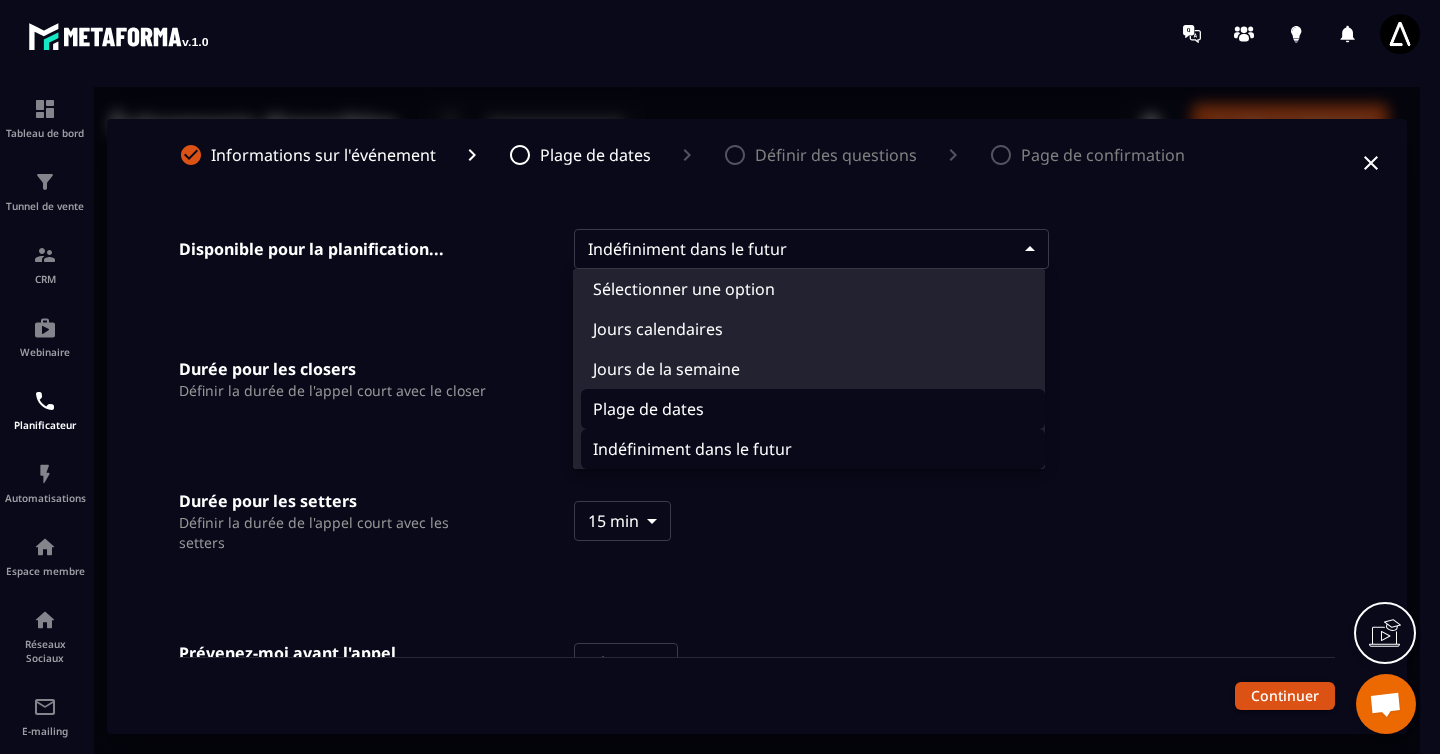 click on "Plage de dates" at bounding box center [813, 409] 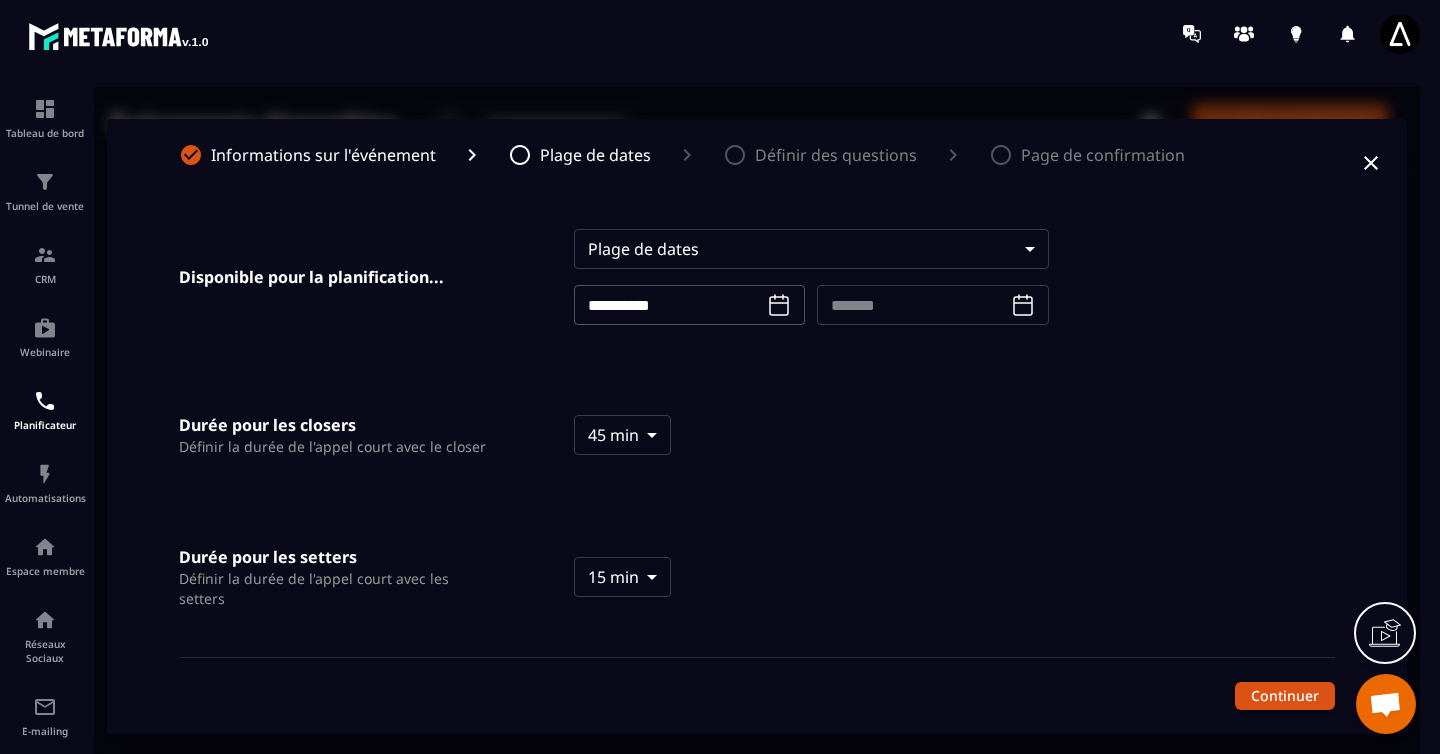 click at bounding box center [909, 305] 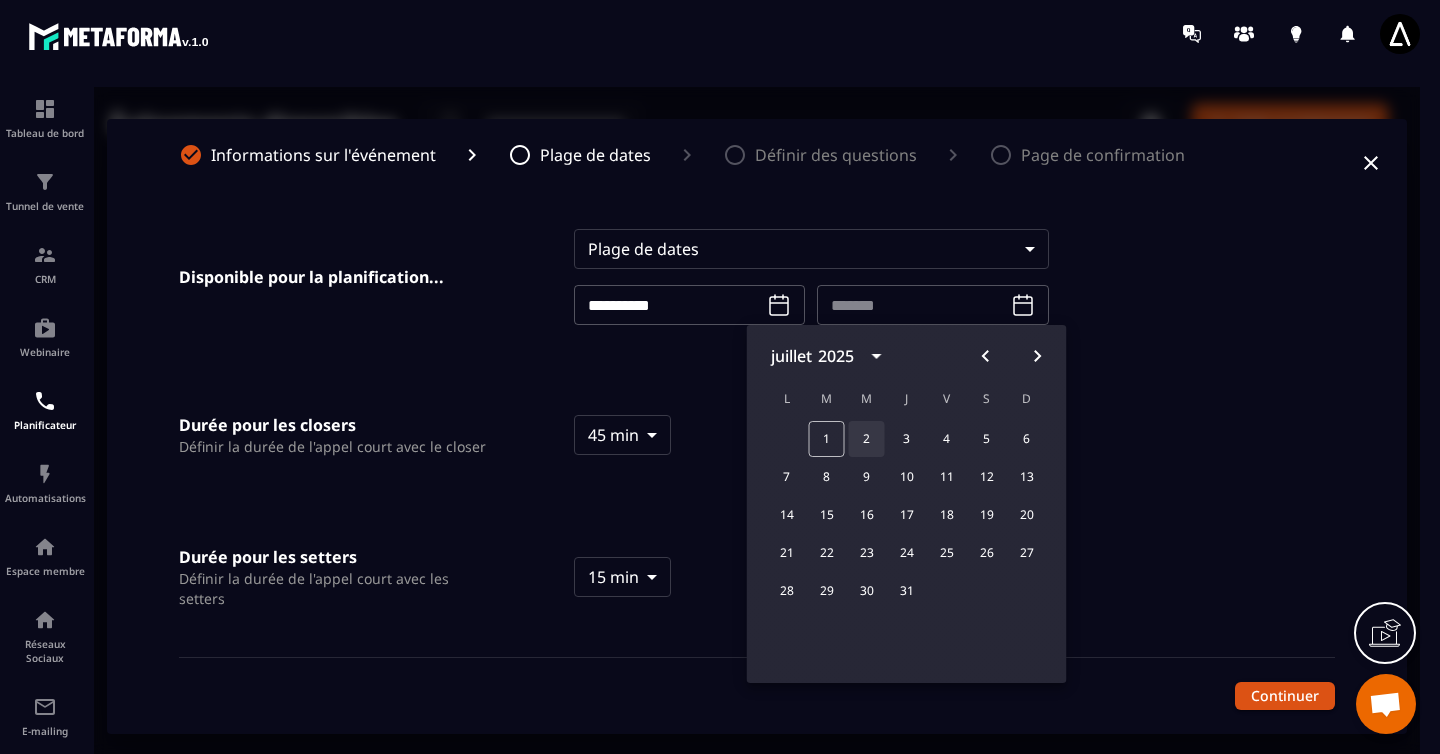 click on "2" at bounding box center (867, 439) 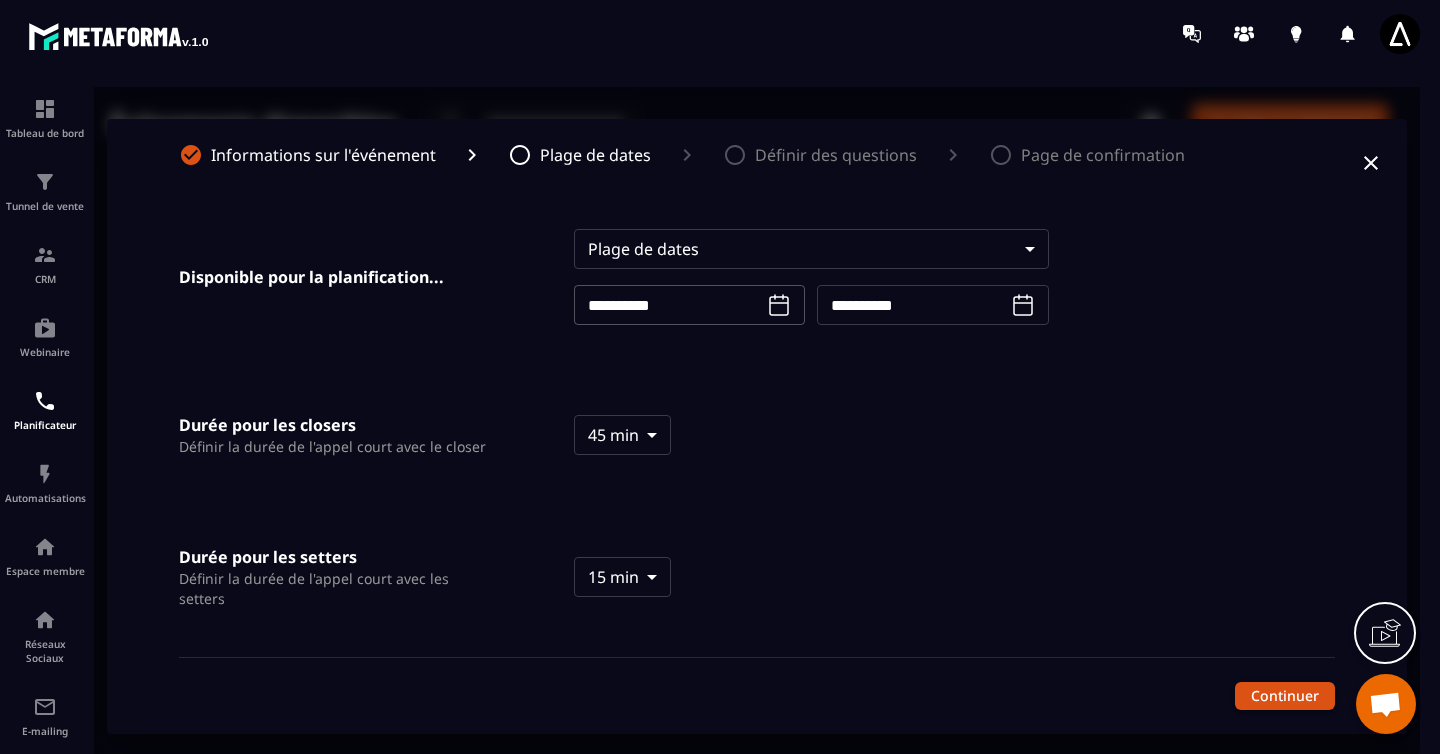 click 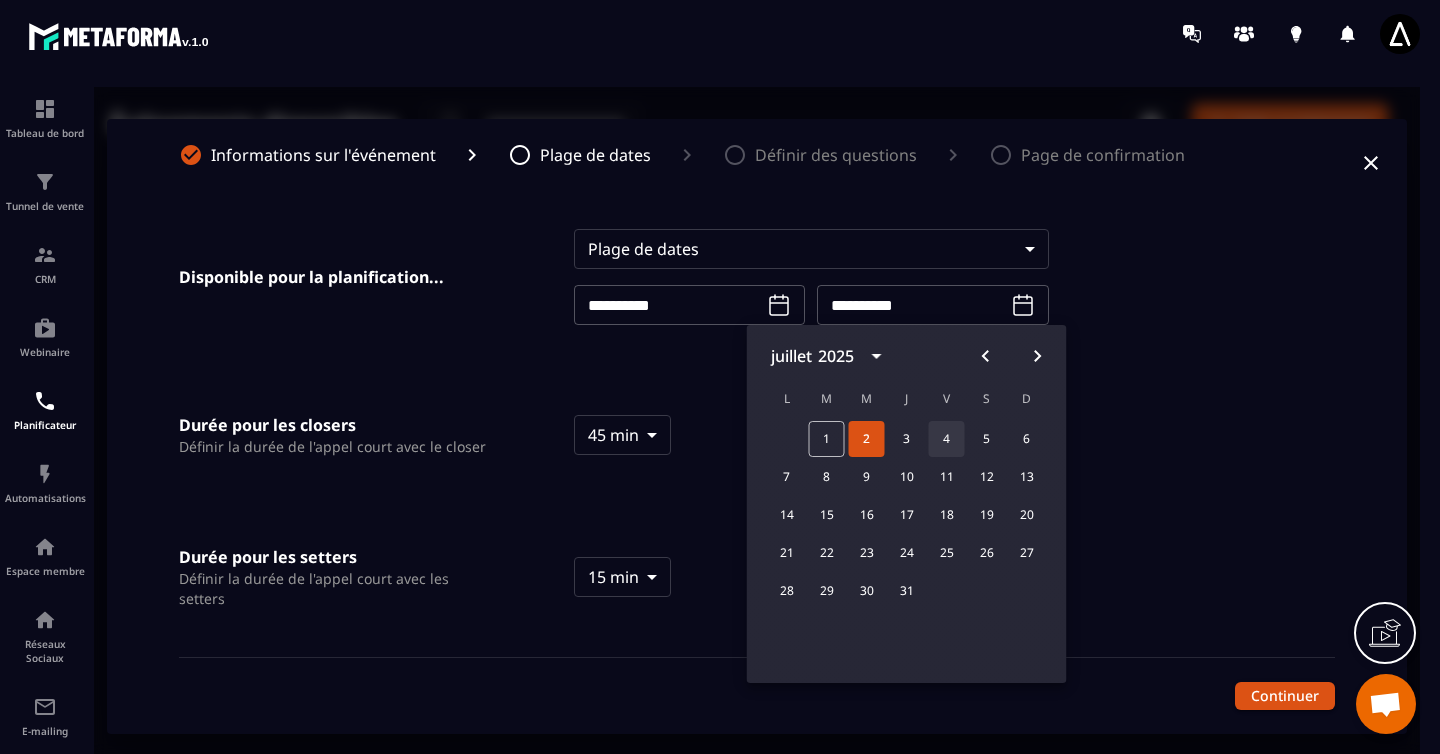 click on "4" at bounding box center (947, 439) 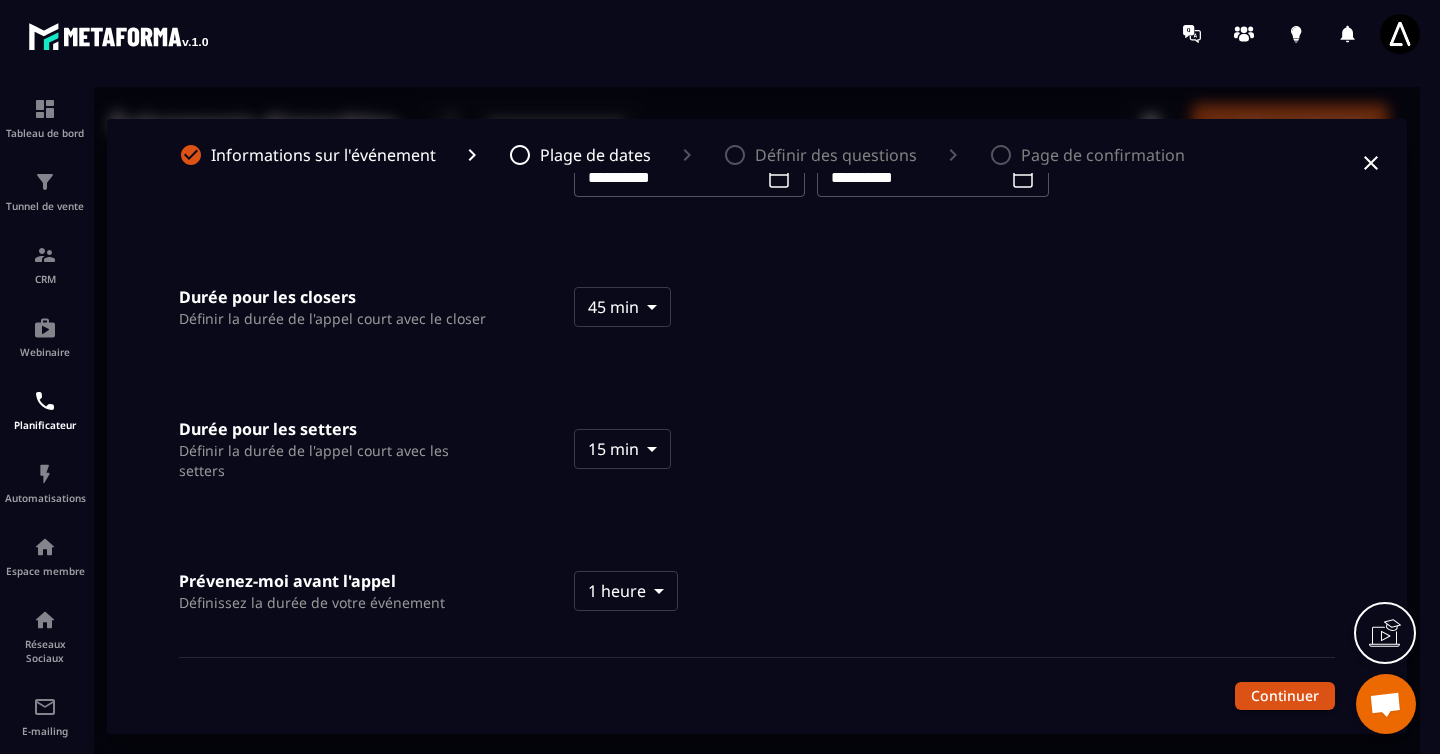 scroll, scrollTop: 0, scrollLeft: 0, axis: both 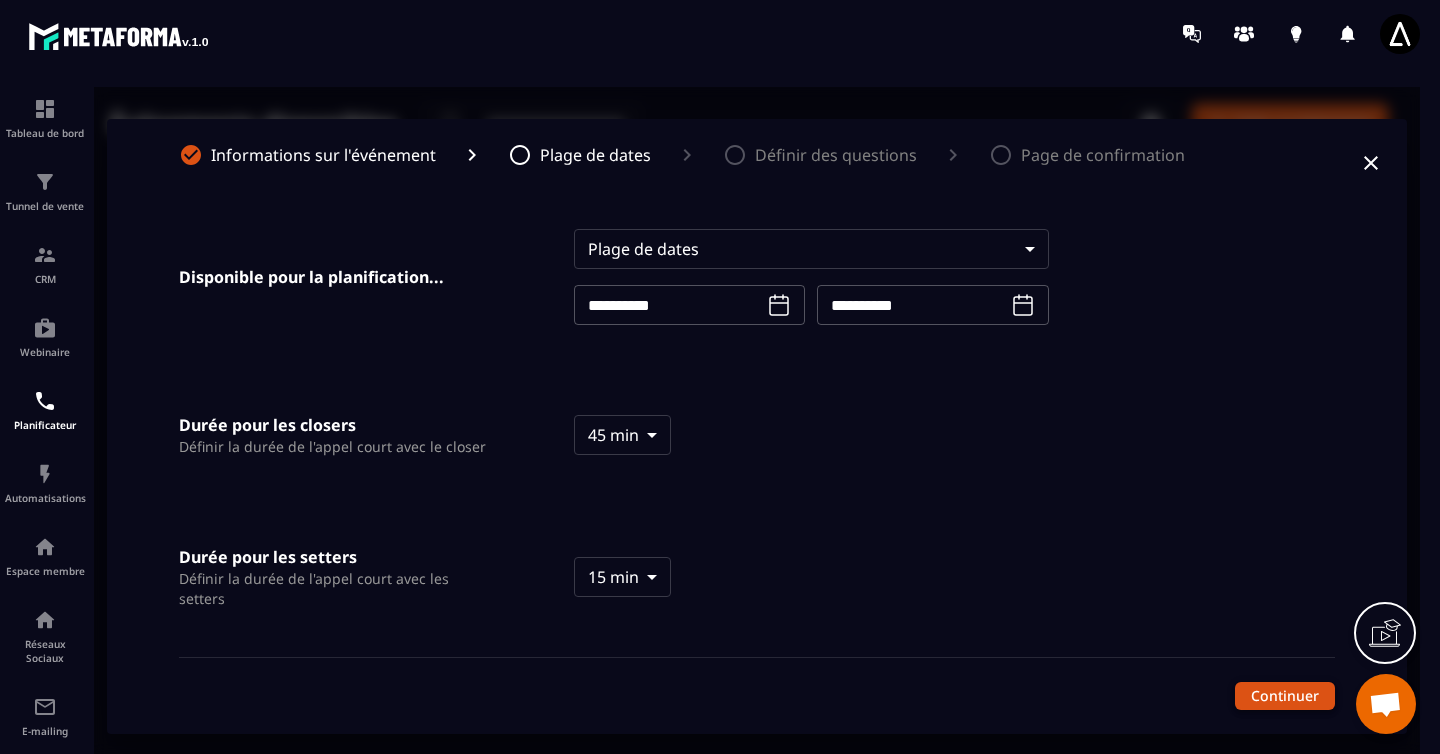click on "Continuer" at bounding box center [1285, 696] 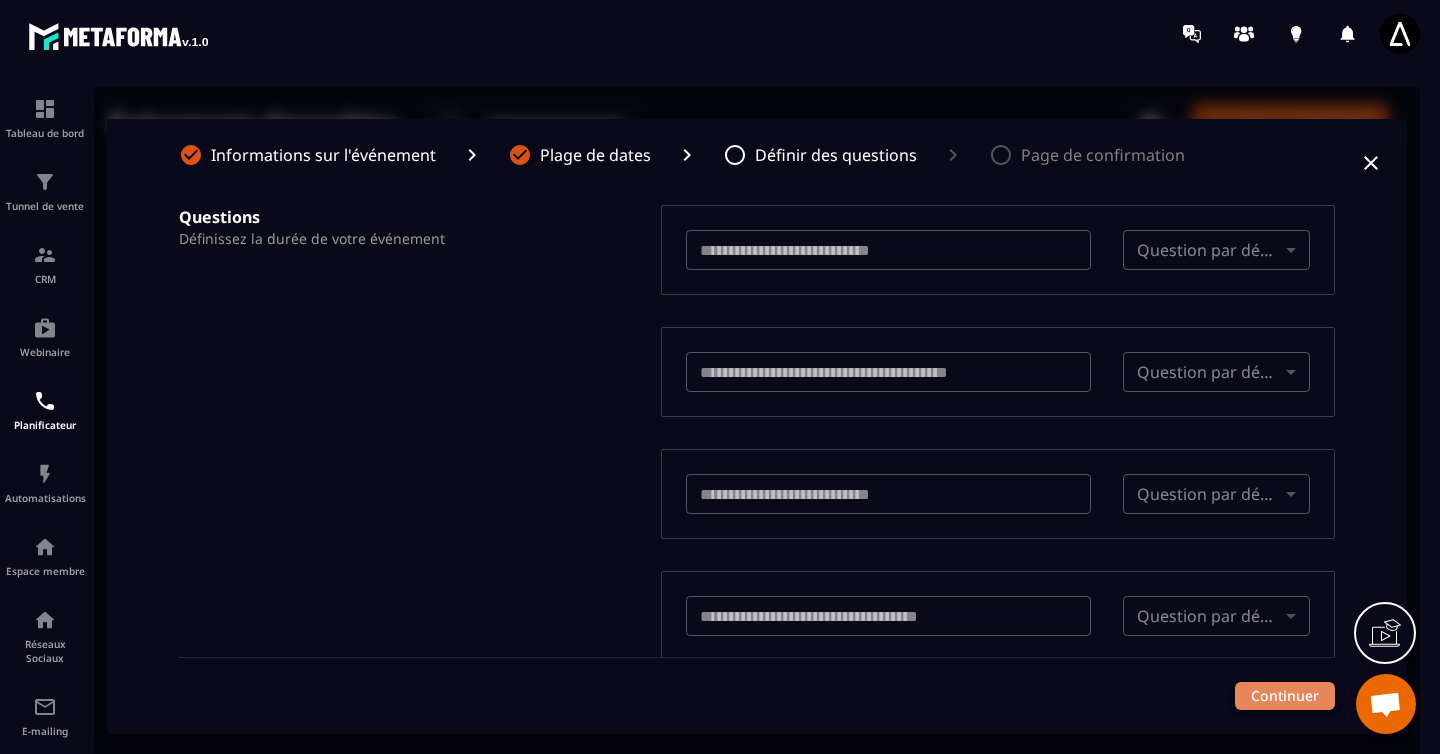 click on "Continuer" at bounding box center (1285, 696) 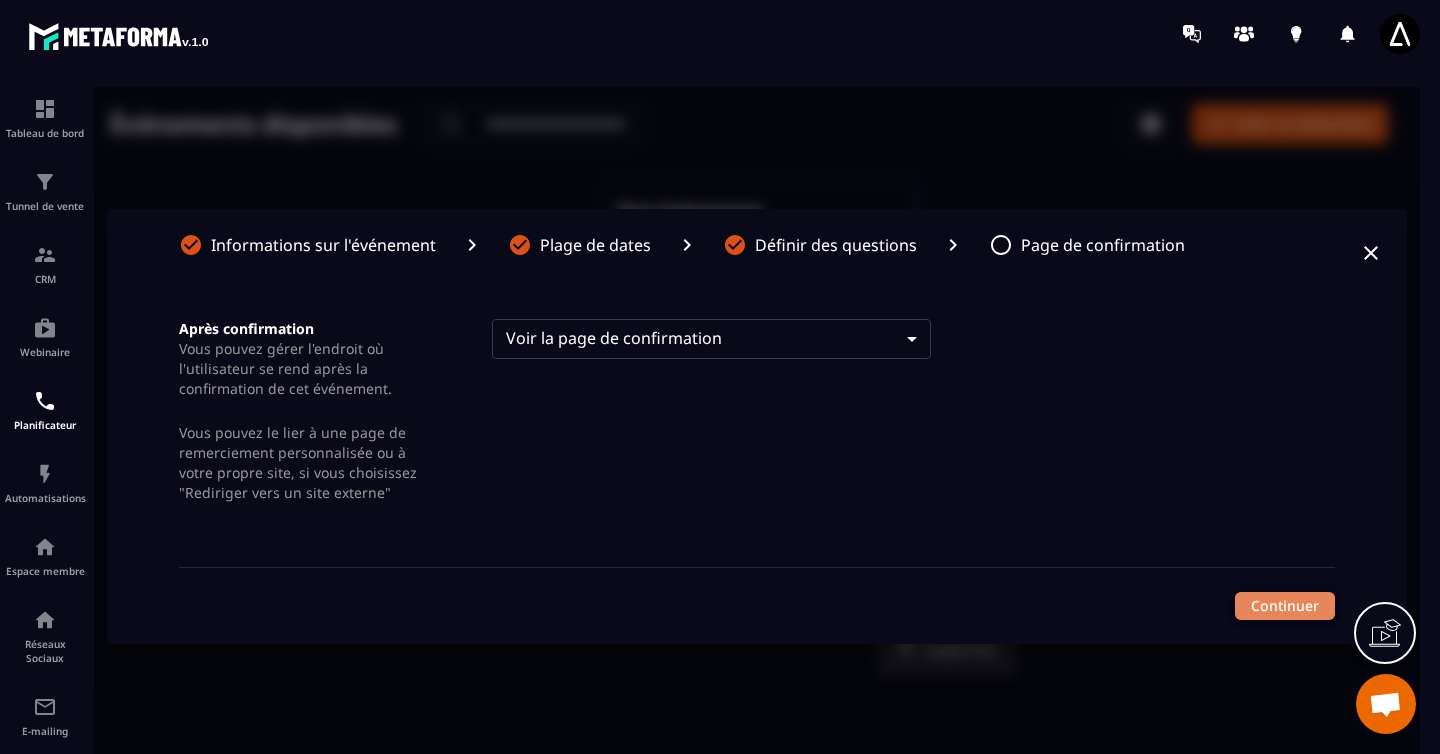 click on "Continuer" at bounding box center (1285, 606) 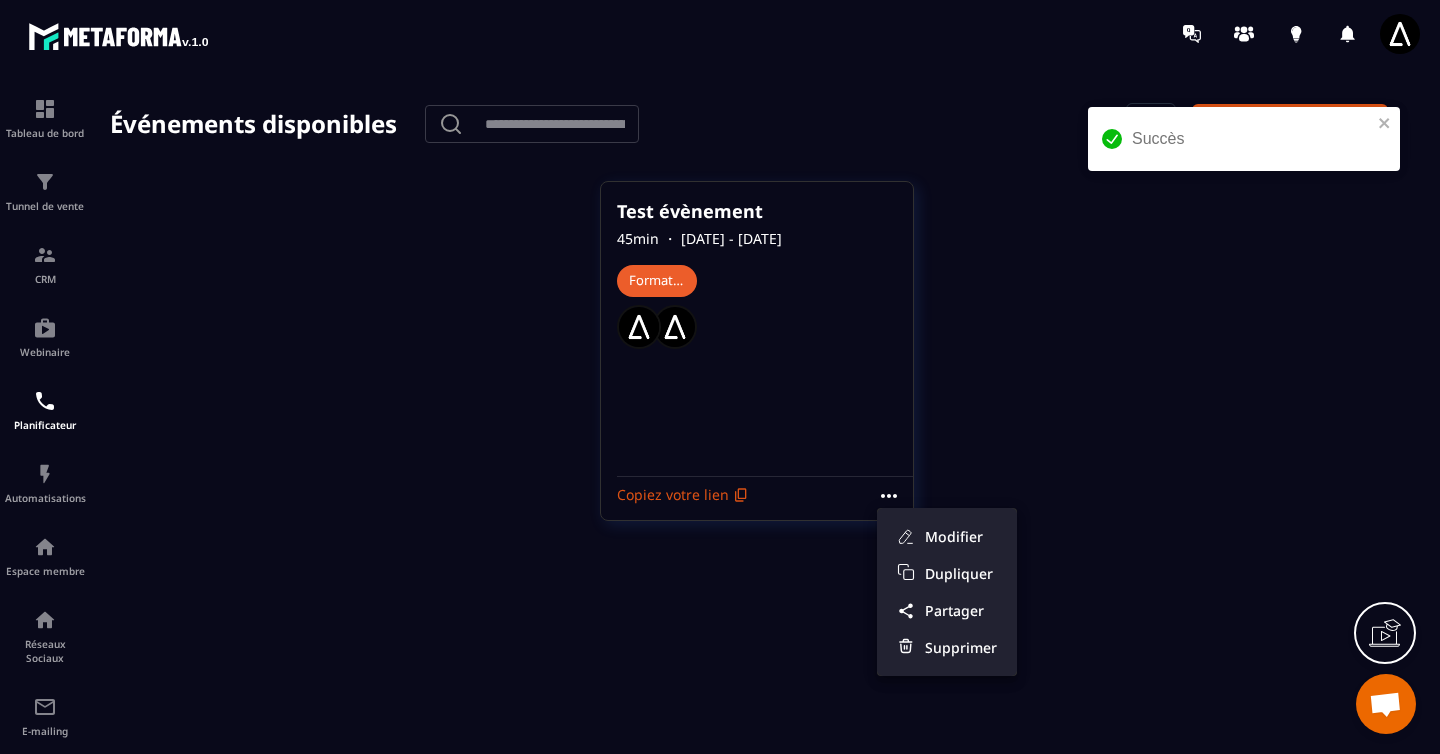 click at bounding box center (757, 426) 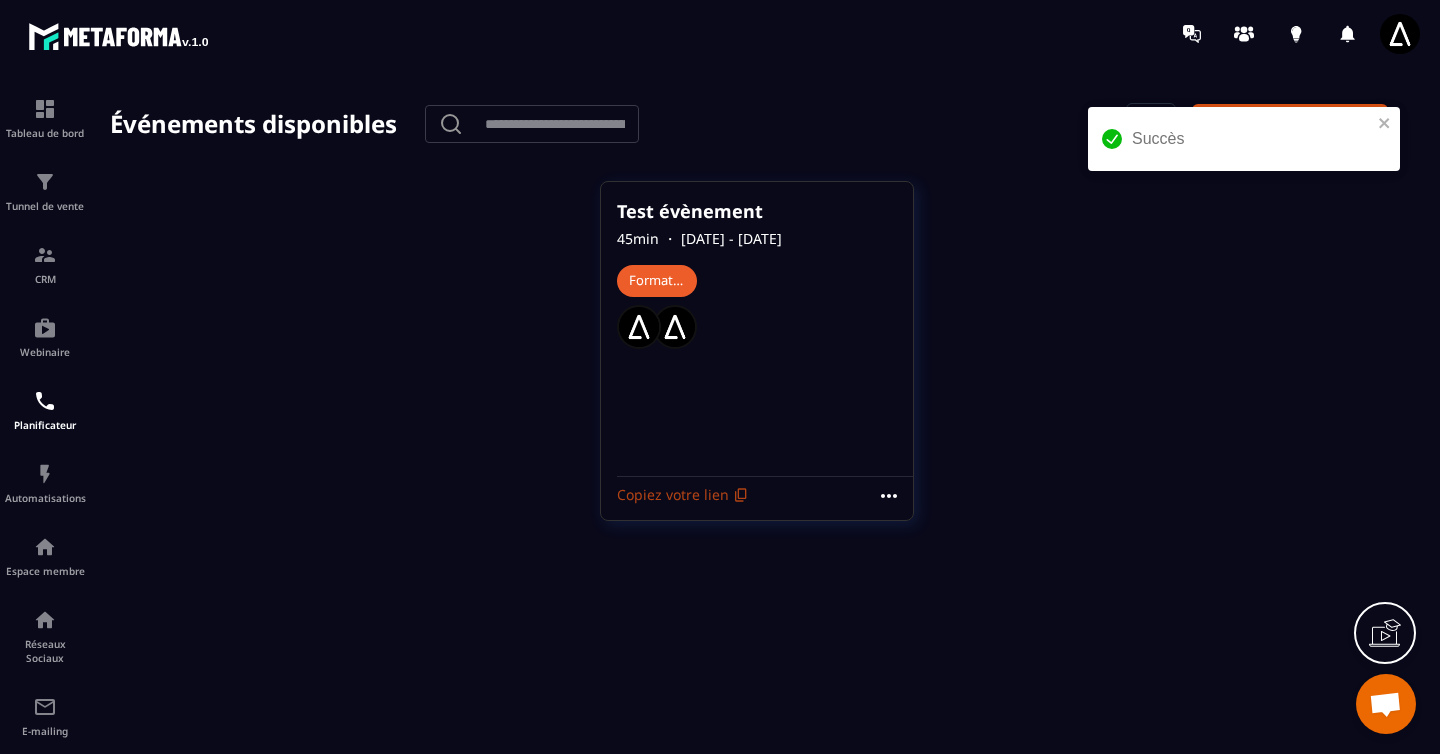 click on "Copiez votre lien" at bounding box center (683, 495) 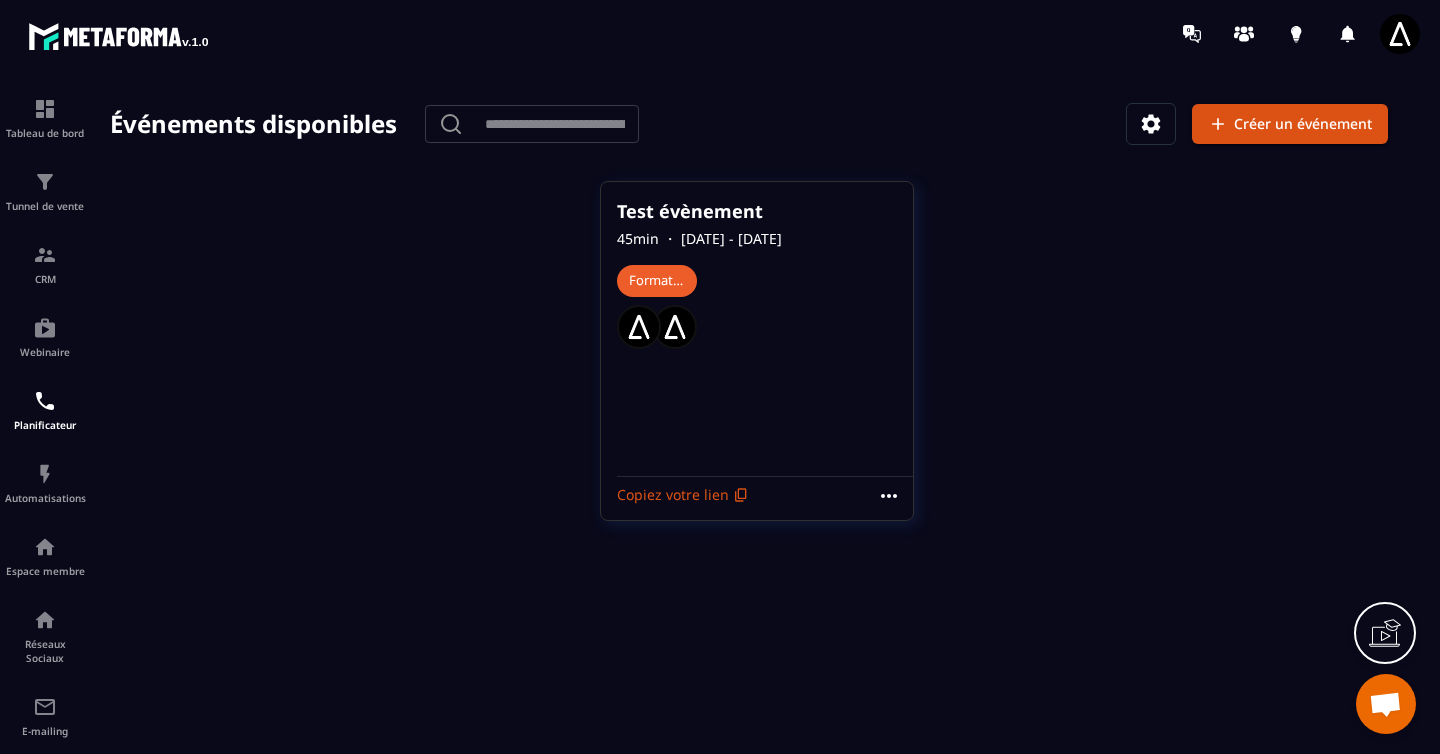 click 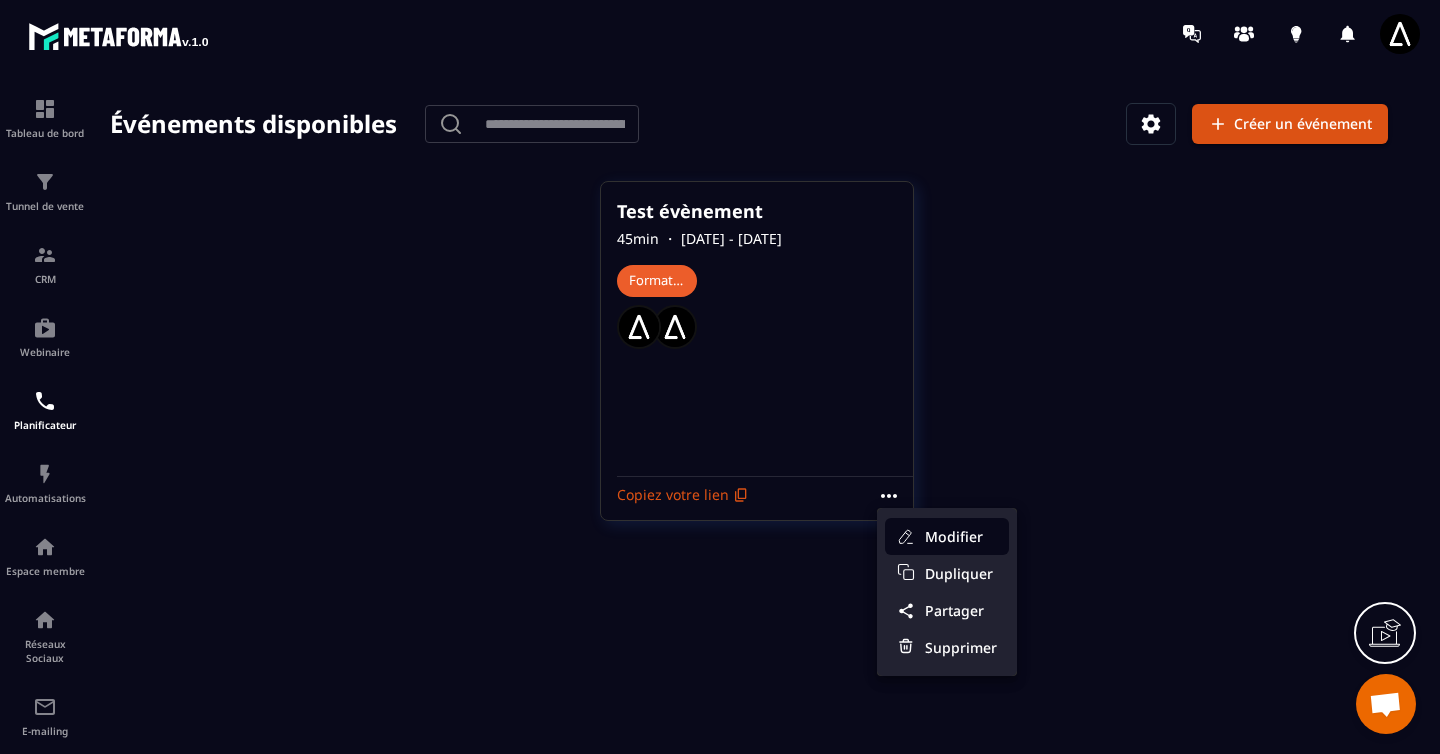 click on "Modifier" at bounding box center (961, 536) 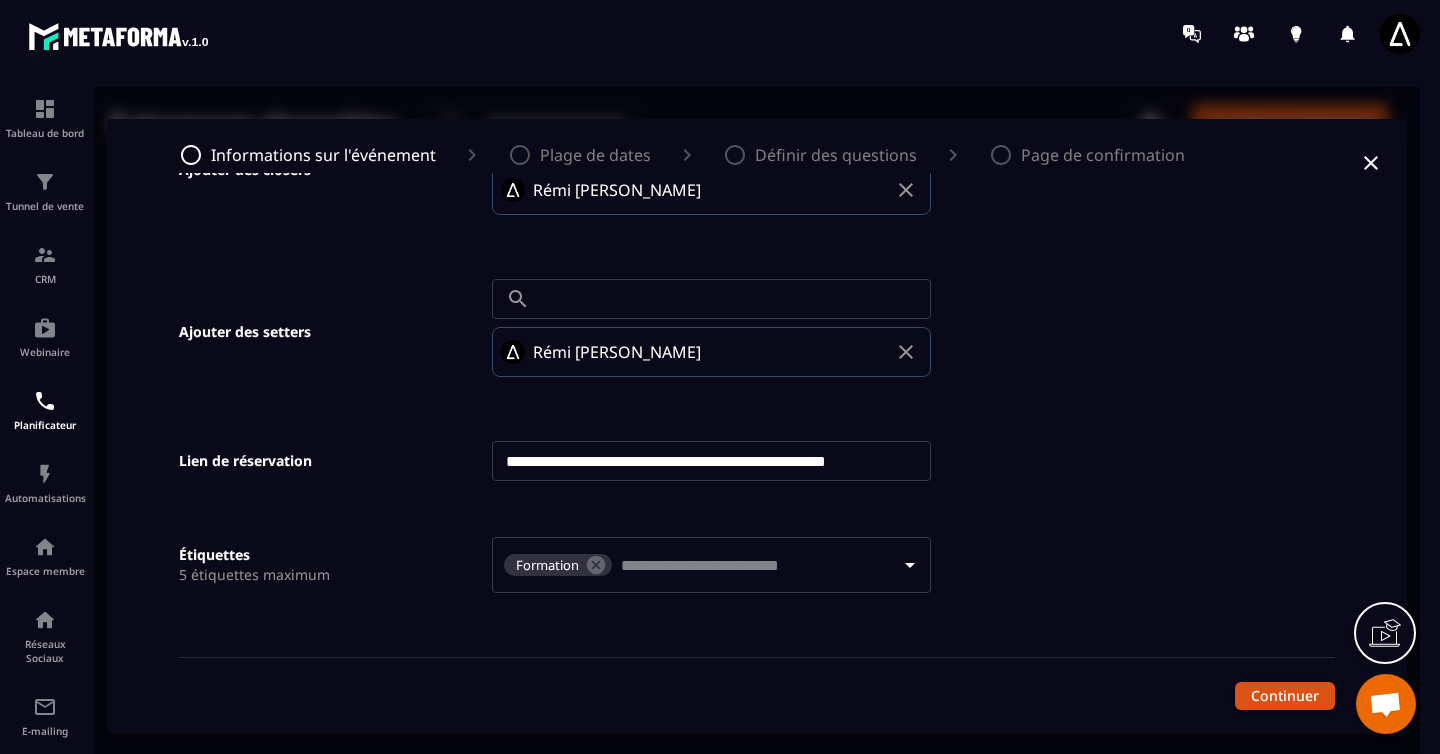 scroll, scrollTop: 0, scrollLeft: 0, axis: both 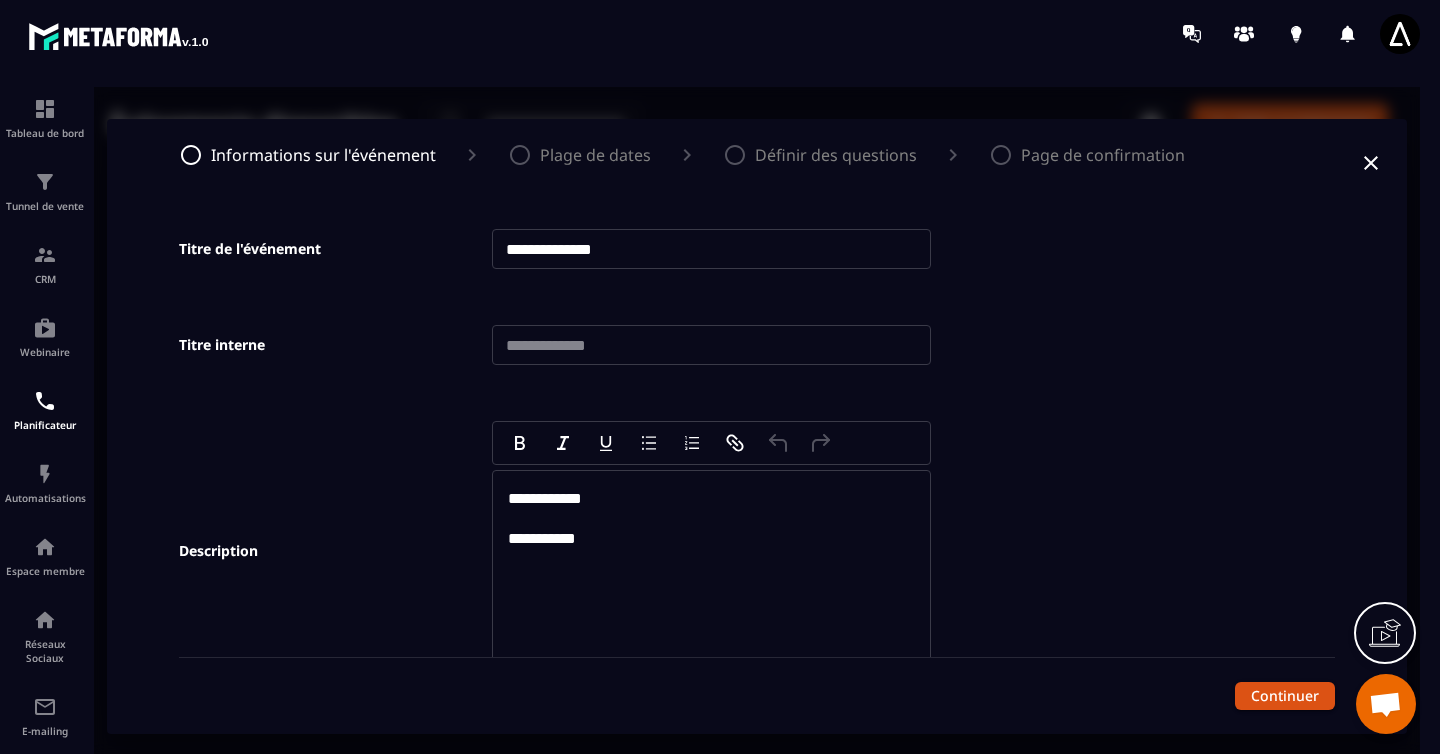 click 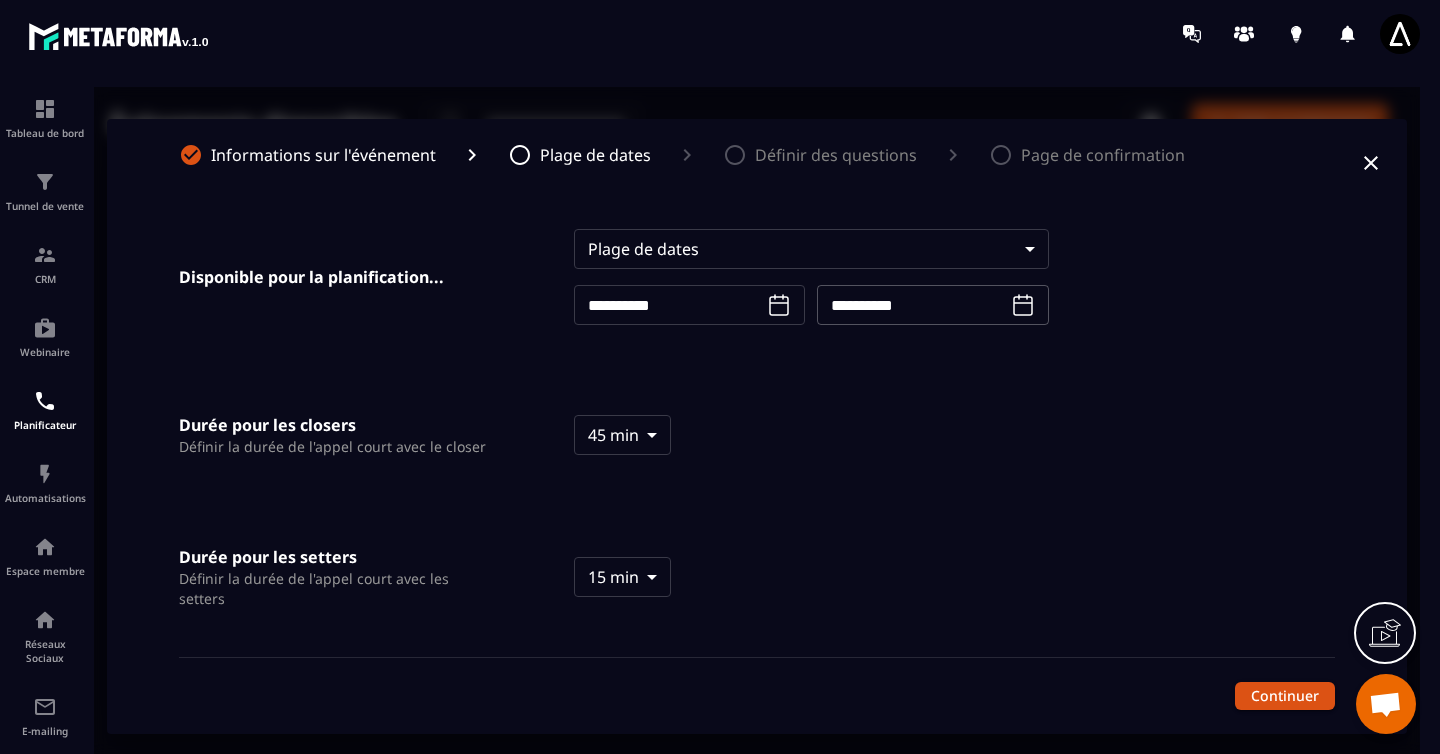 click 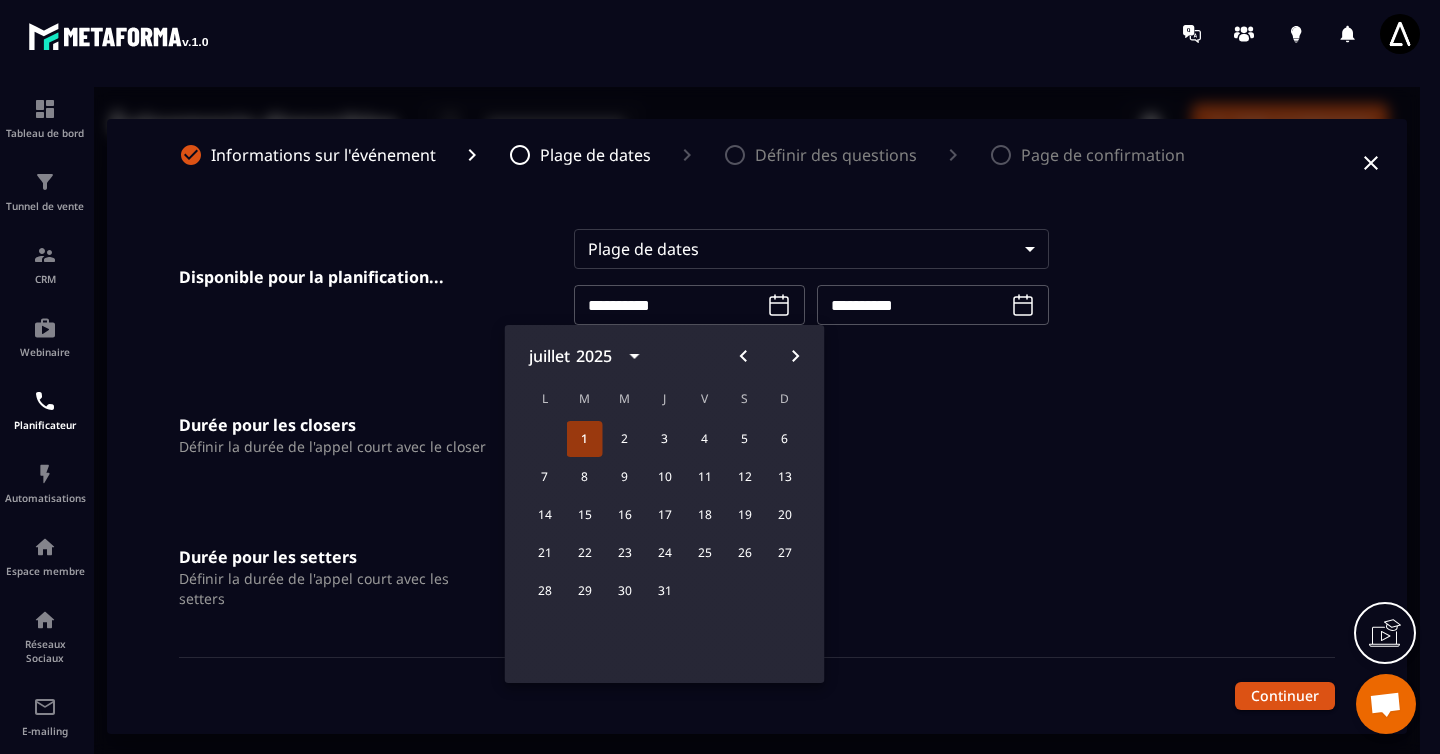 click on "1" at bounding box center (585, 439) 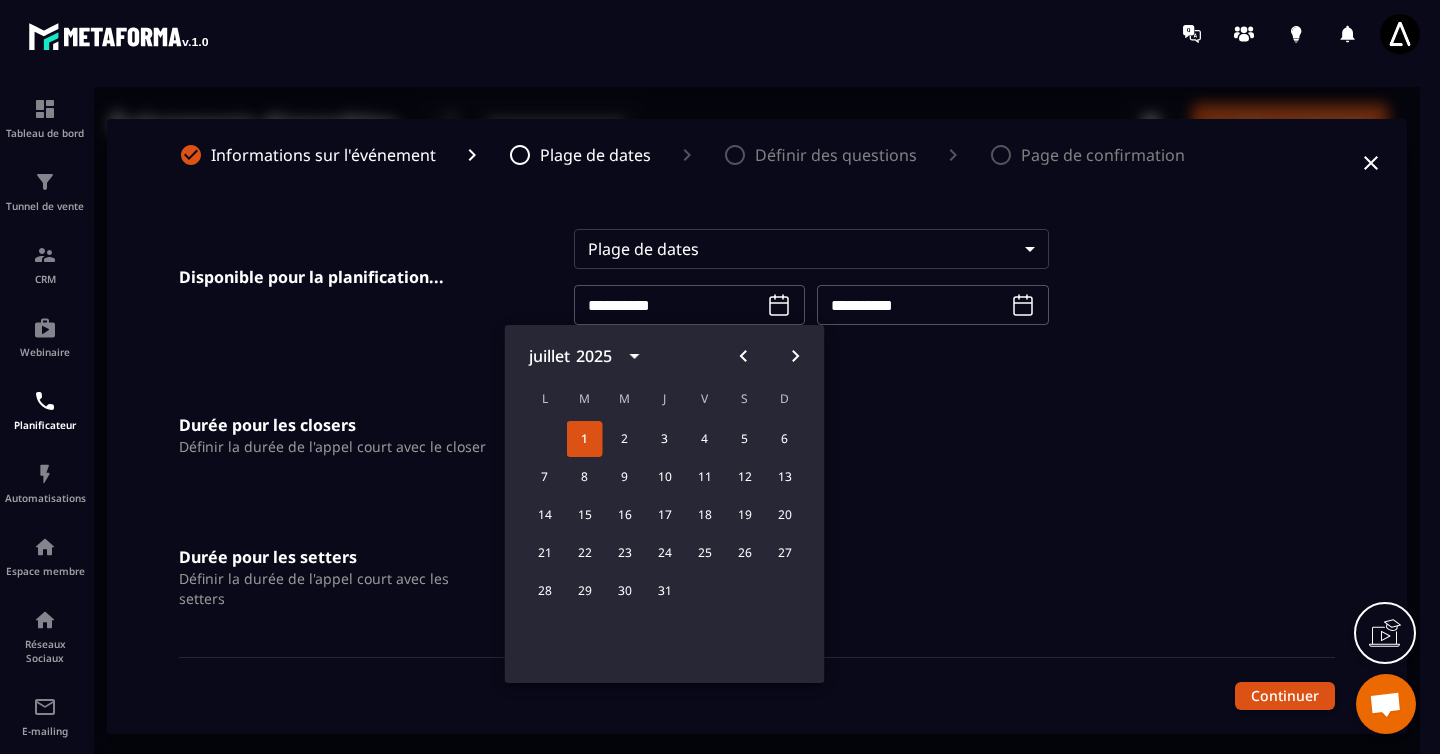 click on "45 min **** ​" at bounding box center [811, 435] 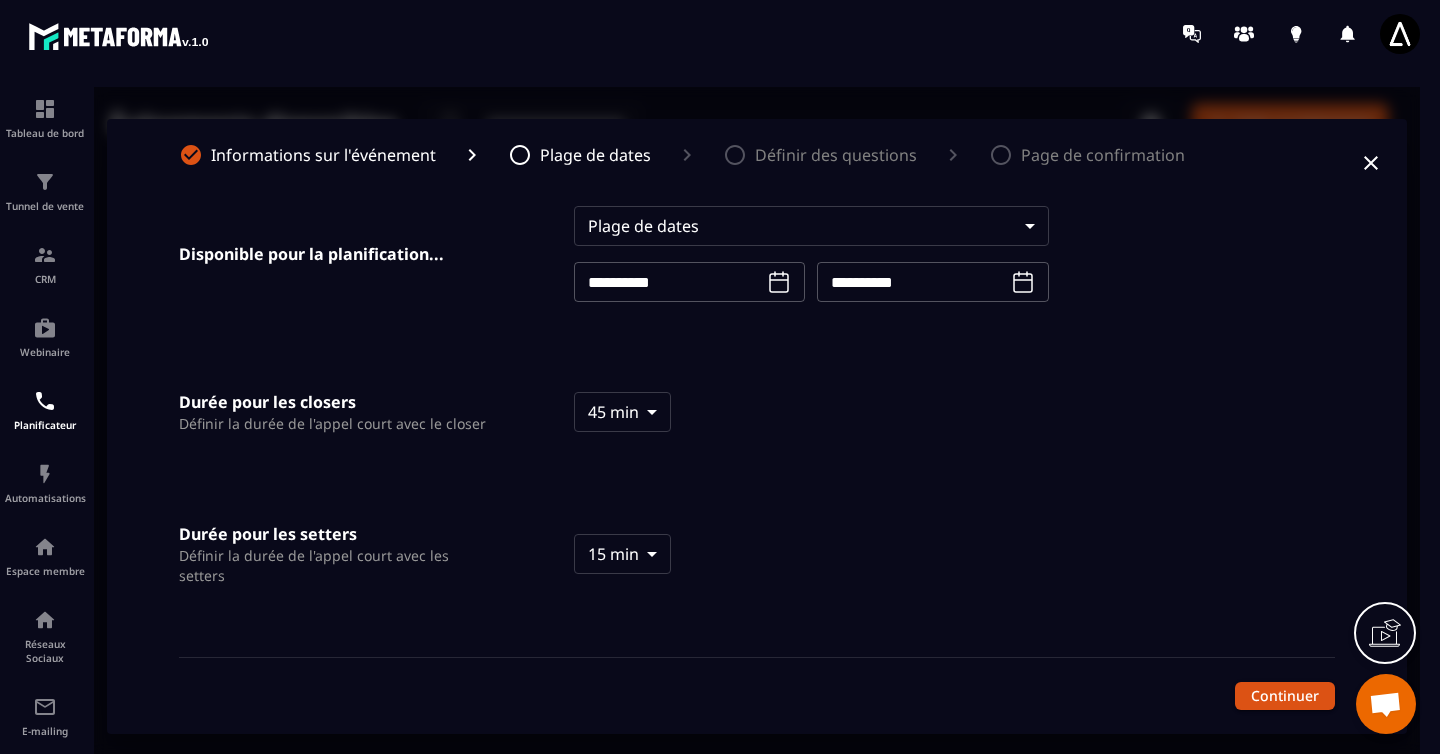 scroll, scrollTop: 0, scrollLeft: 0, axis: both 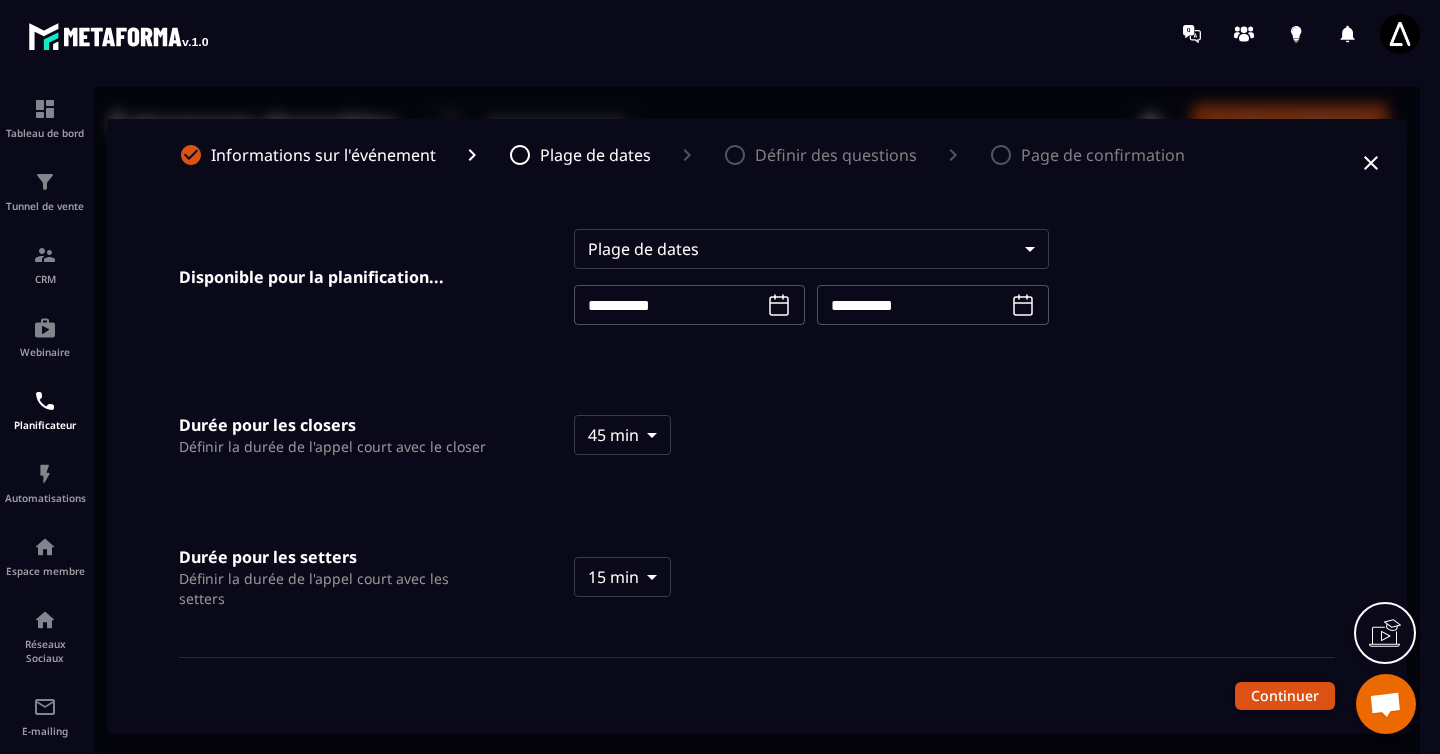 click on "**********" at bounding box center (757, 426) 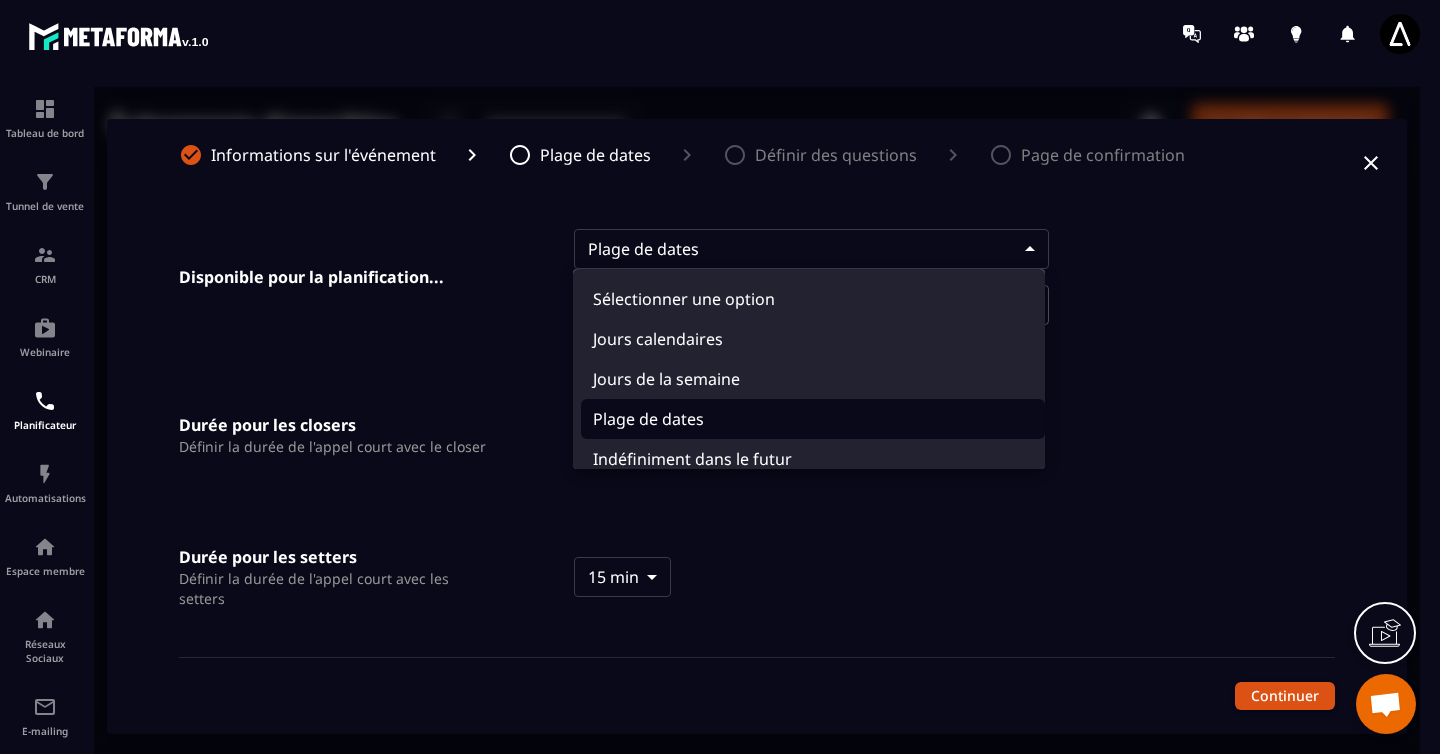 scroll, scrollTop: 20, scrollLeft: 0, axis: vertical 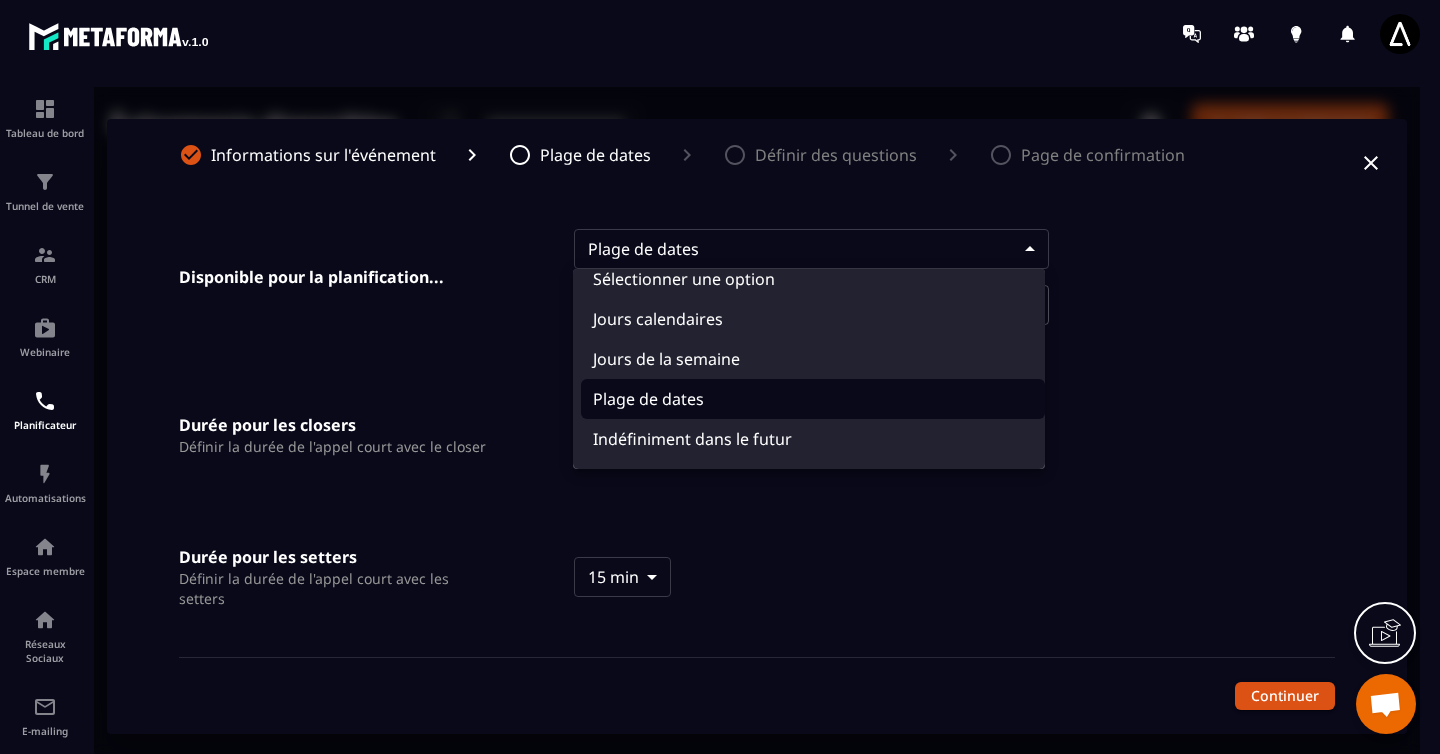 click at bounding box center (757, 426) 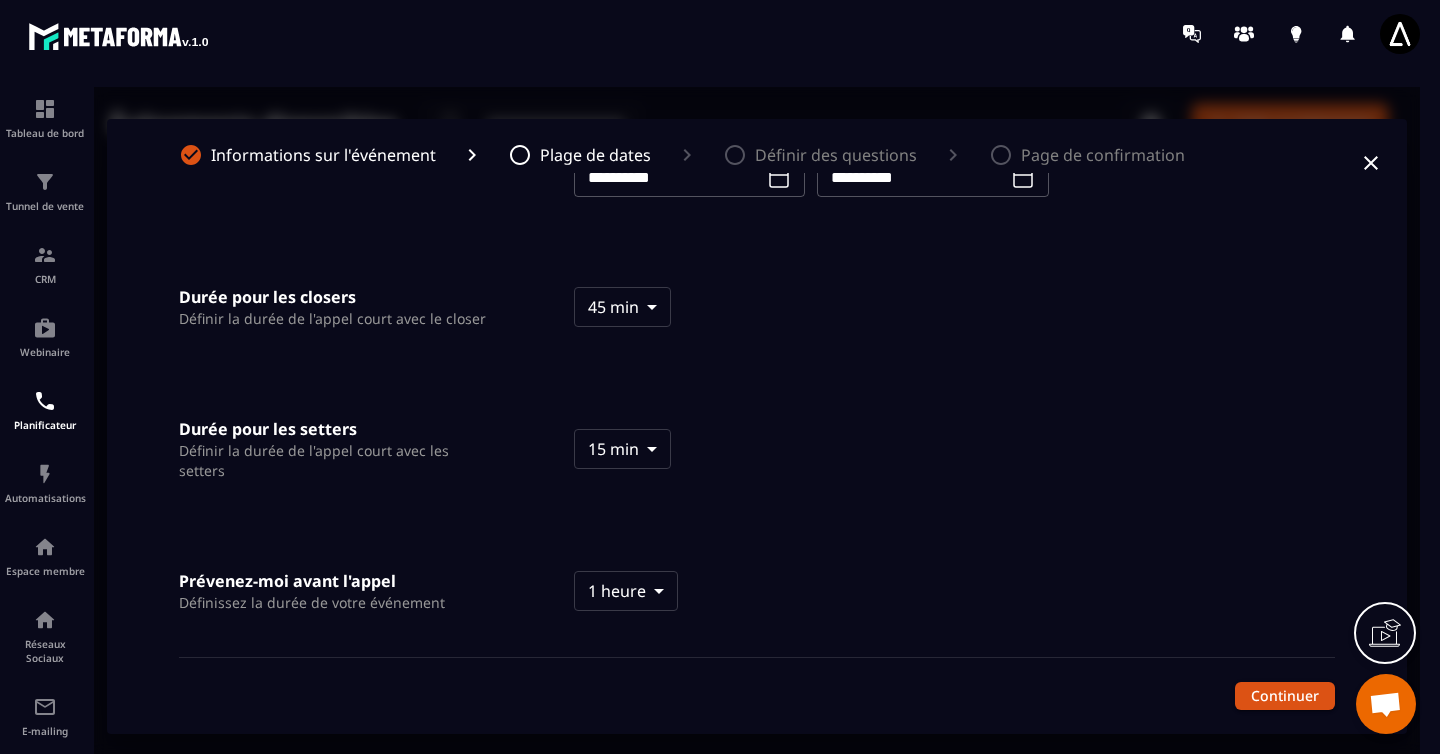 scroll, scrollTop: 0, scrollLeft: 0, axis: both 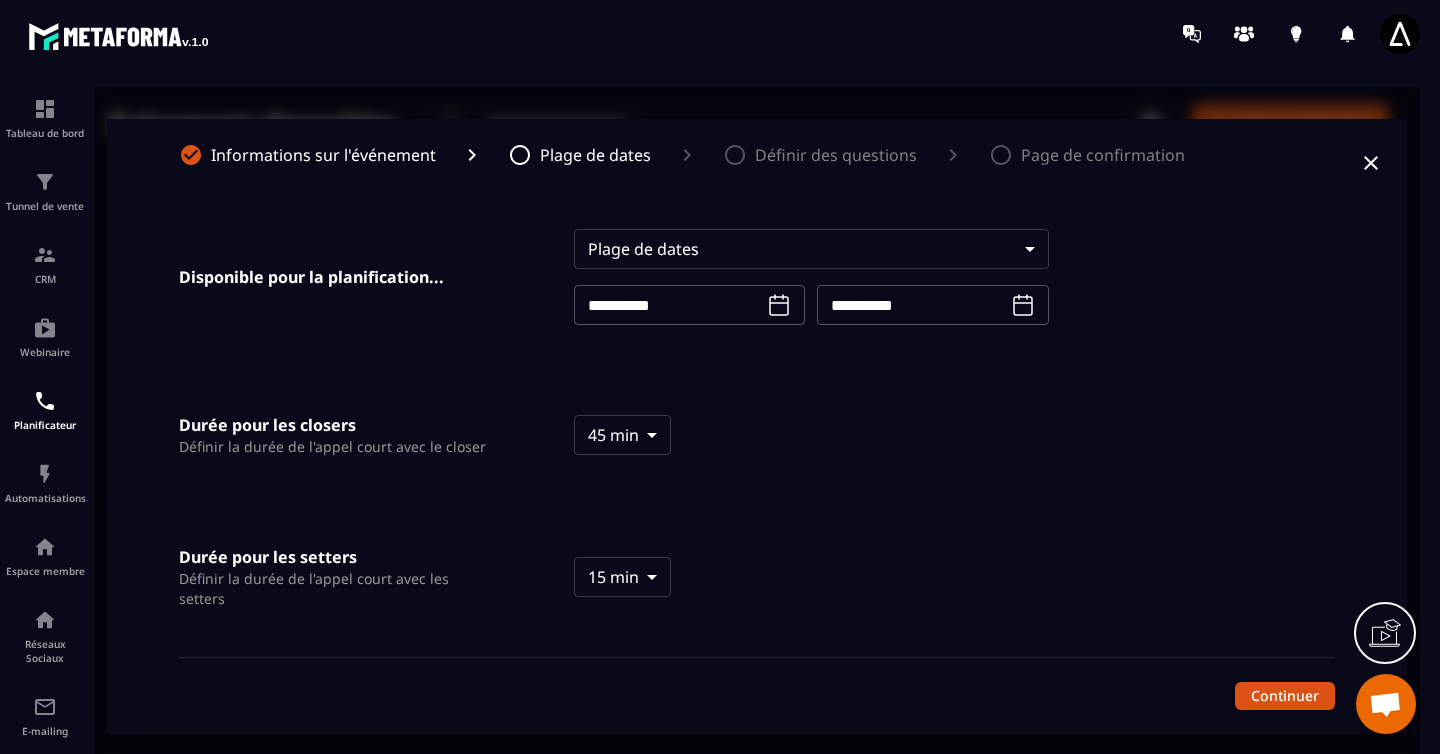 click on "Définir des questions" at bounding box center [832, 154] 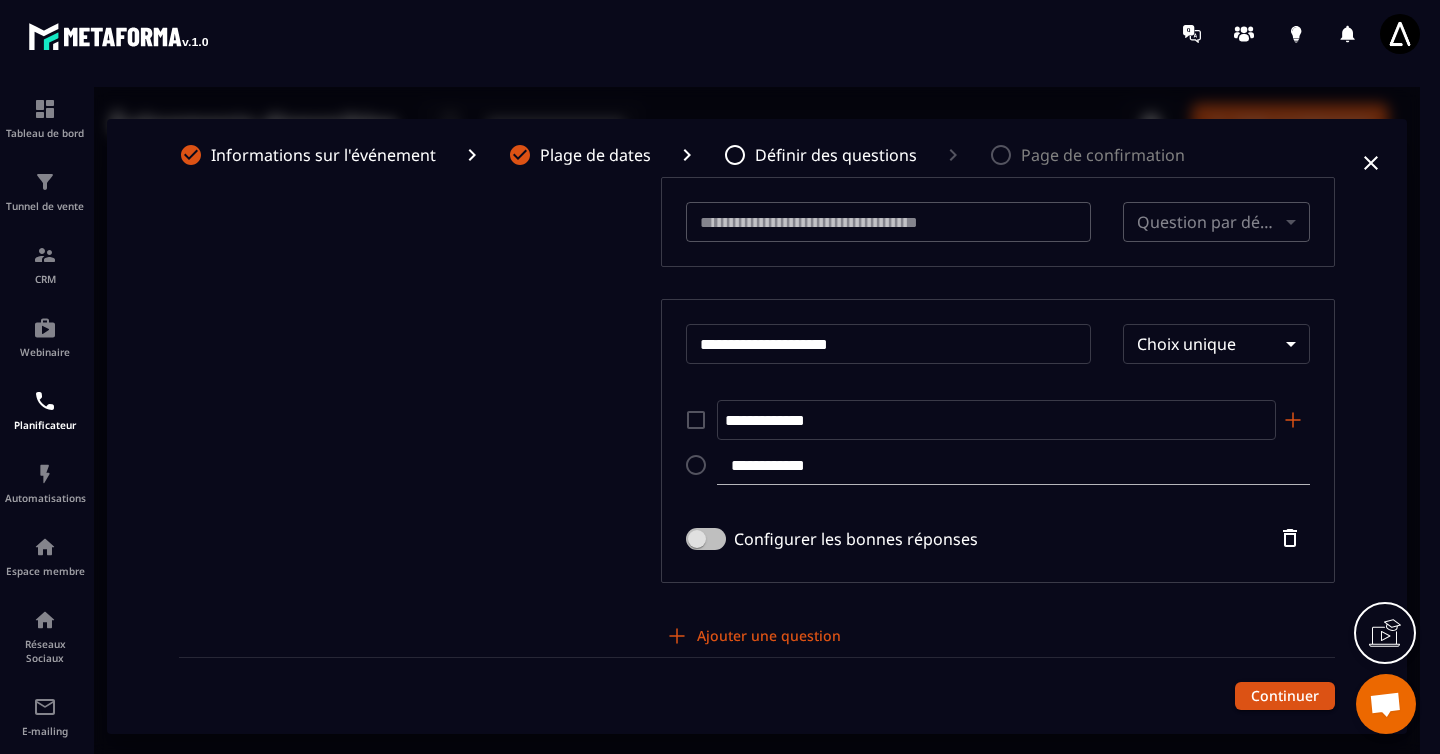 scroll, scrollTop: 0, scrollLeft: 0, axis: both 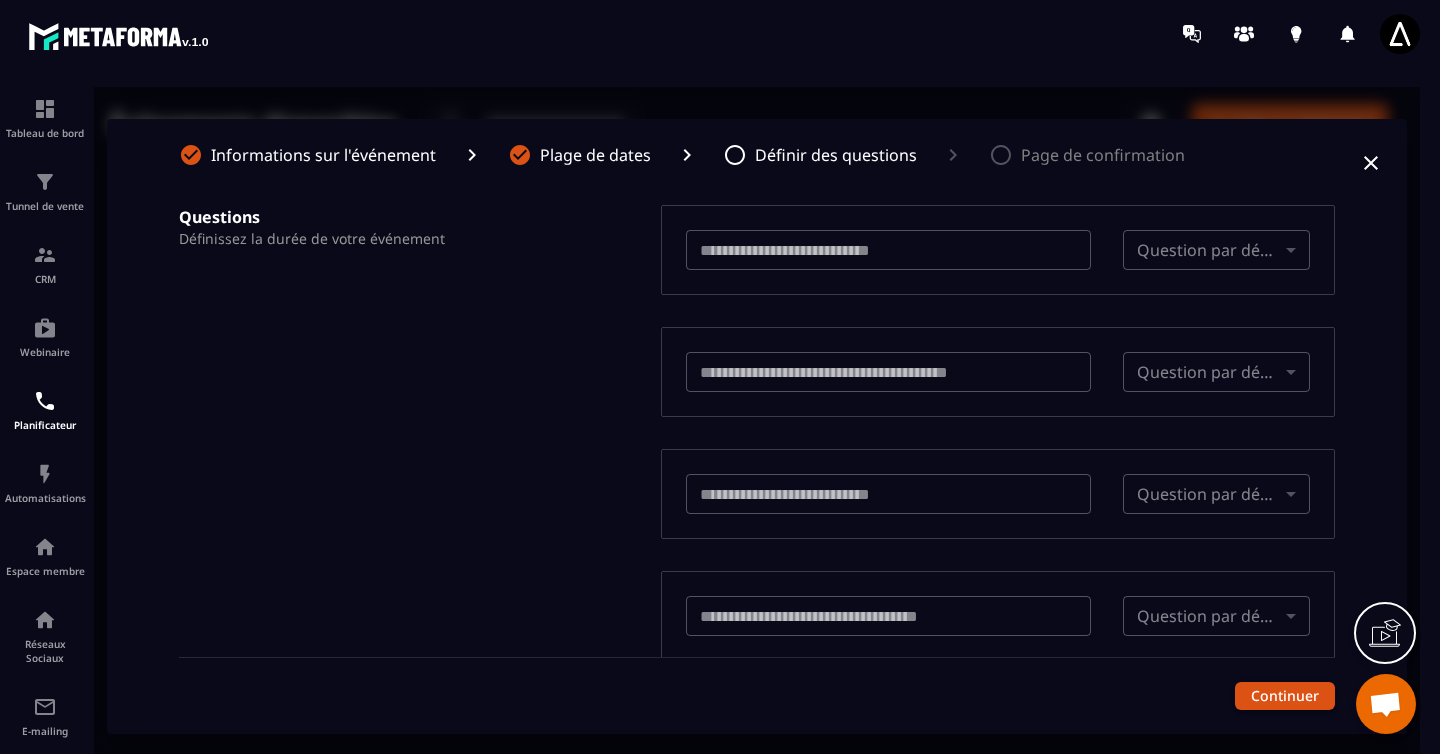 click 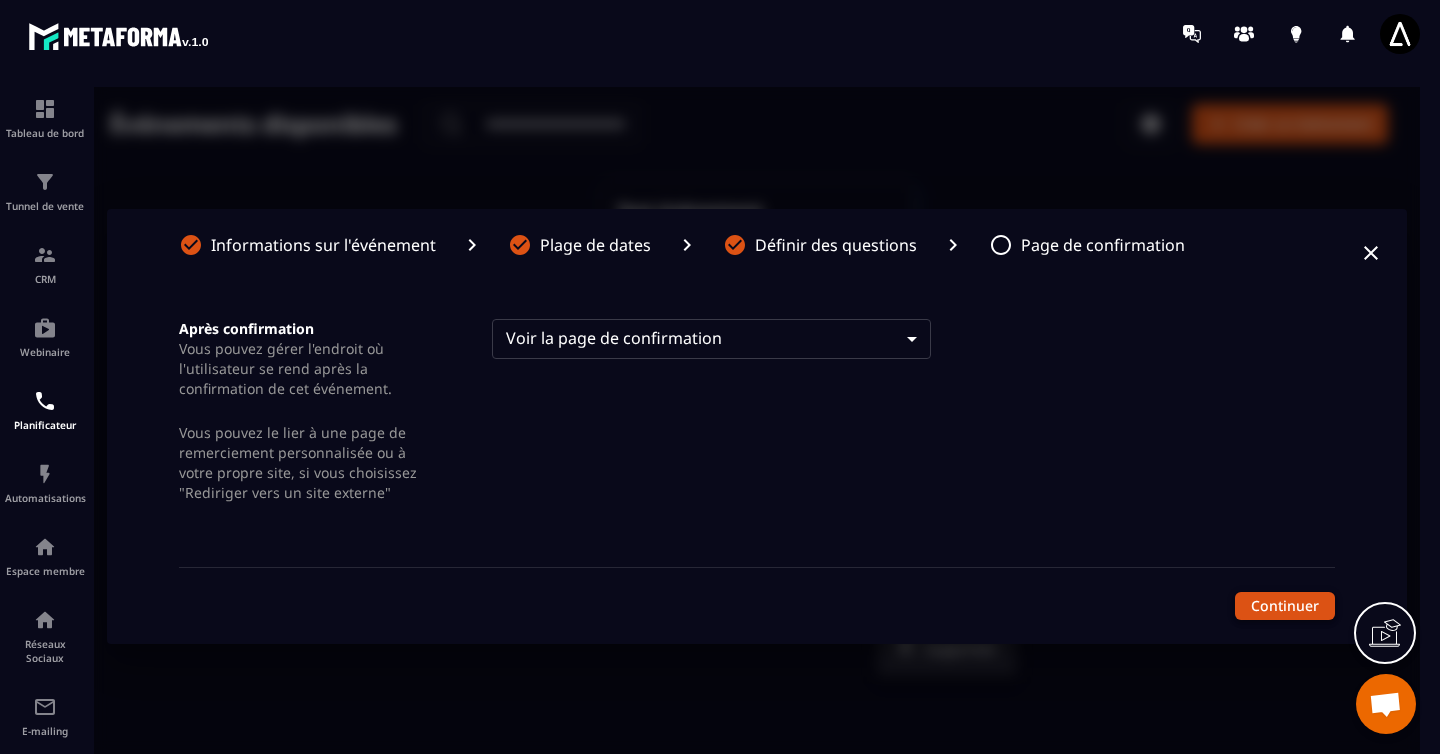 click on "Continuer" at bounding box center [1285, 606] 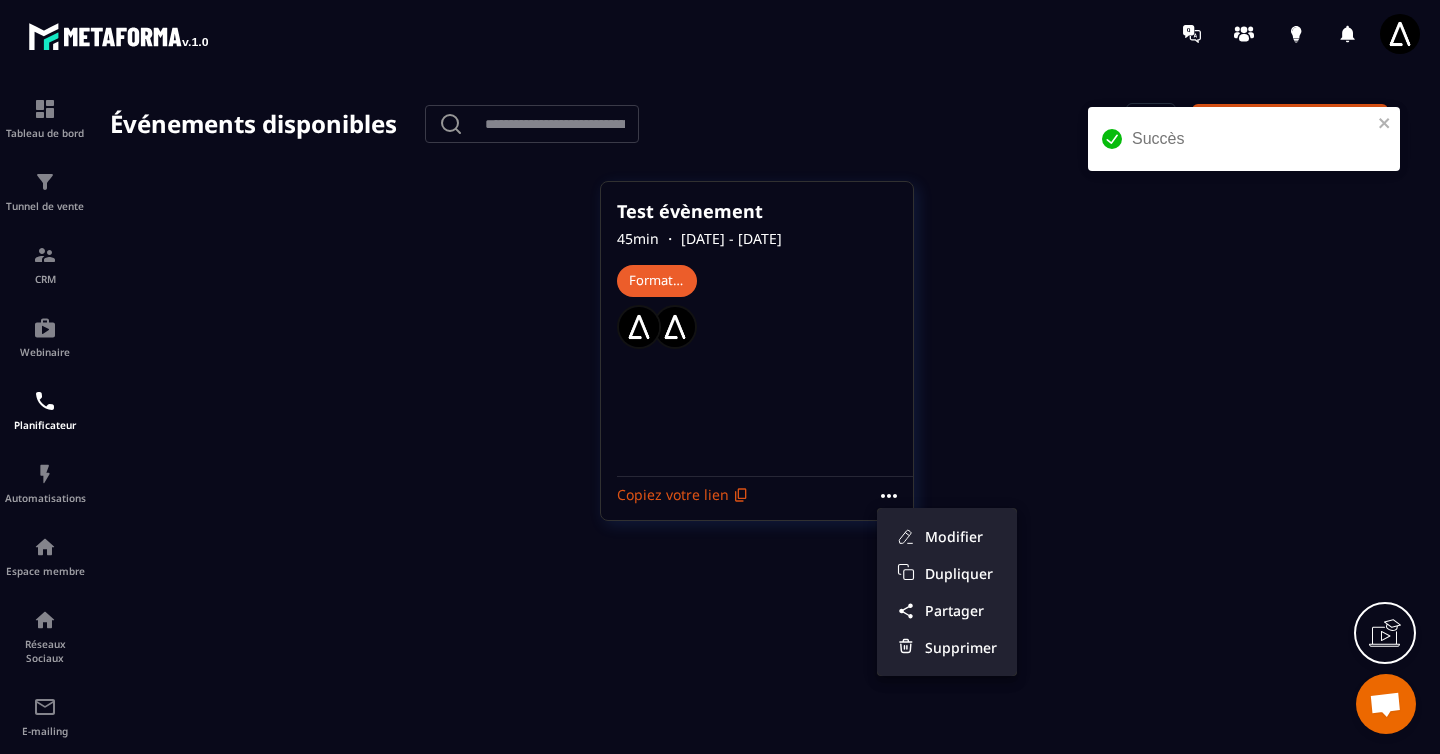 click at bounding box center [757, 426] 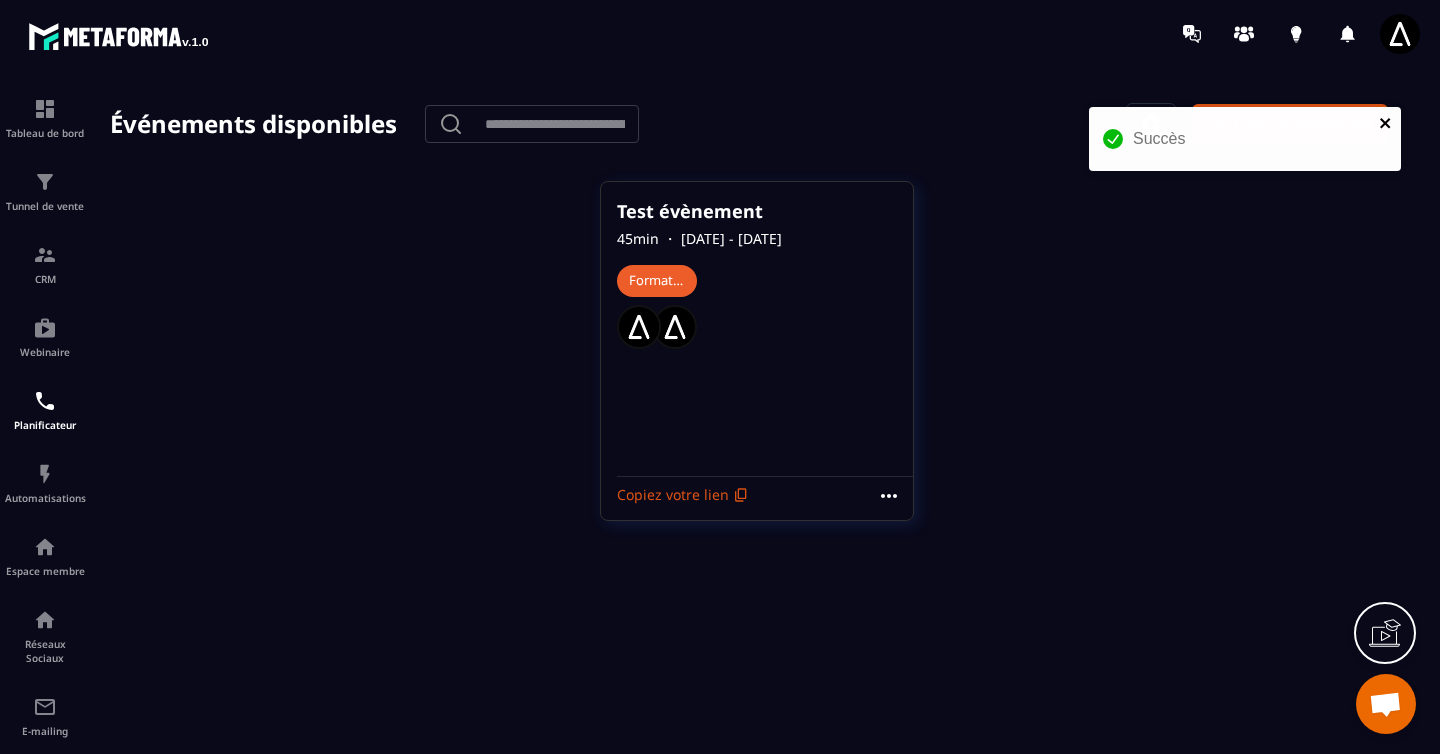 click 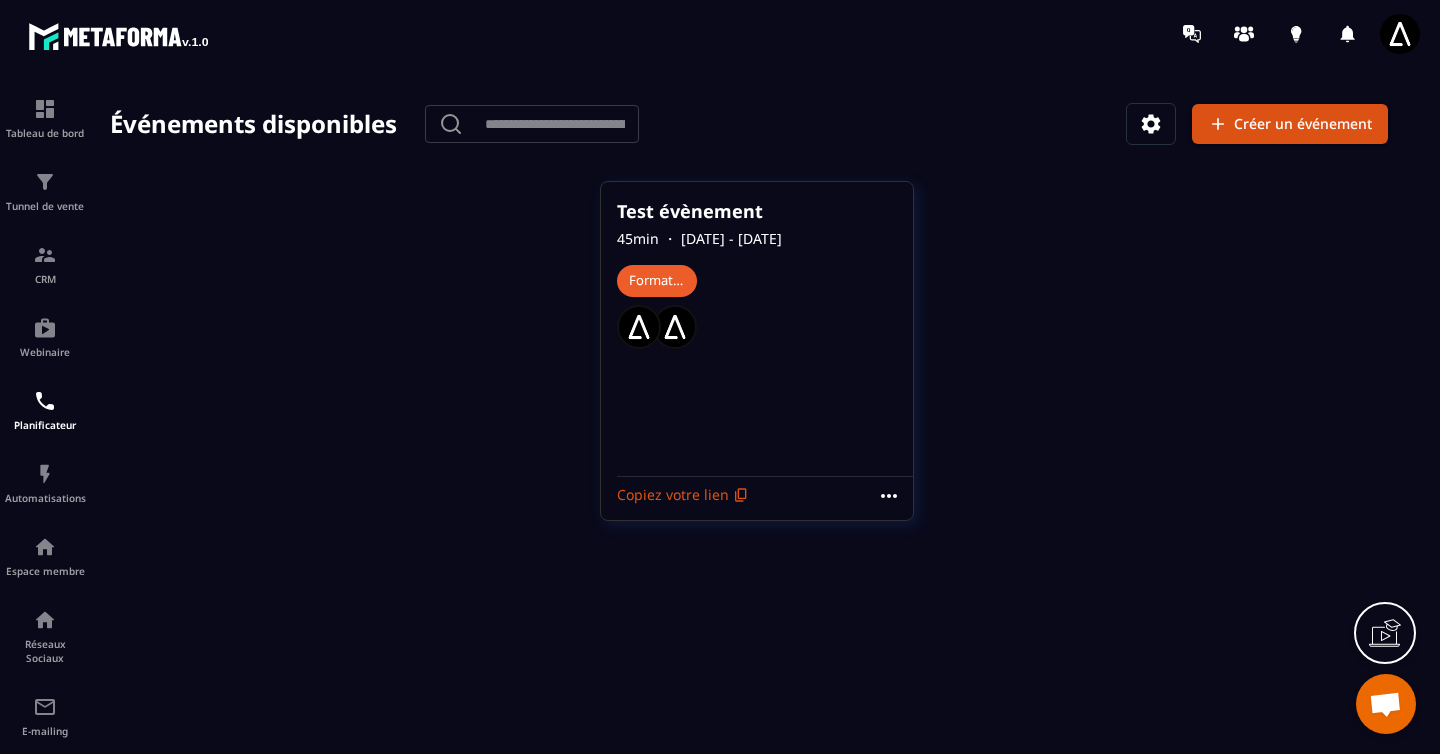 click on "Succès" at bounding box center [1244, 107] 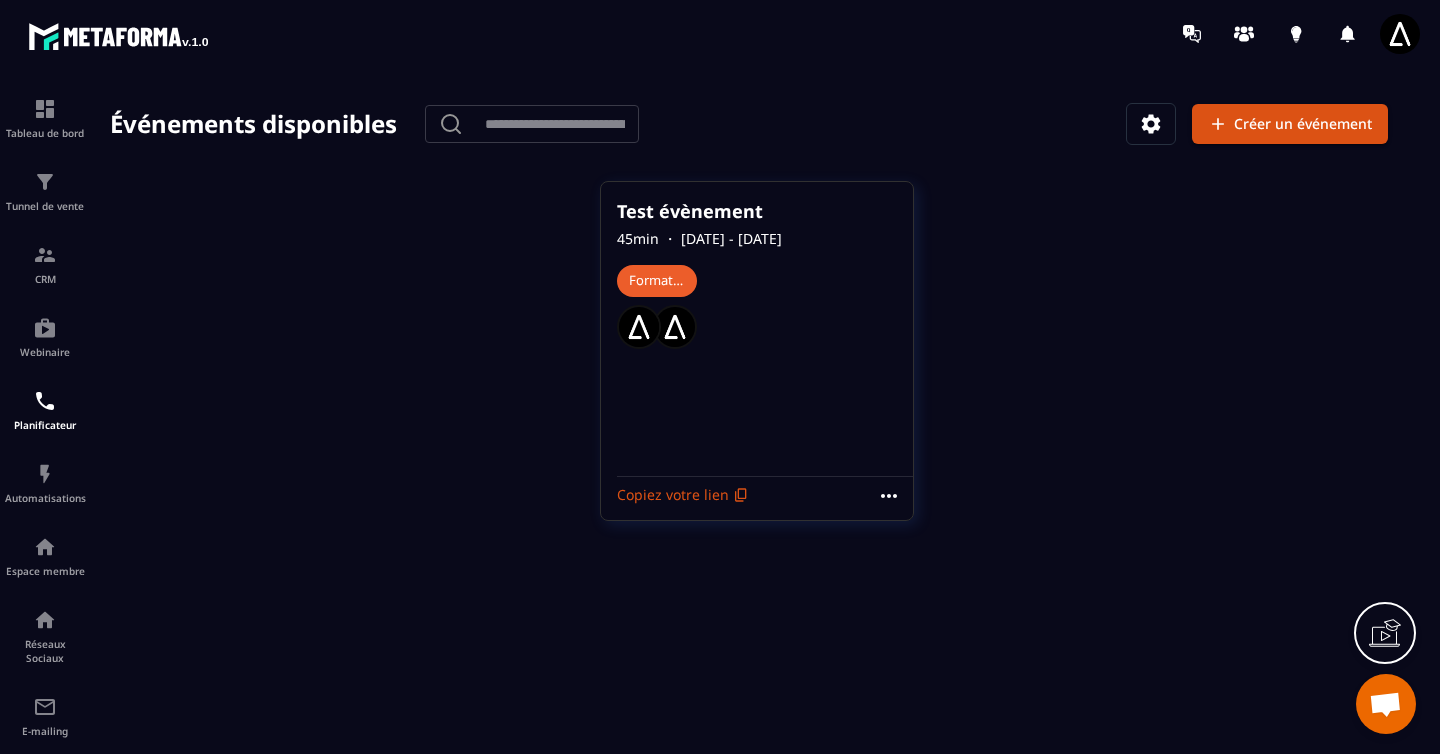 click 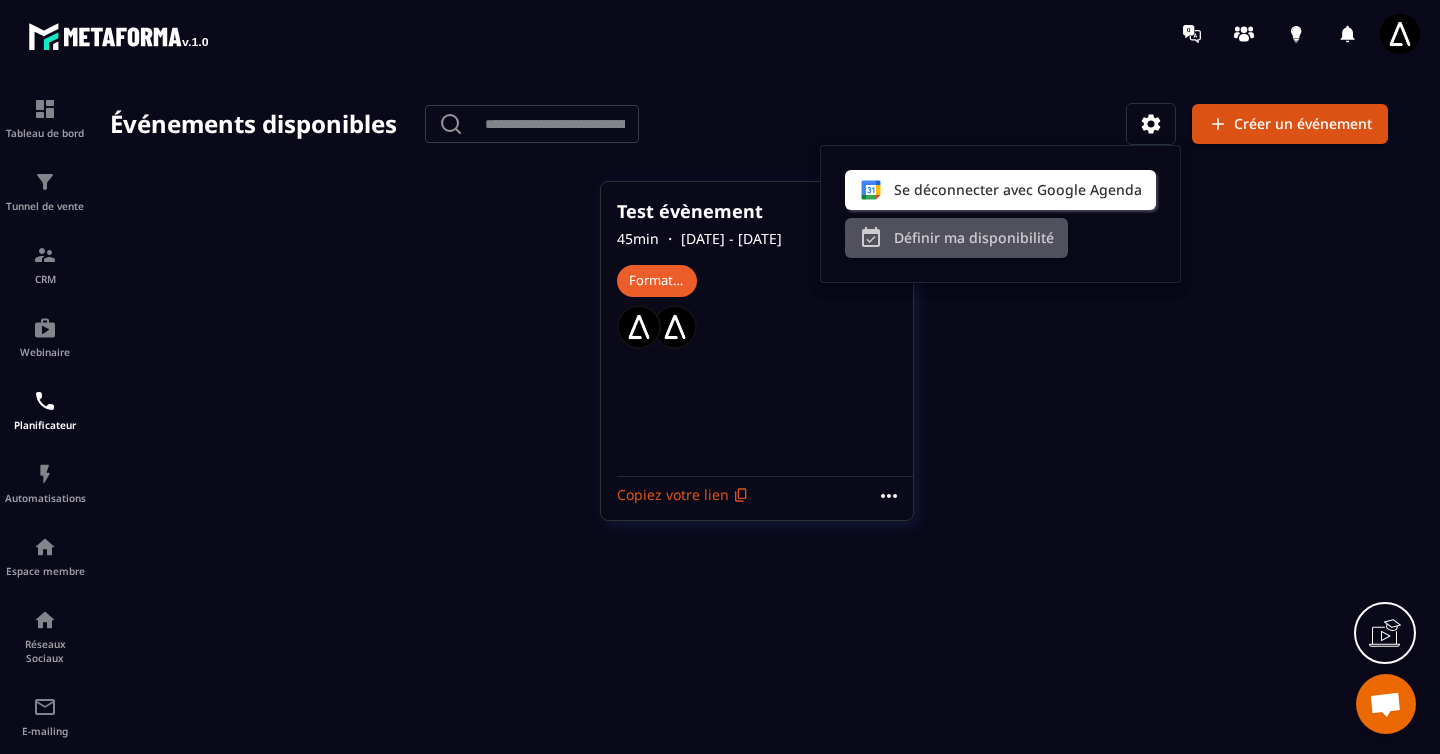 click on "Définir ma disponibilité" at bounding box center [956, 238] 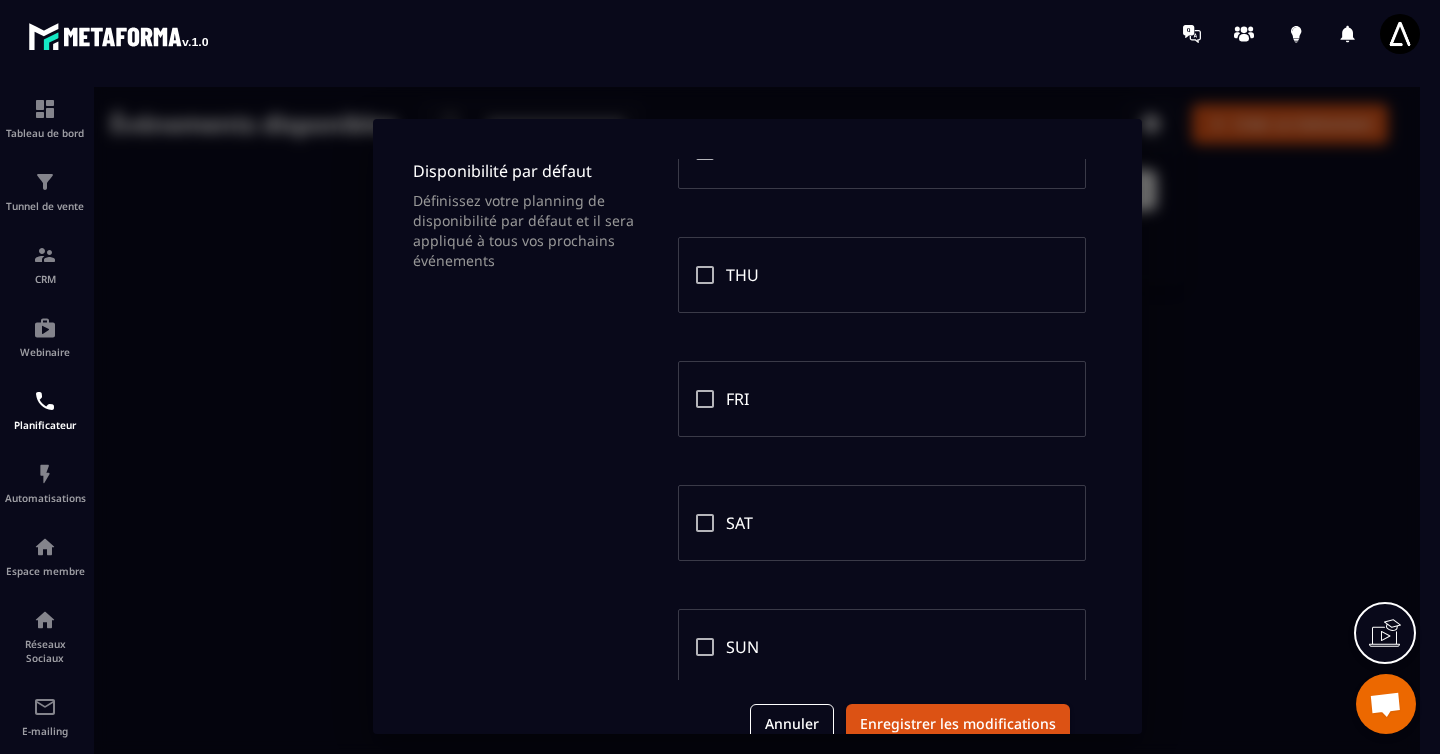 scroll, scrollTop: 299, scrollLeft: 0, axis: vertical 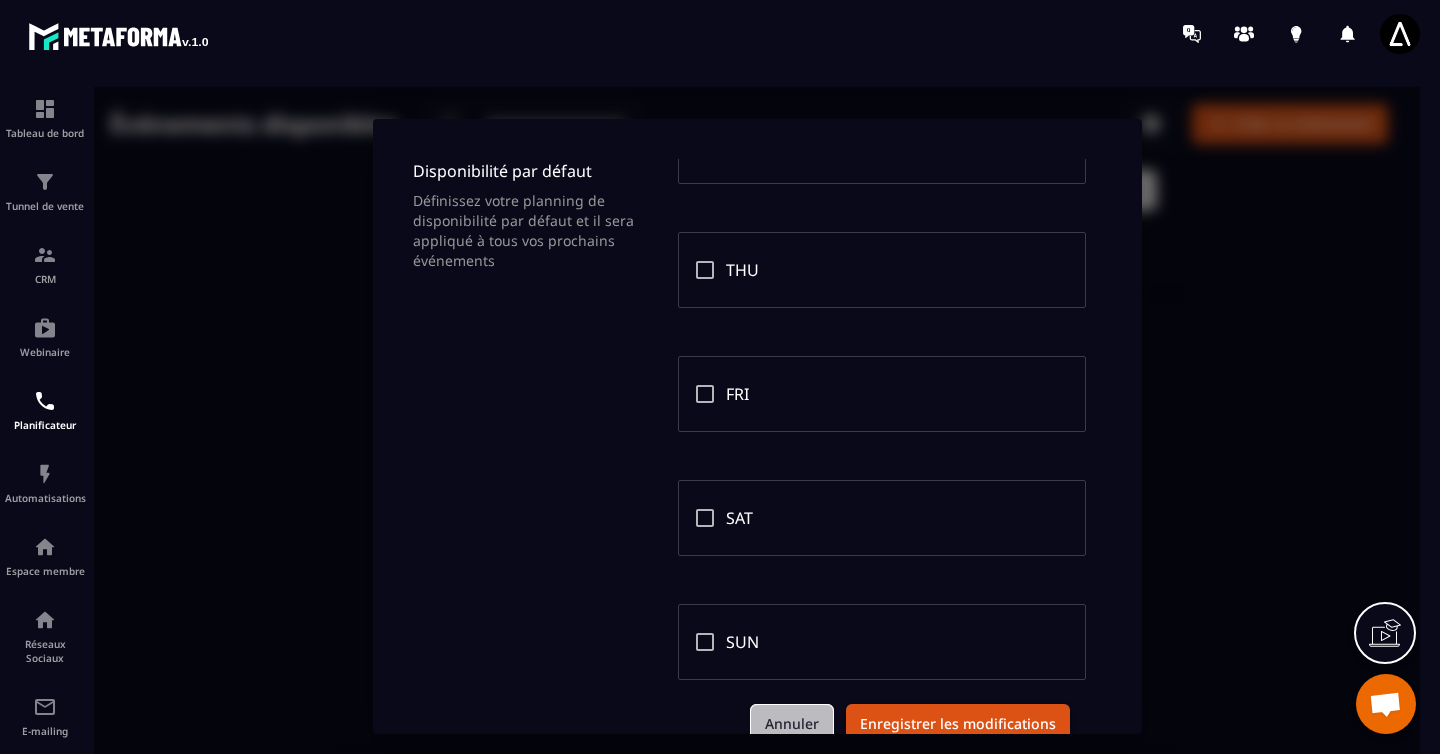 click on "Annuler" at bounding box center (792, 724) 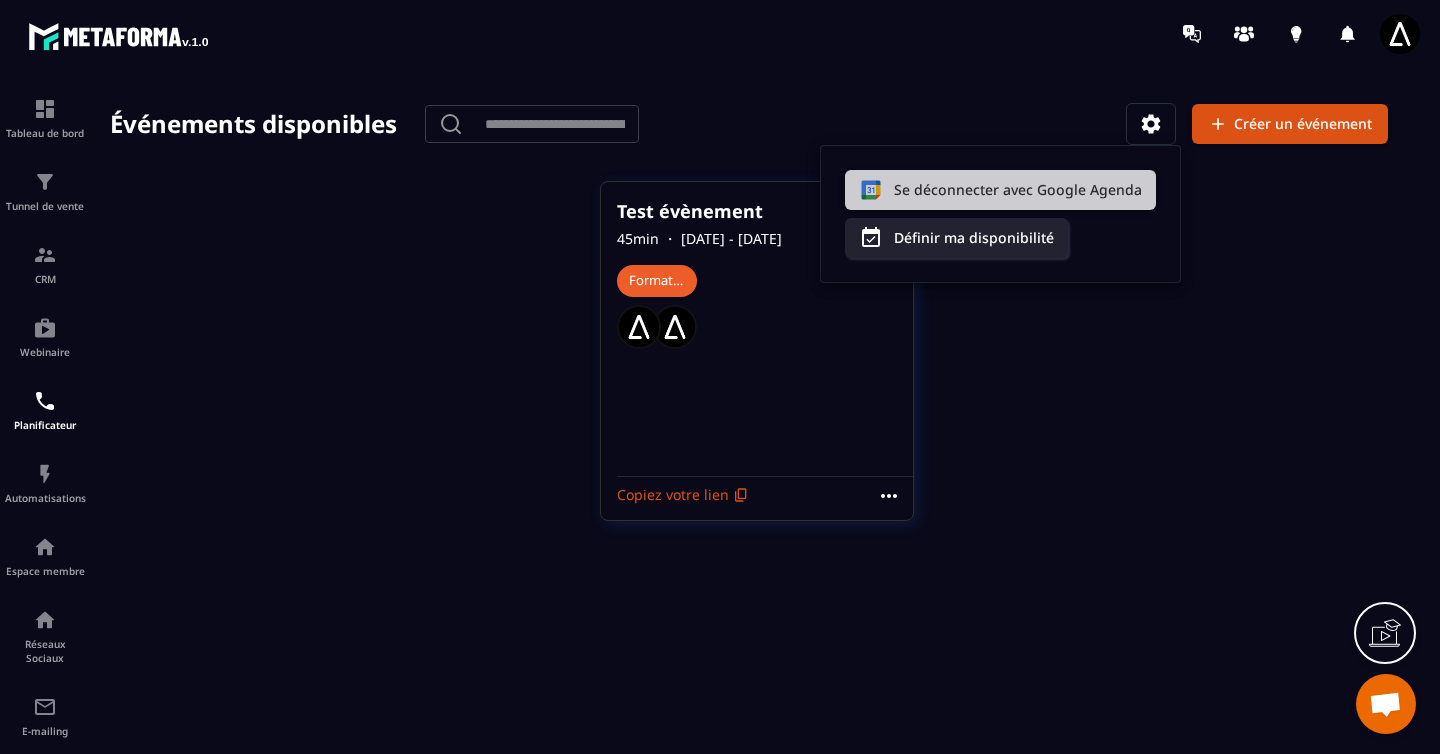 click on "Se déconnecter avec Google Agenda" at bounding box center (1000, 190) 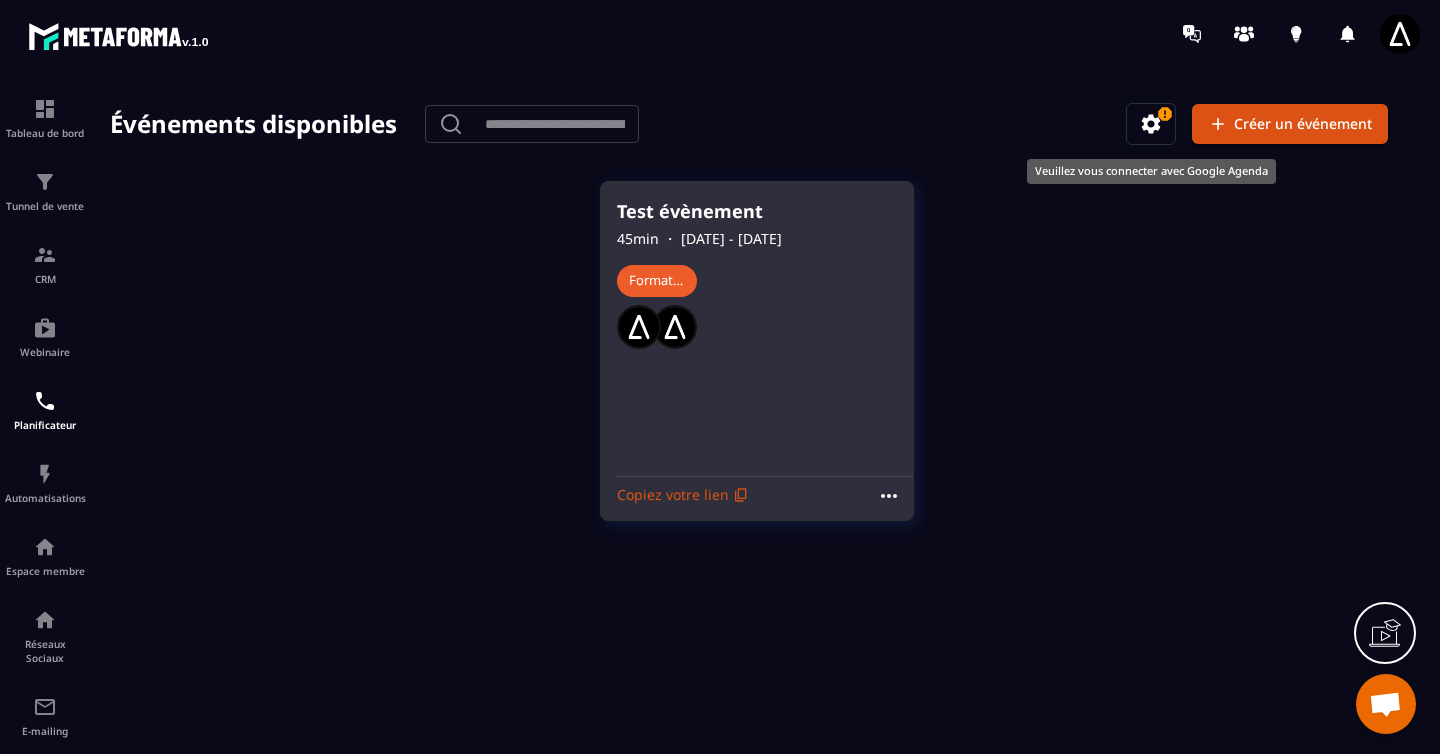 click 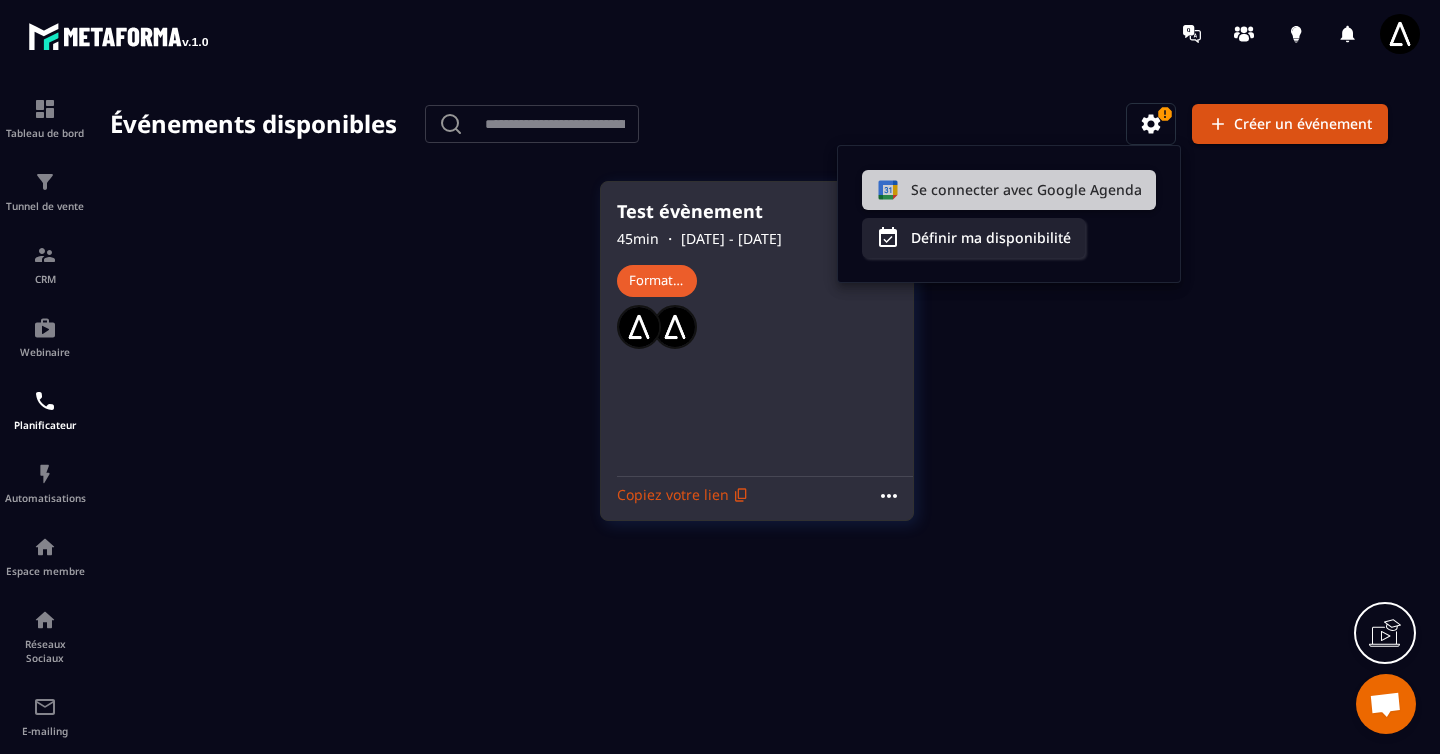click on "Se connecter avec Google Agenda" at bounding box center [1009, 190] 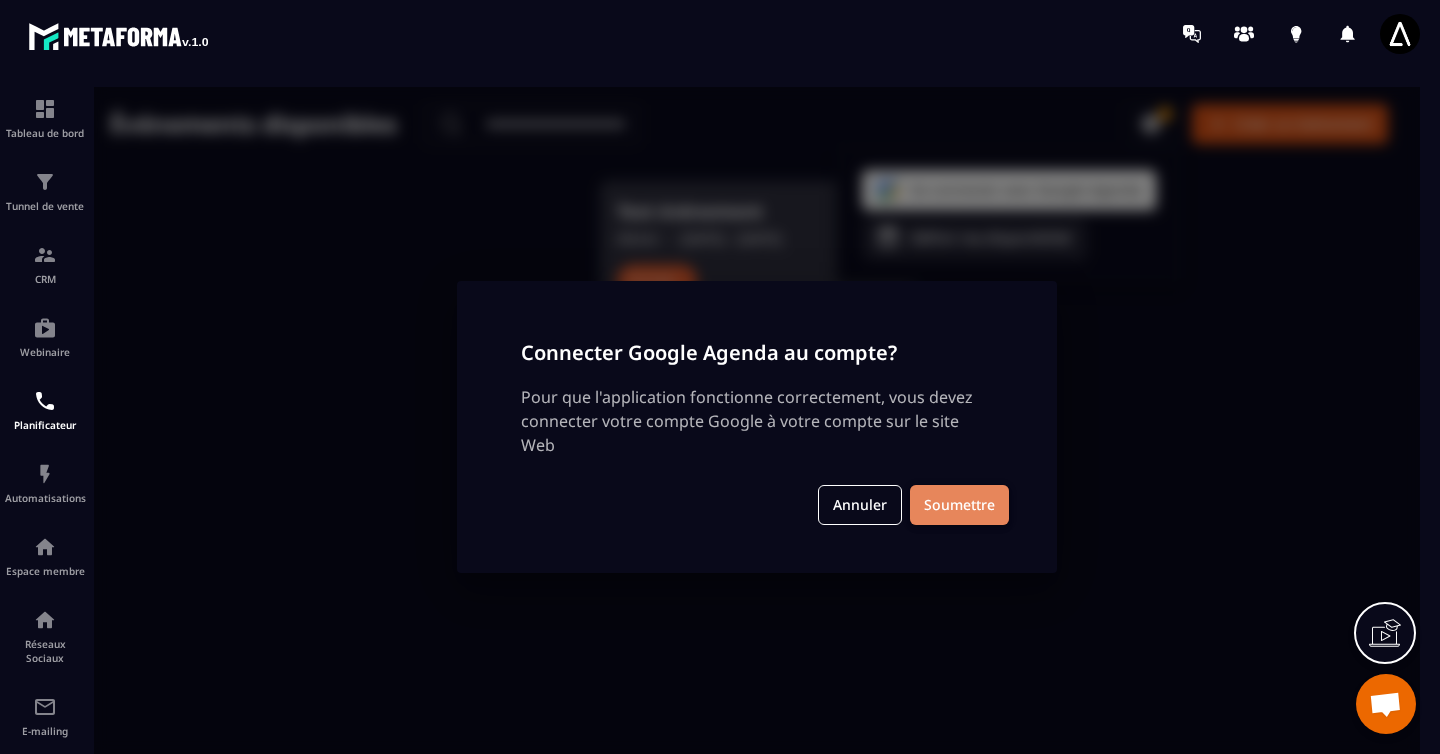 click on "Soumettre" at bounding box center (959, 505) 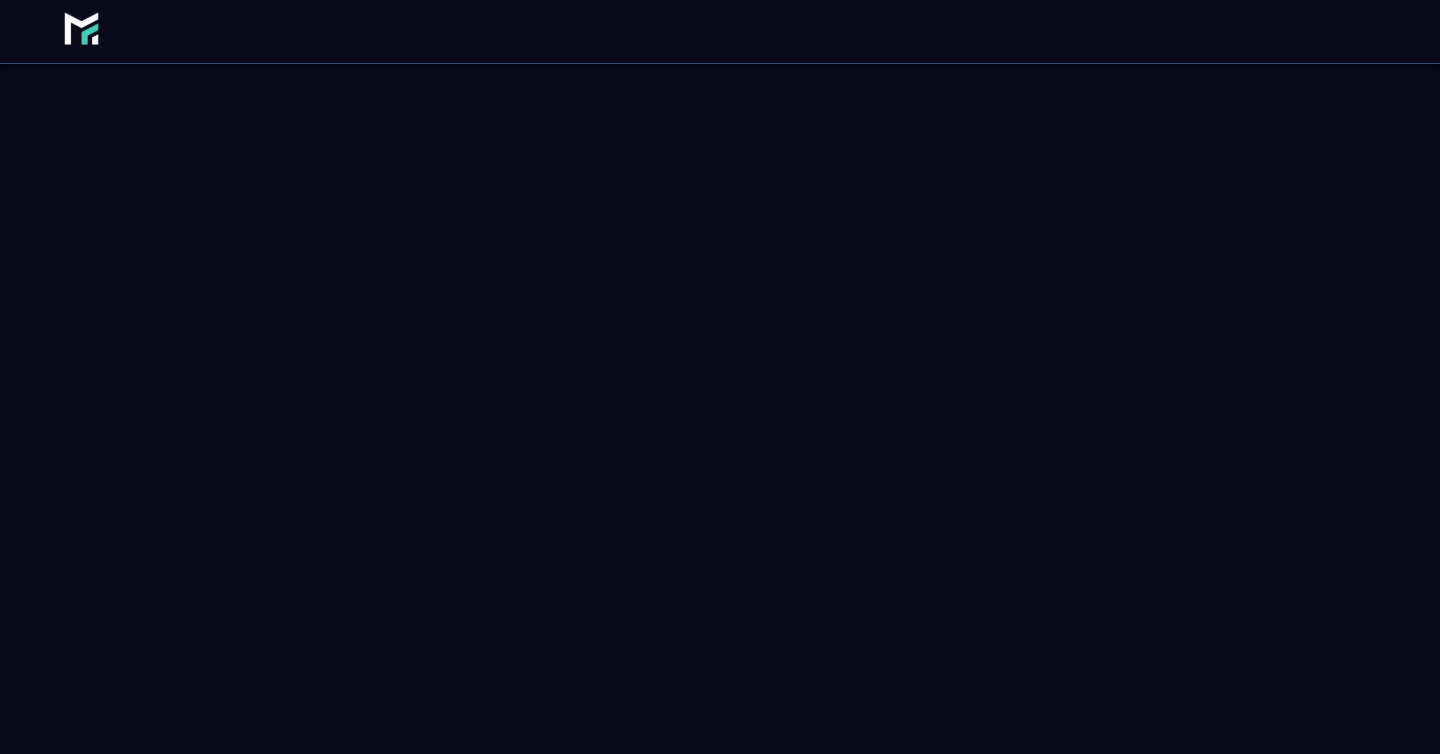 scroll, scrollTop: 0, scrollLeft: 0, axis: both 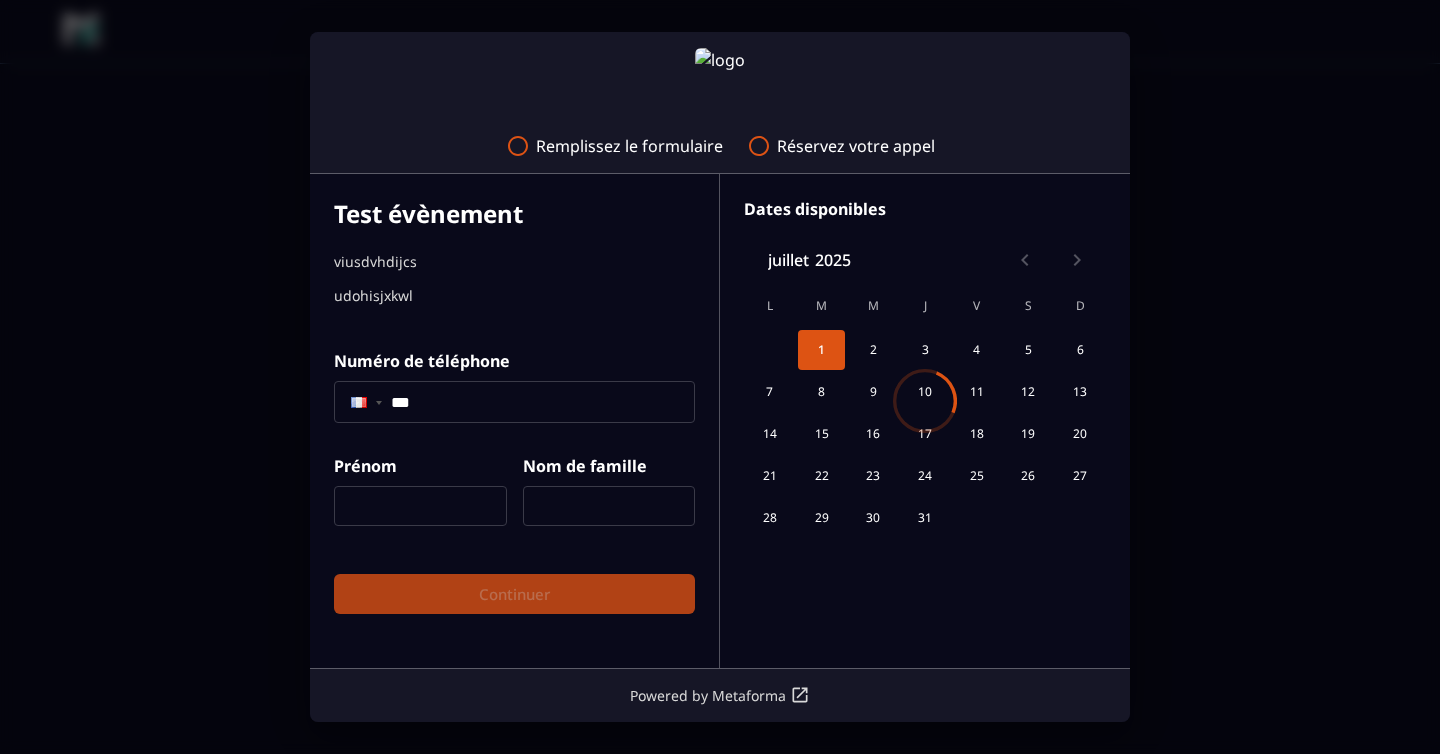 click on "Remplissez le formulaire Réservez votre appel Test évènement viusdvhdijcs
udohisjxkwl Numéro de téléphone *** Prénom ​ Nom de famille ​ Continuer Dates disponibles juillet 2025 L M M J V S D 1 2 3 4 5 6 7 8 9 10 11 12 13 14 15 16 17 18 19 20 21 22 23 24 25 26 27 28 29 30 31 Powered by Metaforma" at bounding box center (720, 377) 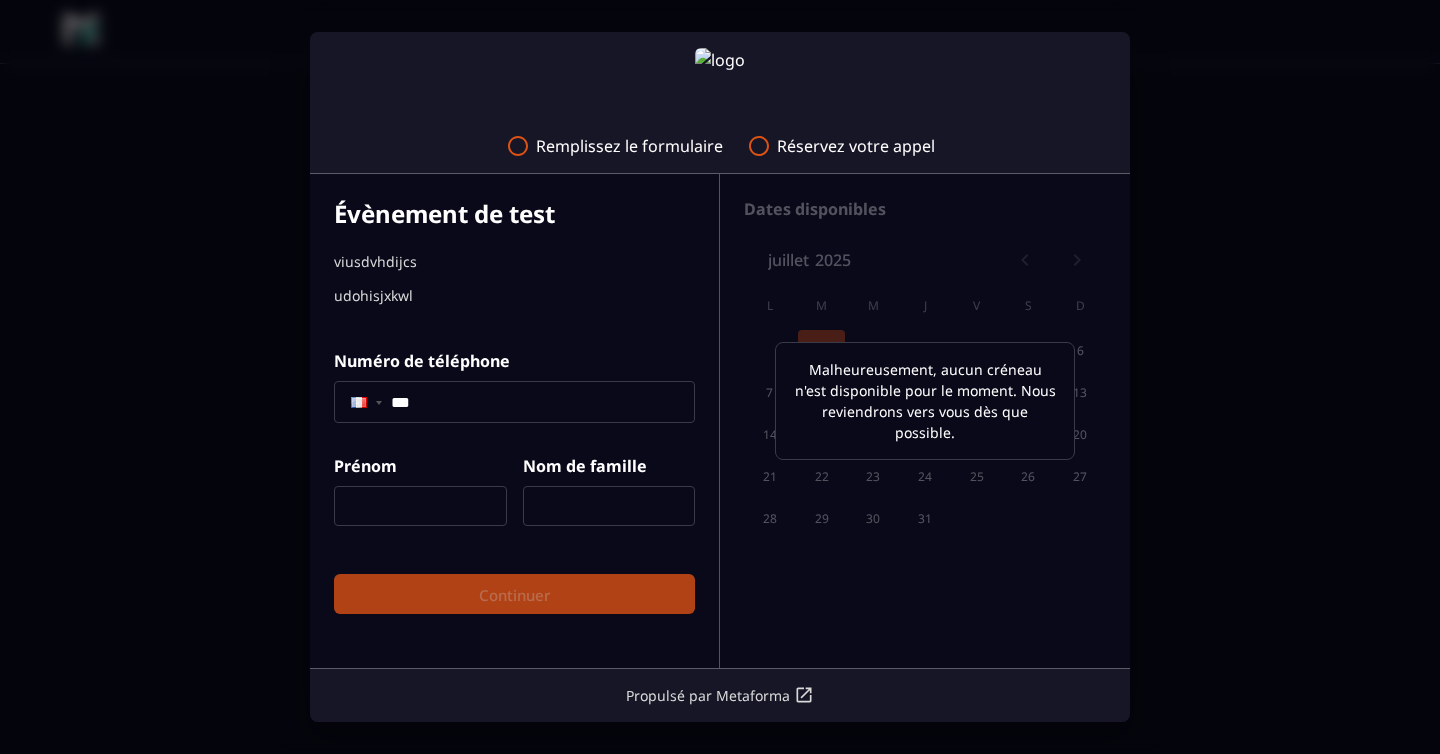 click 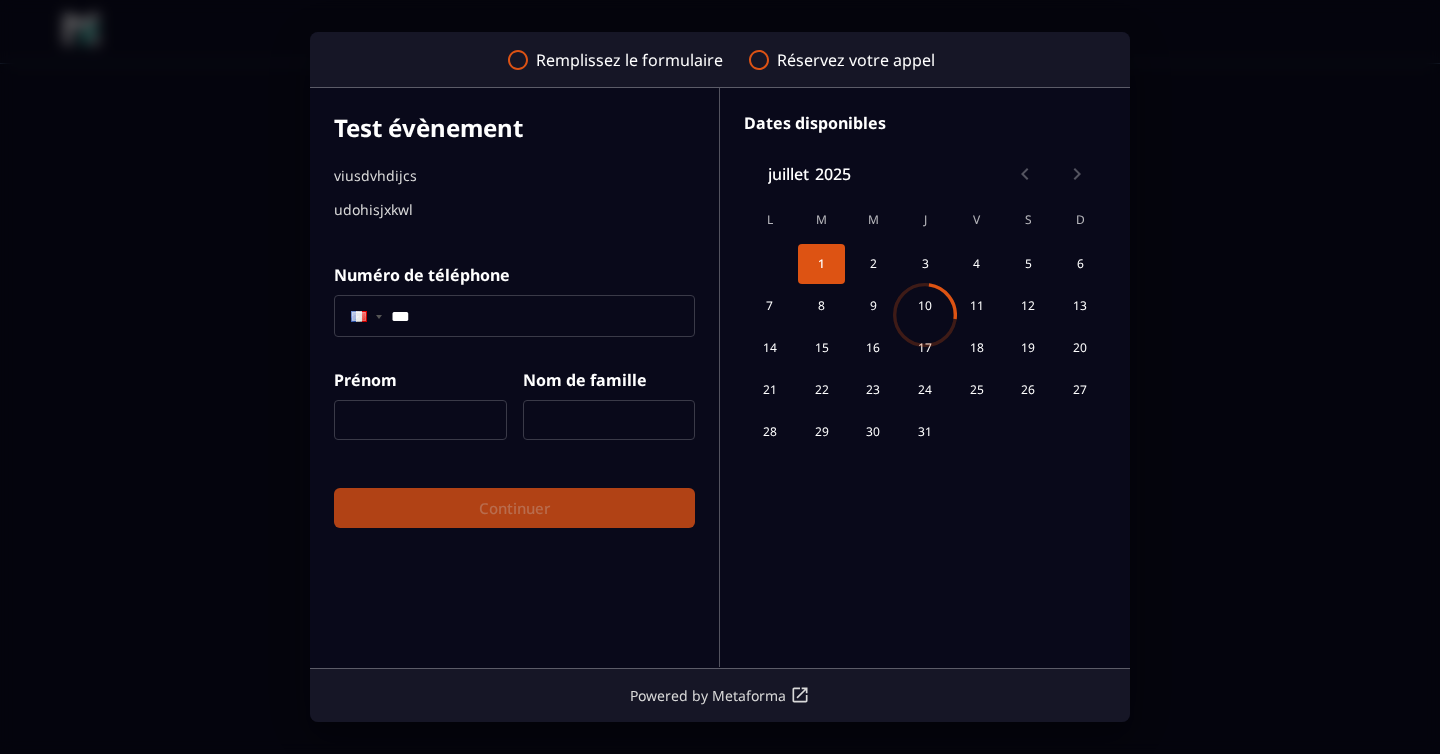 scroll, scrollTop: 0, scrollLeft: 0, axis: both 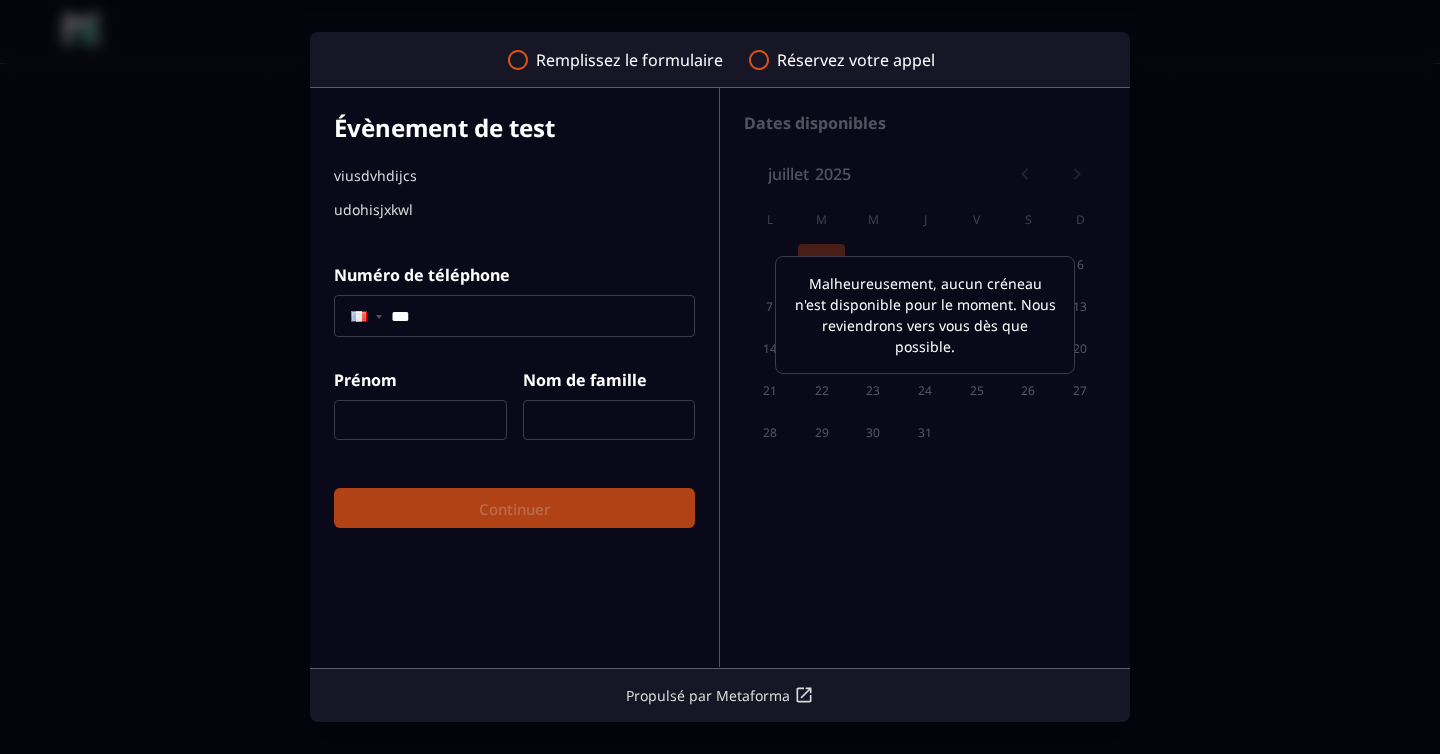 click on "Malheureusement, aucun créneau n'est disponible pour le moment. Nous reviendrons vers vous dès que possible." at bounding box center [925, 314] 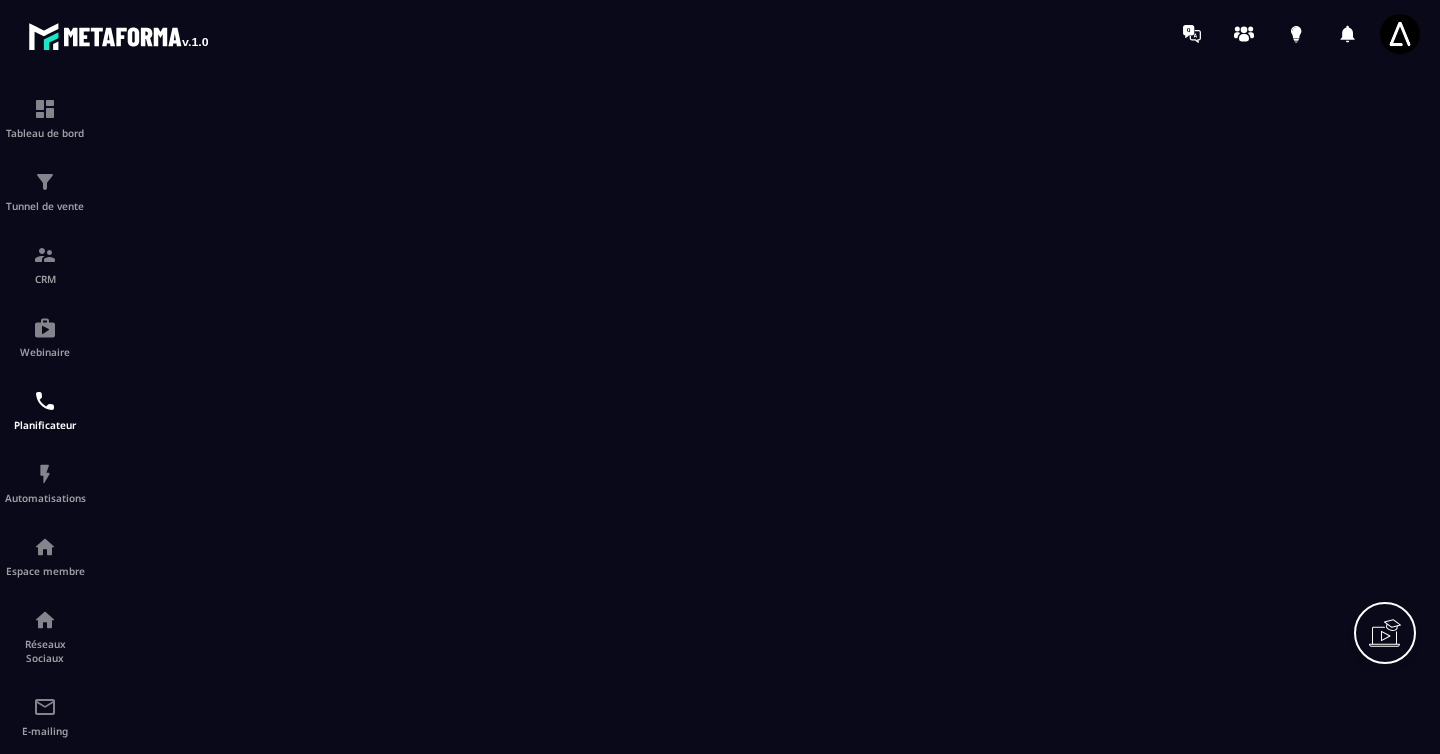 scroll, scrollTop: 0, scrollLeft: 0, axis: both 